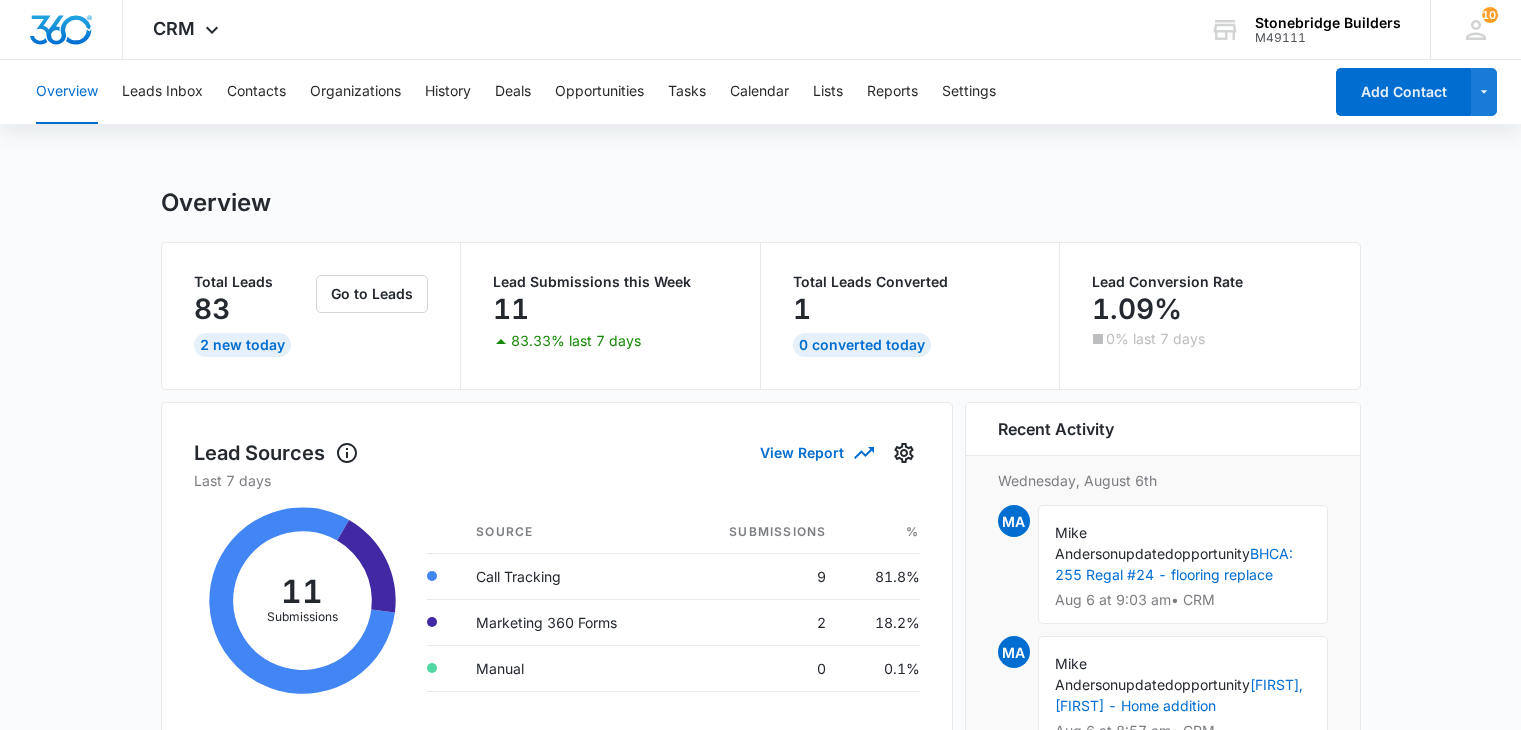 scroll, scrollTop: 0, scrollLeft: 0, axis: both 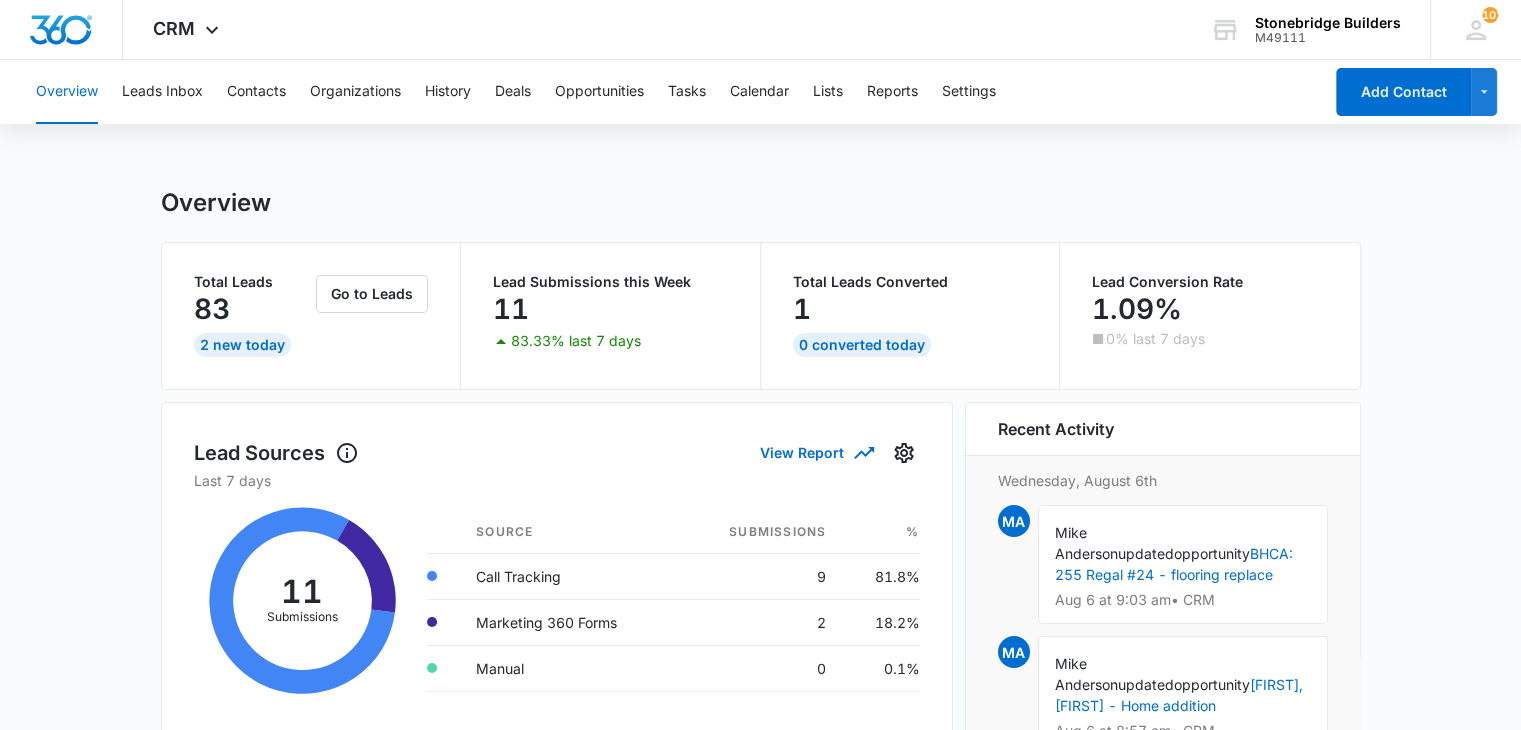 click on "Overview Leads Inbox Contacts Organizations History Deals Opportunities Tasks Calendar Lists Reports Settings" at bounding box center (673, 92) 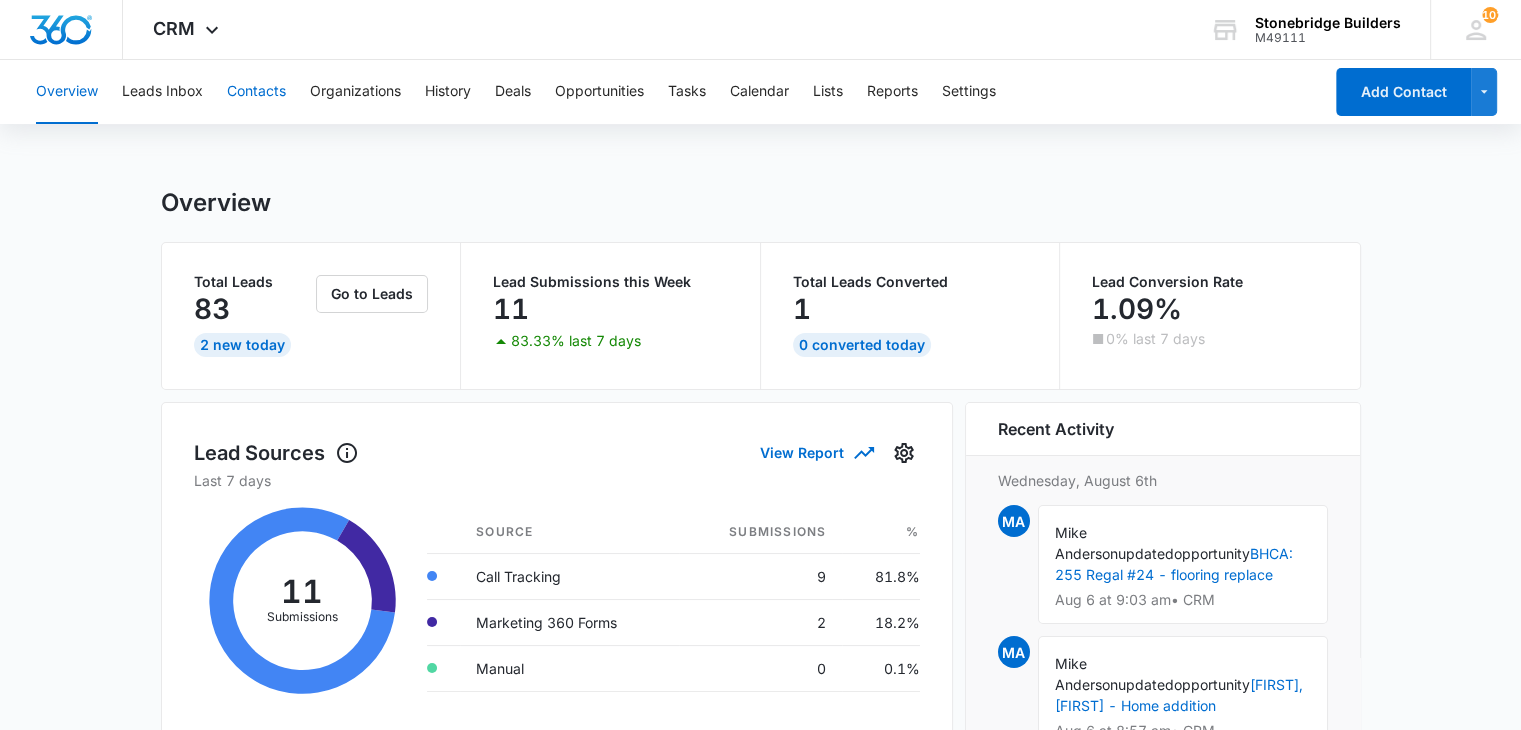 click on "Contacts" at bounding box center [256, 92] 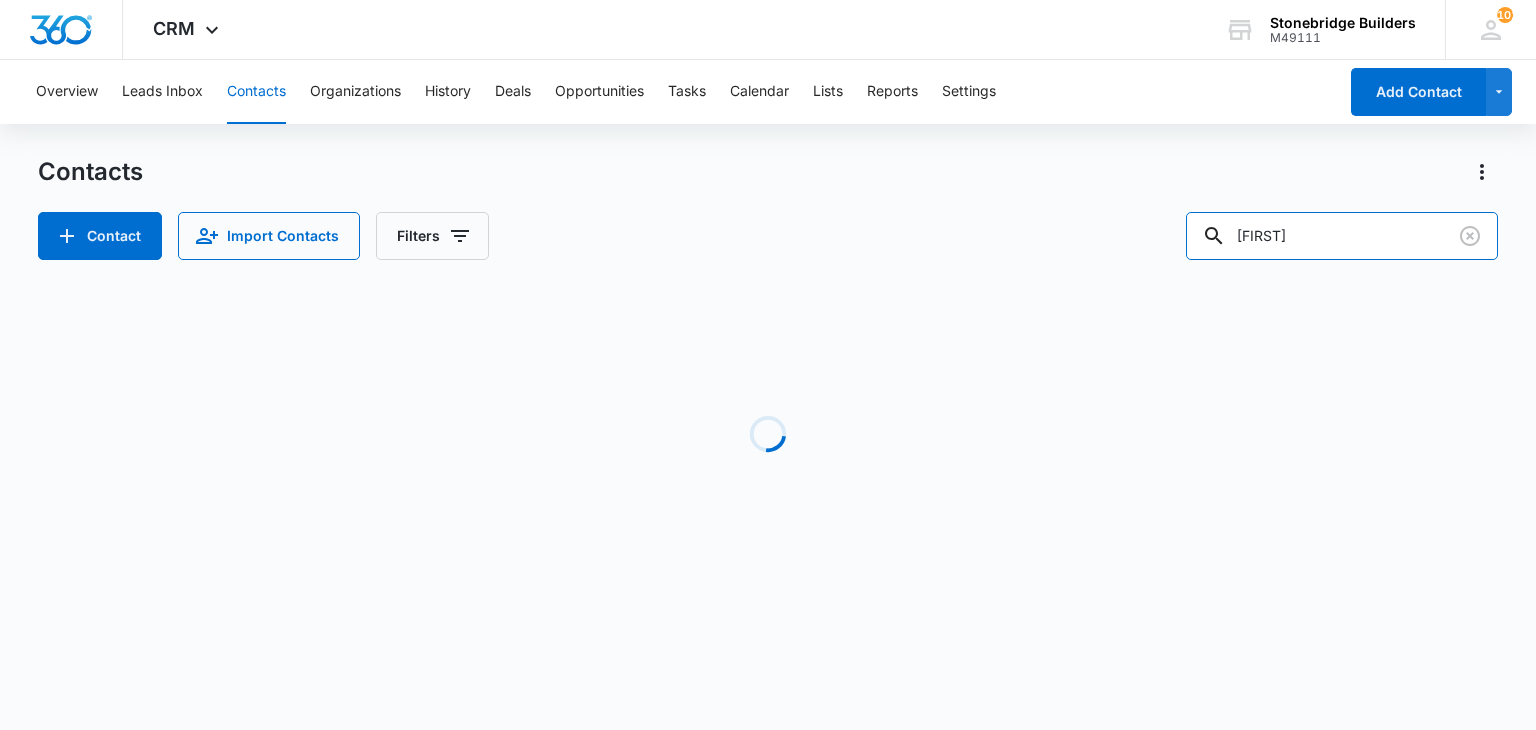 drag, startPoint x: 1323, startPoint y: 234, endPoint x: 1189, endPoint y: 217, distance: 135.07405 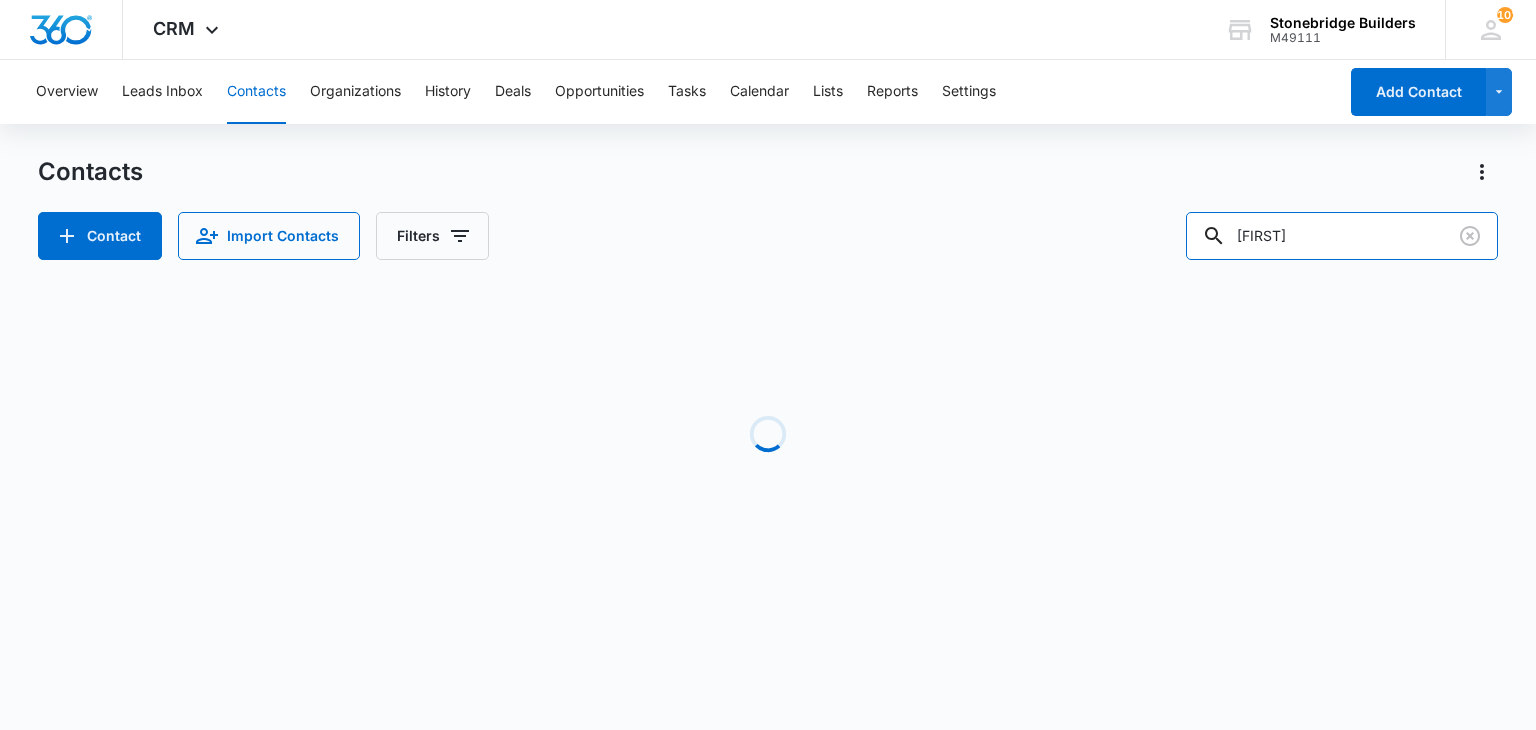 click on "Contacts Actions Contact Import Contacts Filters [FIRST]" at bounding box center [767, 236] 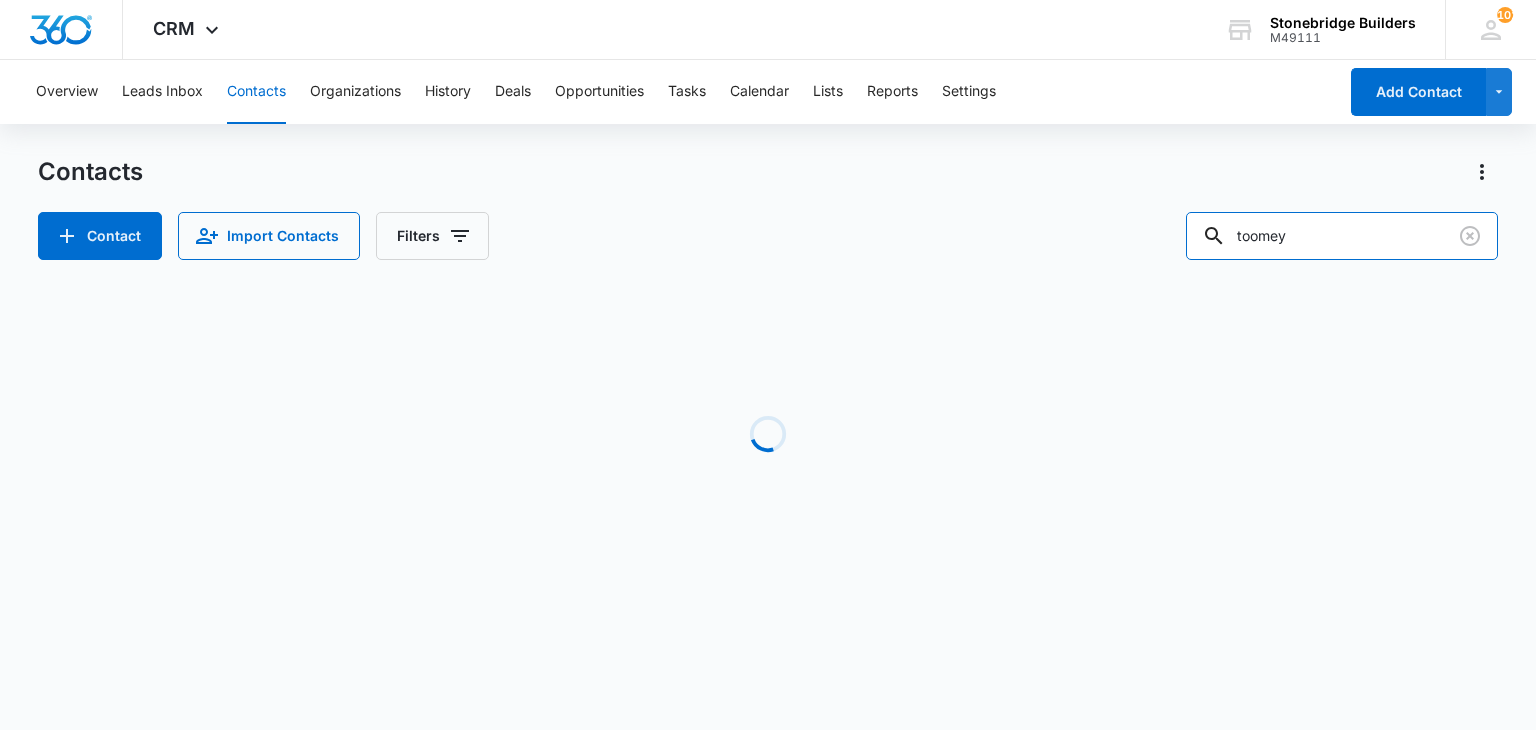 type on "toomey" 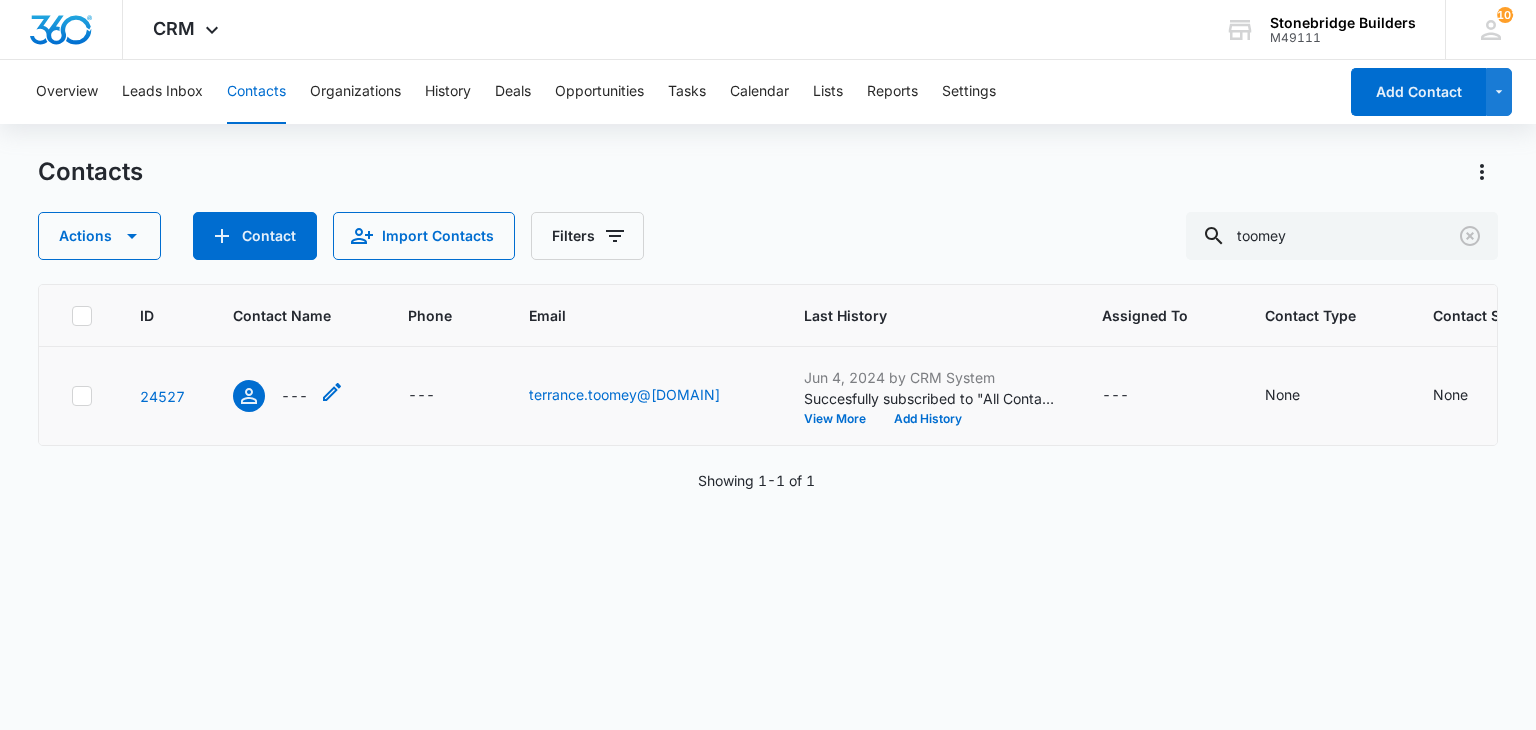 click on "---" at bounding box center [294, 395] 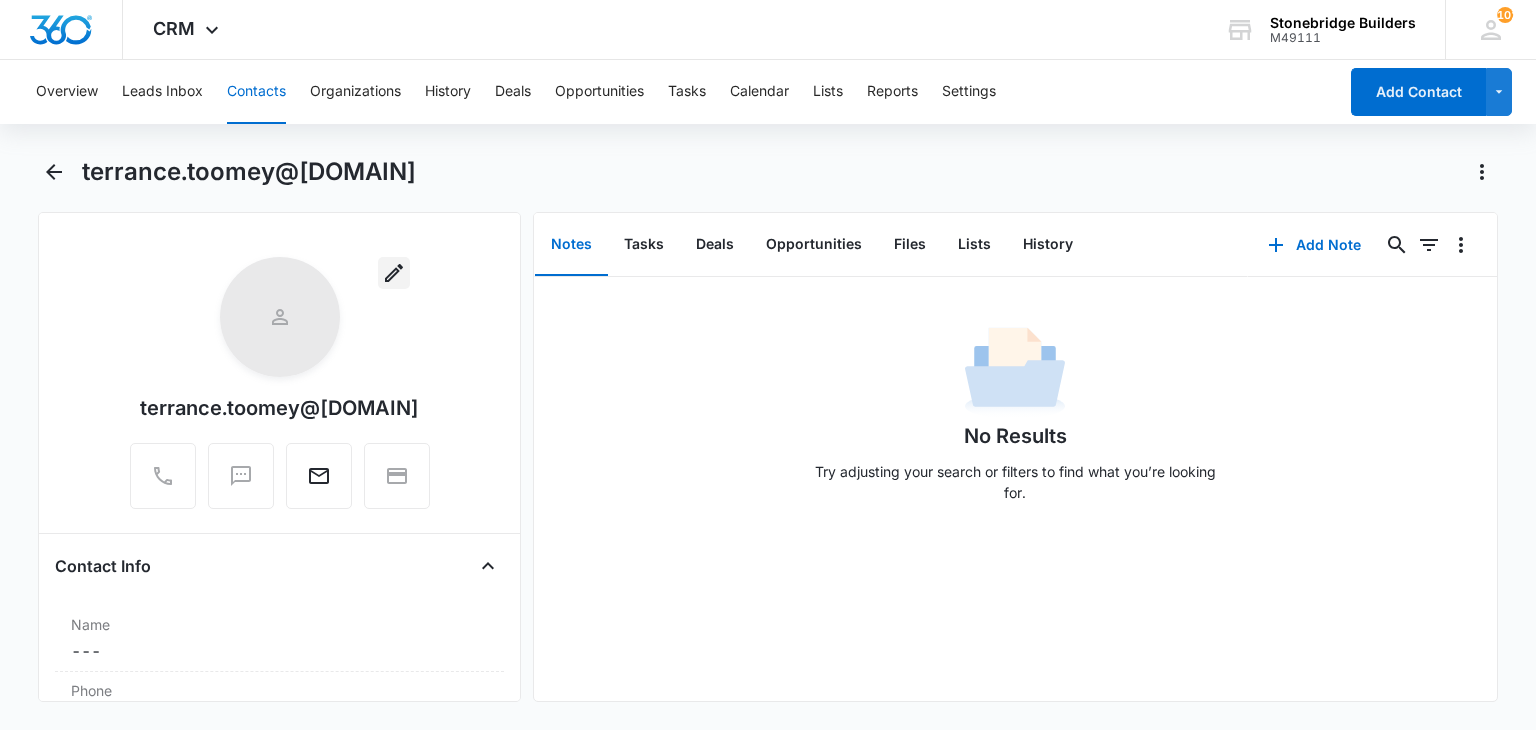 click 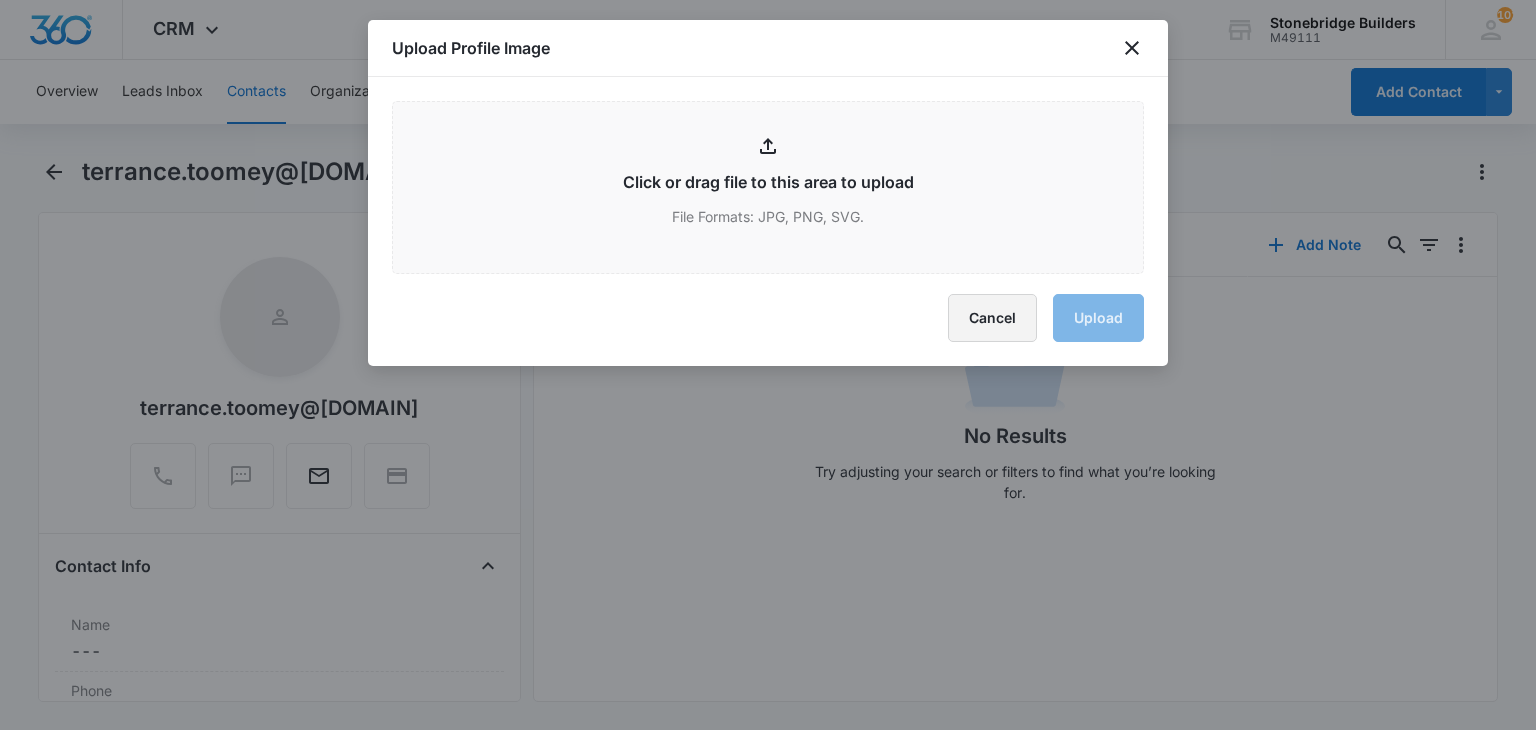 click on "Cancel" at bounding box center [992, 318] 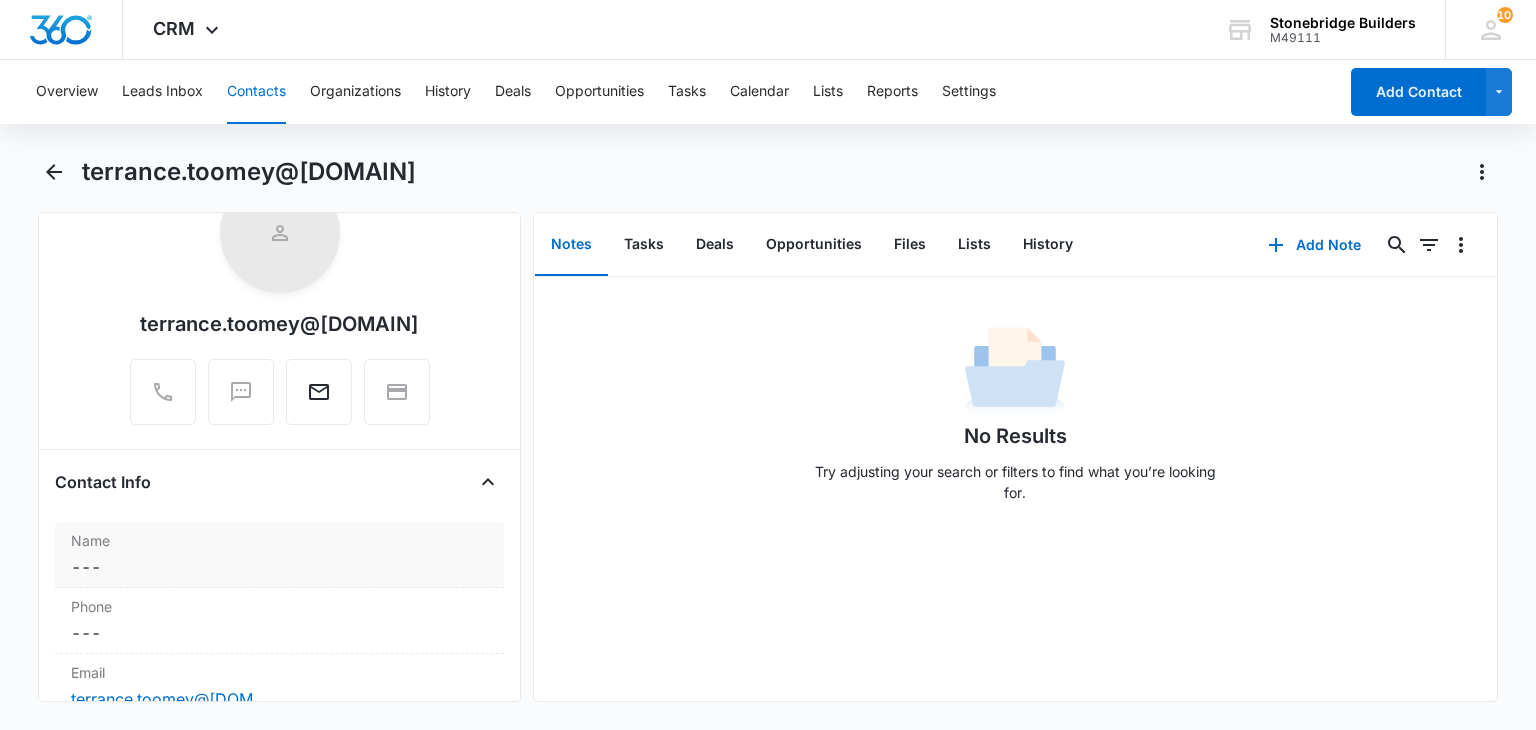 scroll, scrollTop: 200, scrollLeft: 0, axis: vertical 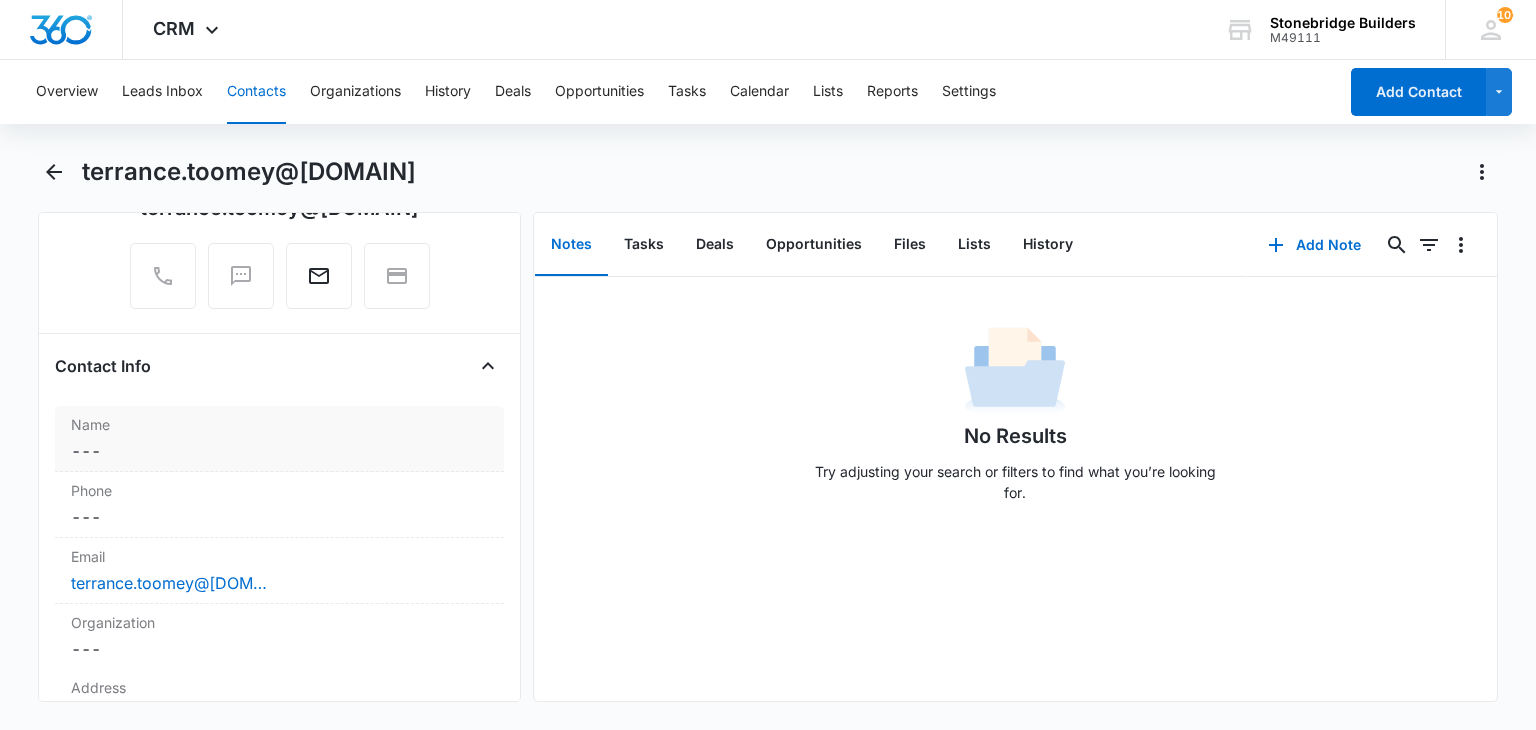 click on "Cancel Save Changes ---" at bounding box center [279, 451] 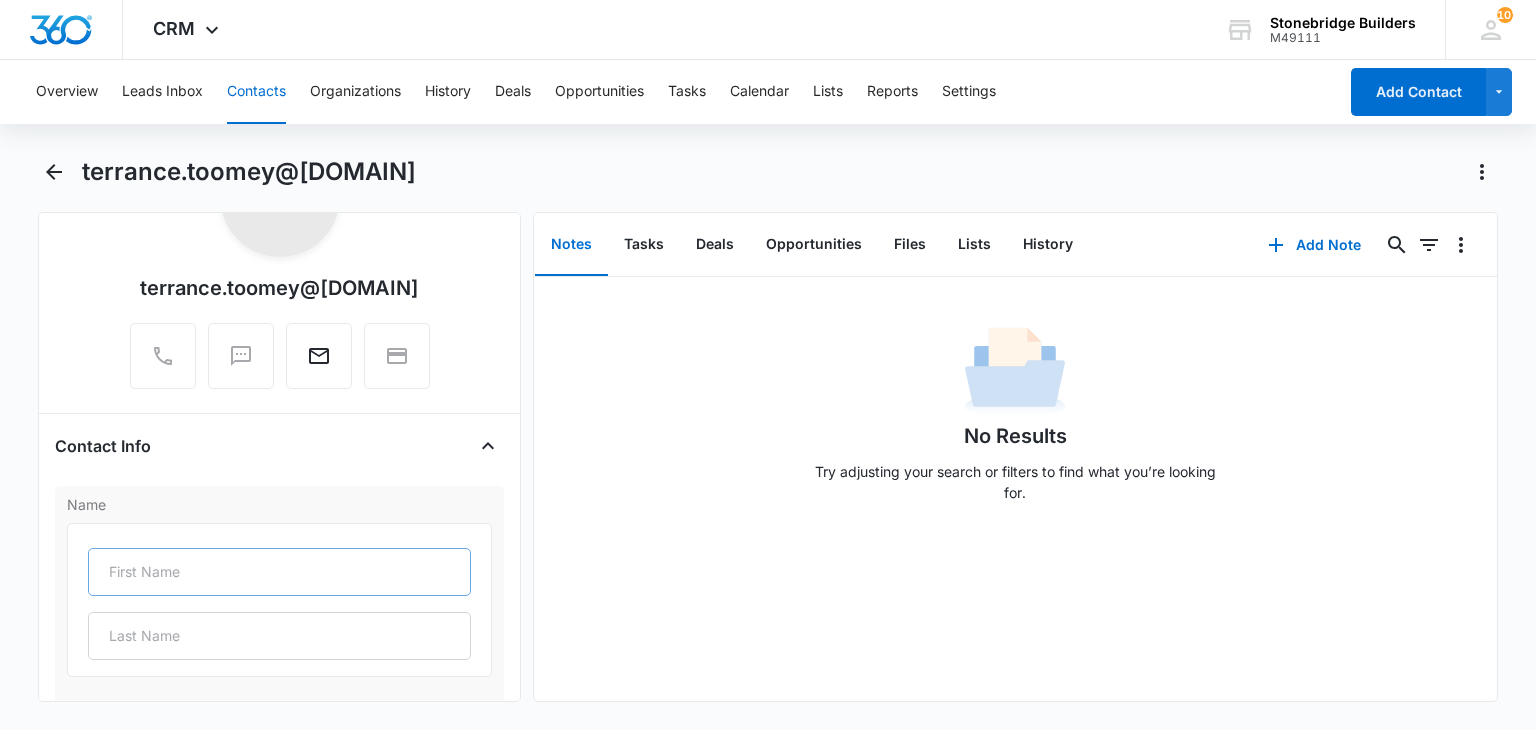 scroll, scrollTop: 13, scrollLeft: 0, axis: vertical 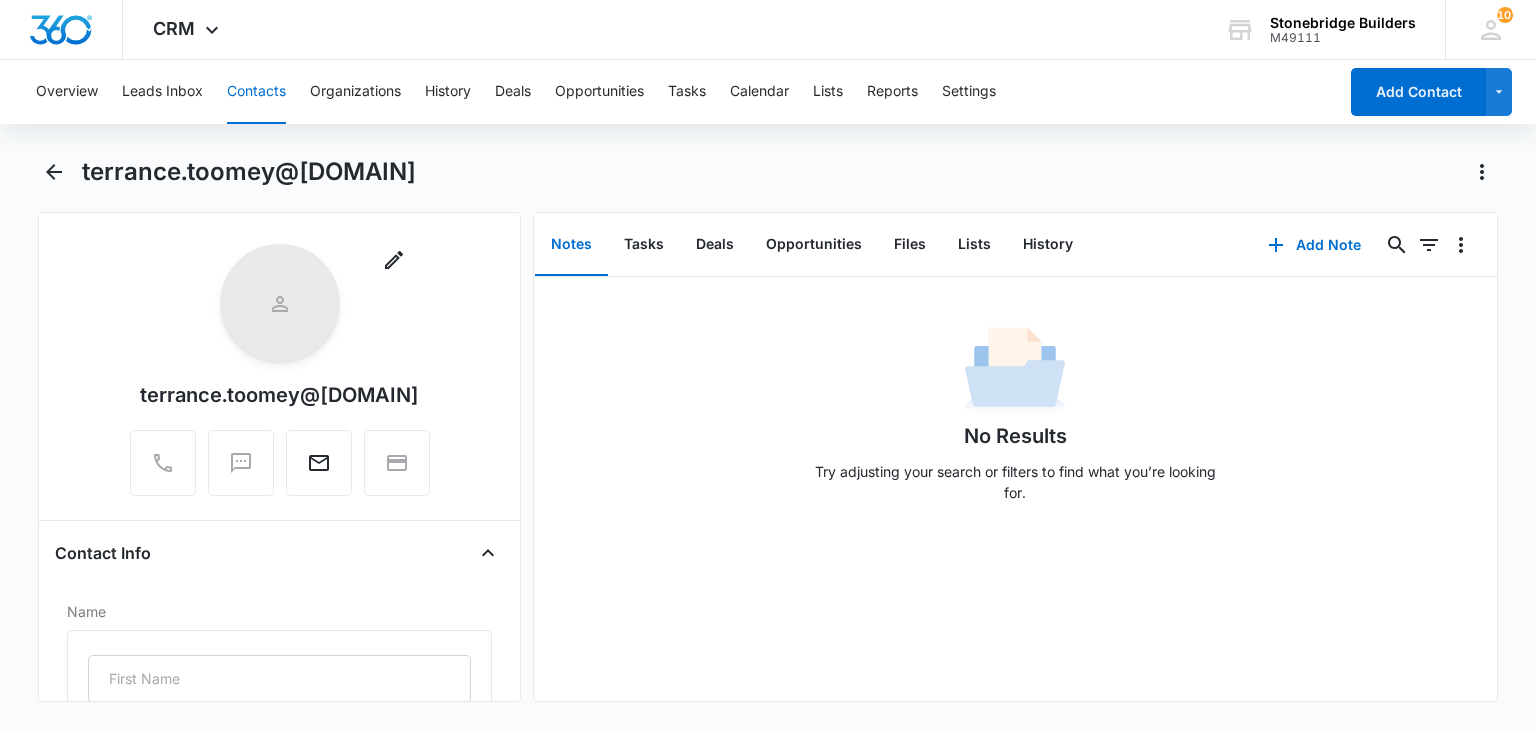 click on "Contact Info" at bounding box center (279, 553) 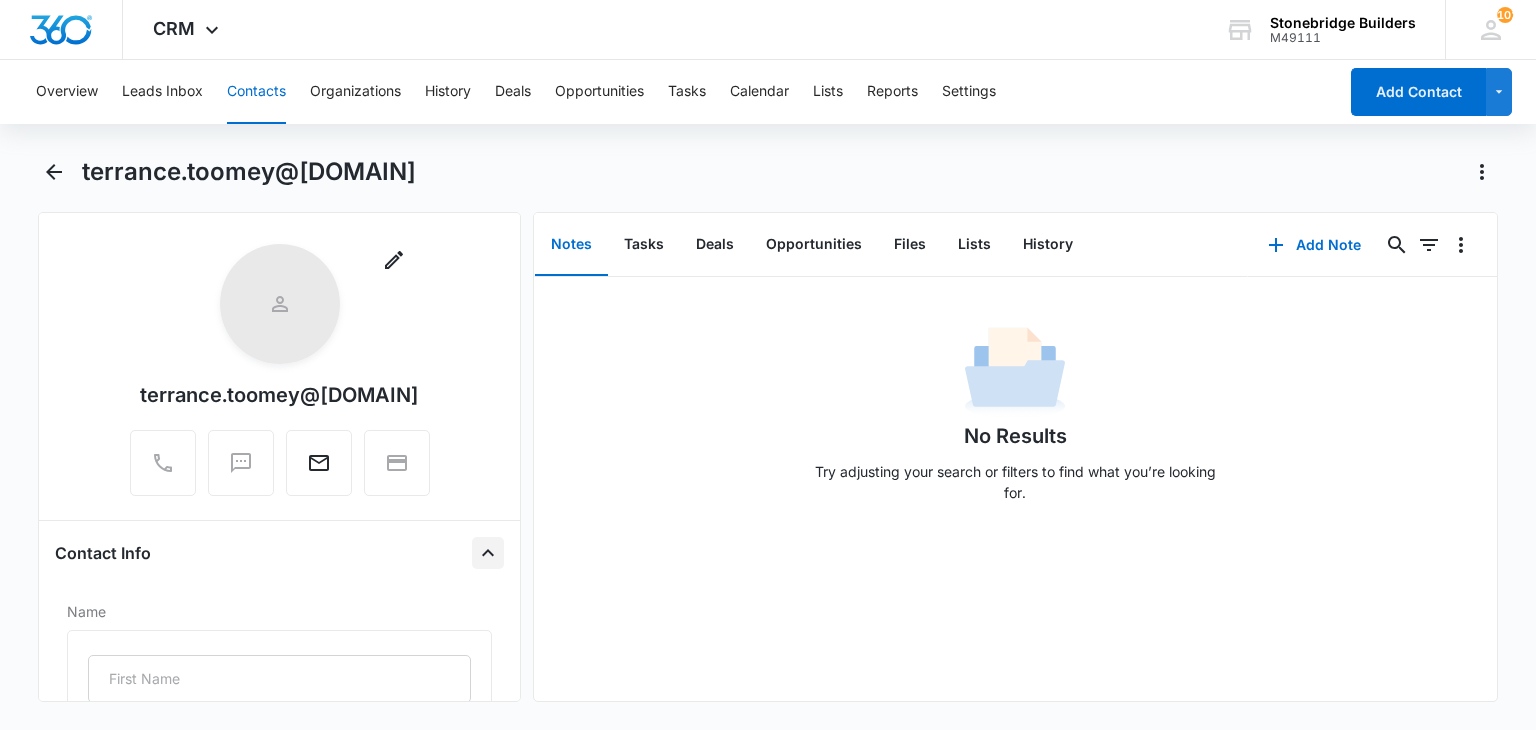 click 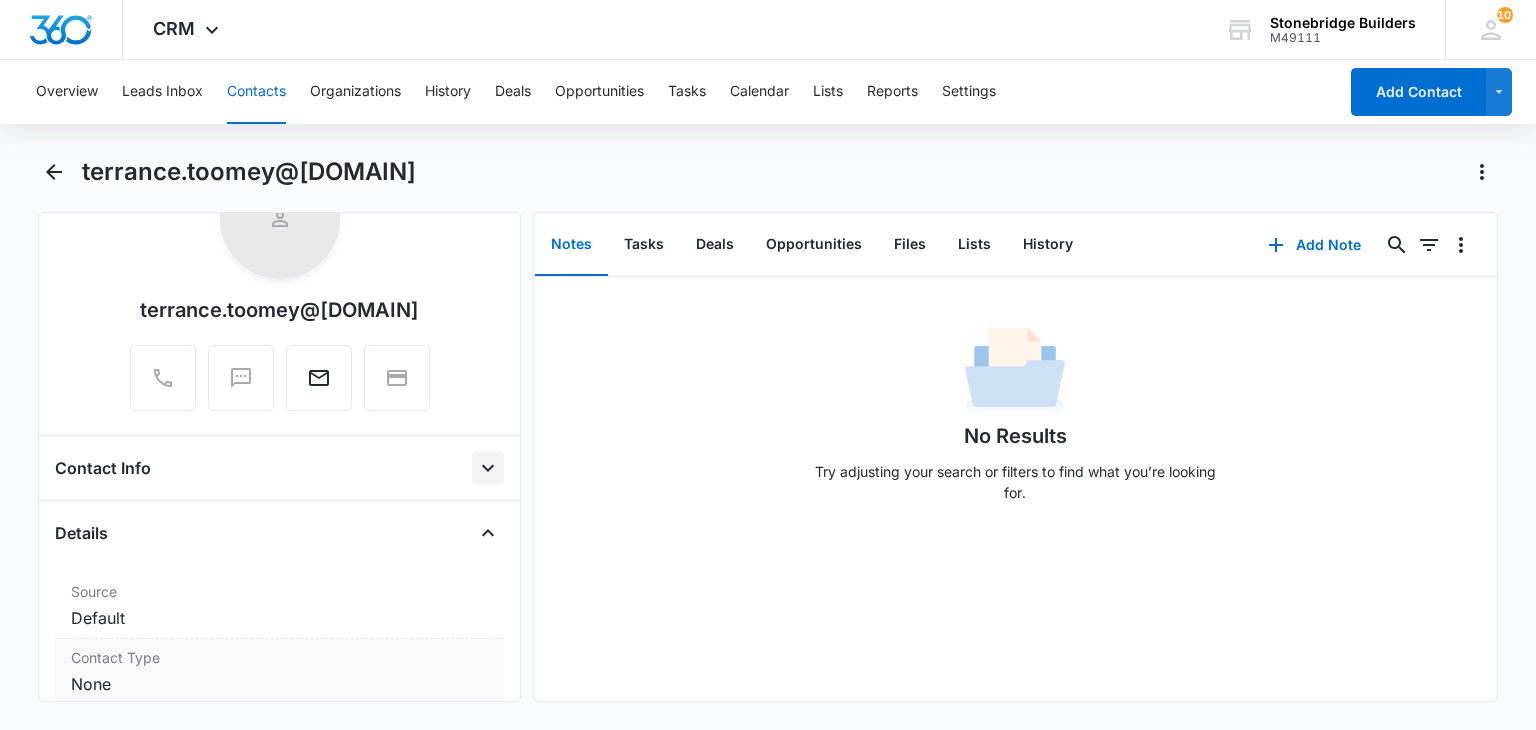 scroll, scrollTop: 213, scrollLeft: 0, axis: vertical 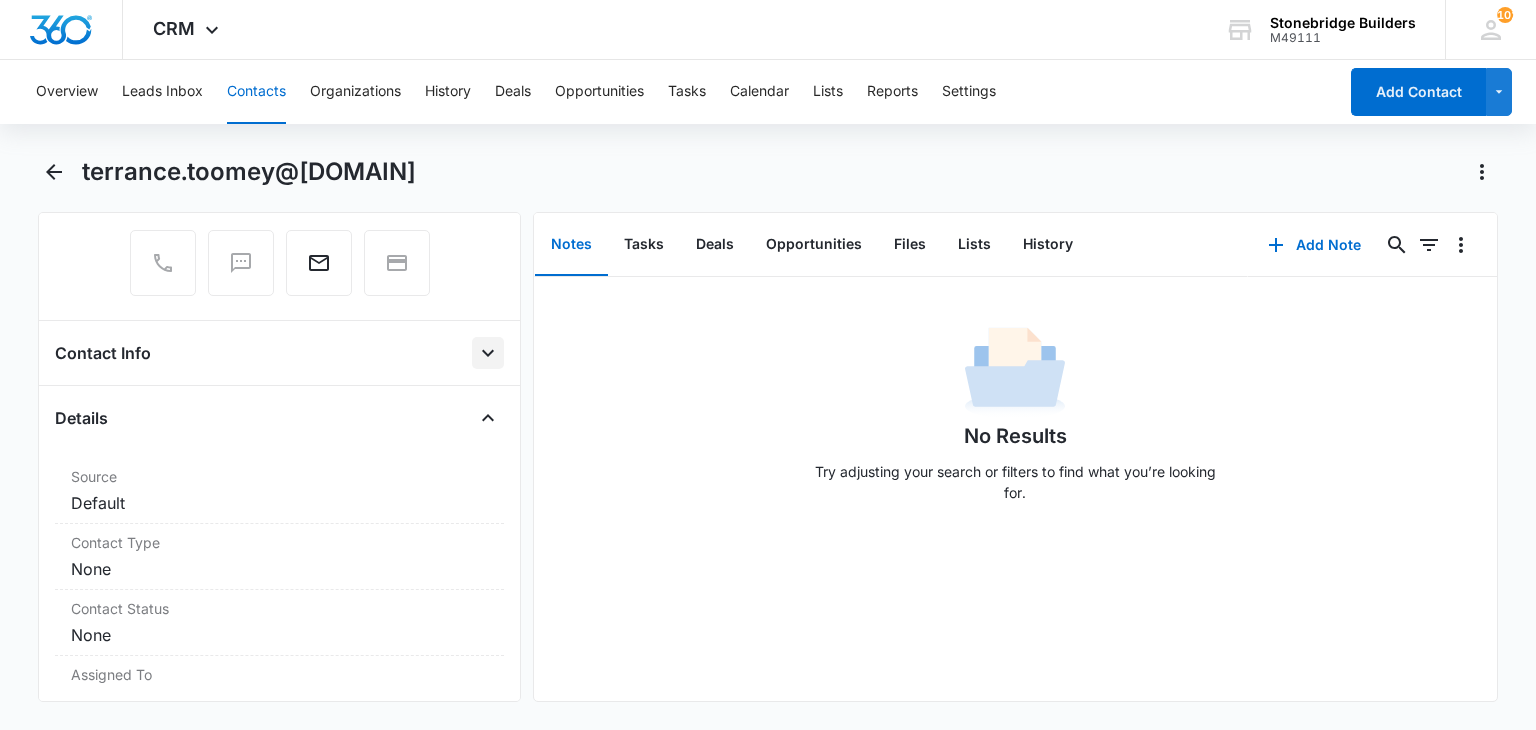 click at bounding box center [488, 353] 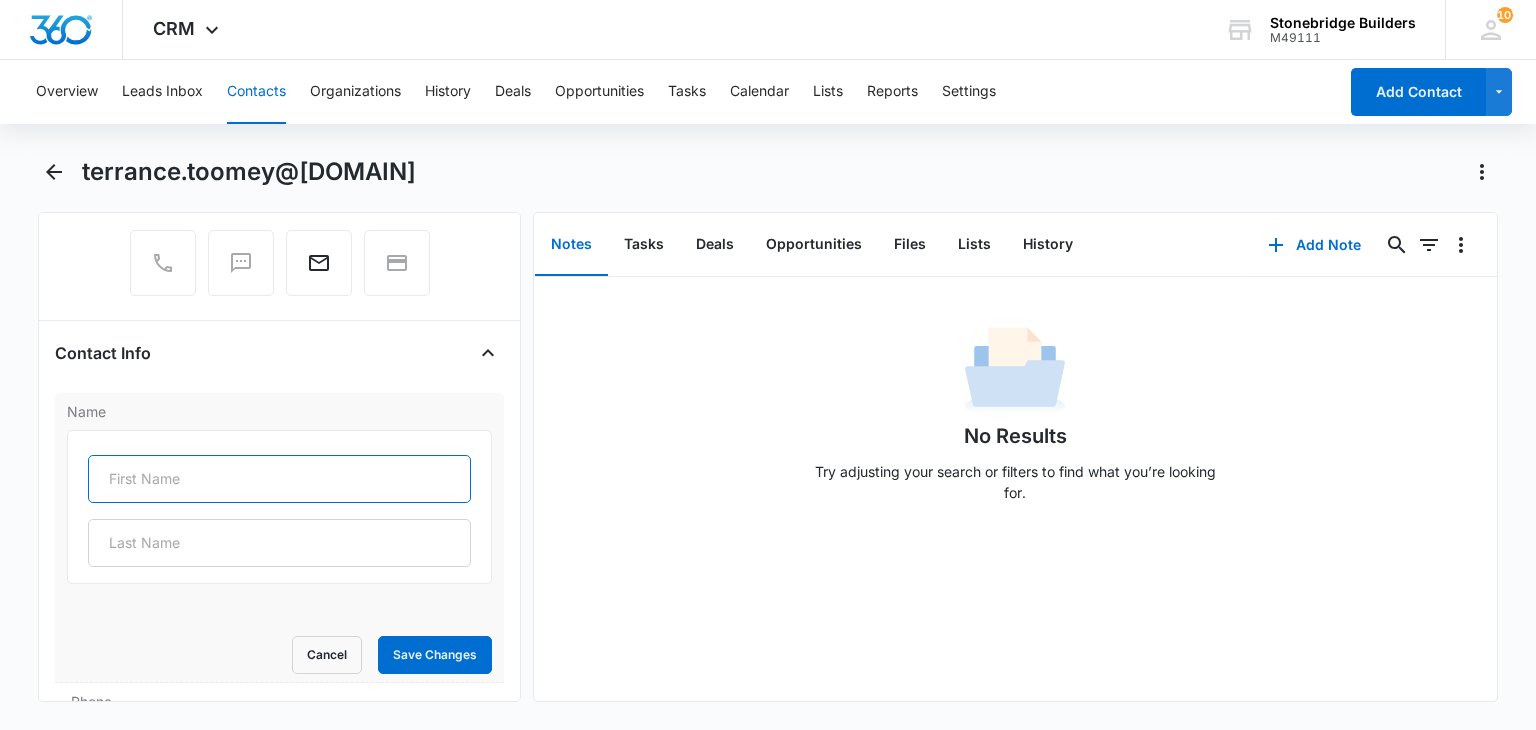 click at bounding box center [279, 479] 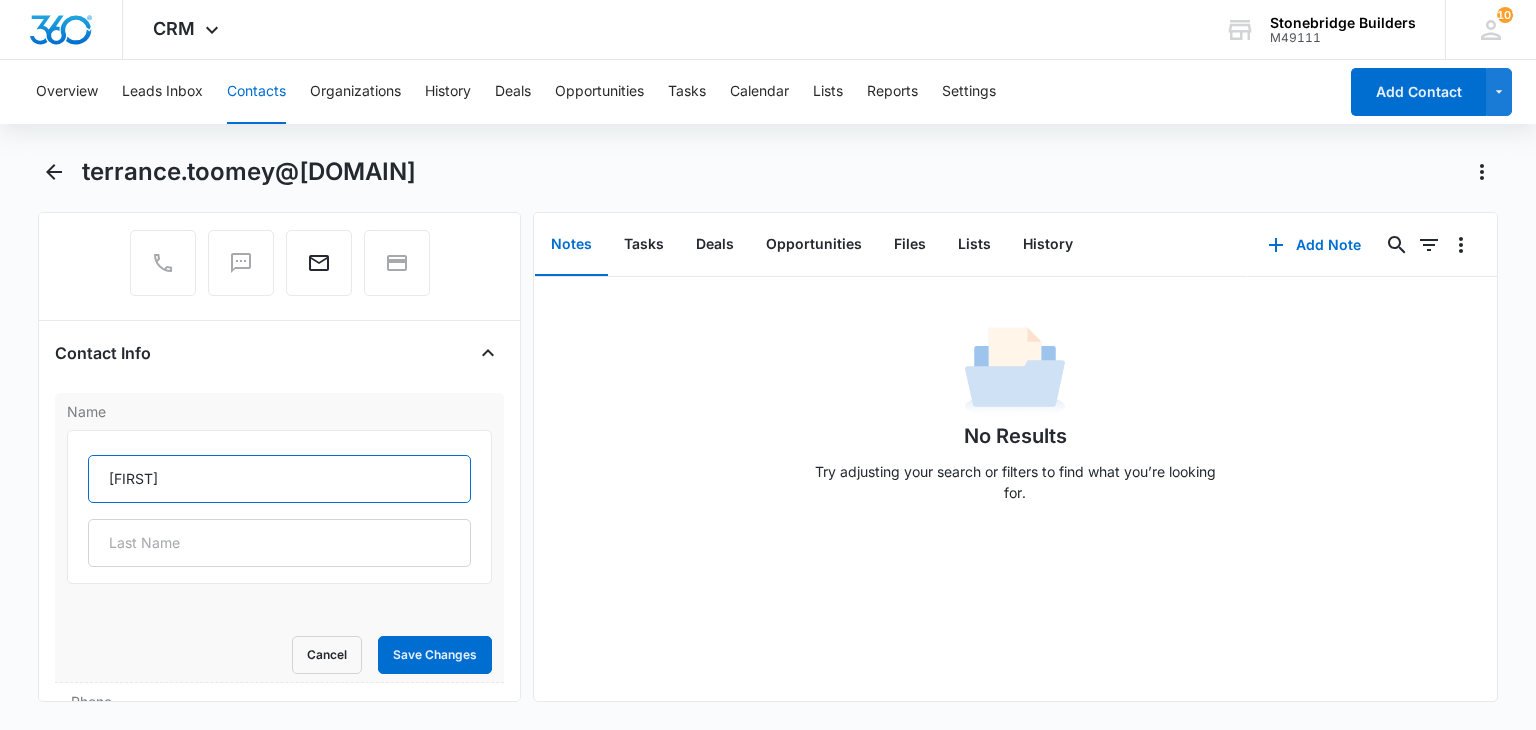 type on "[FIRST]" 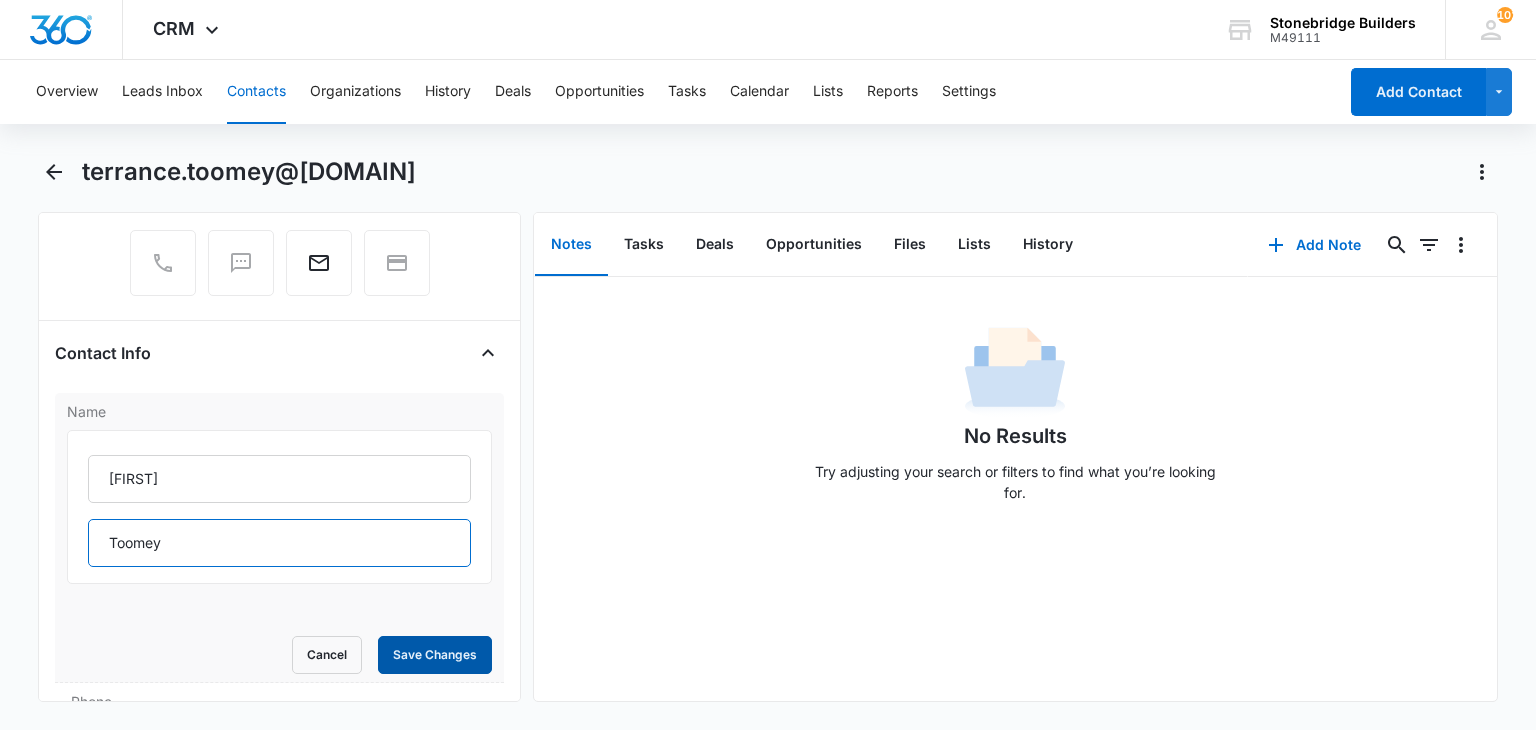 type on "Toomey" 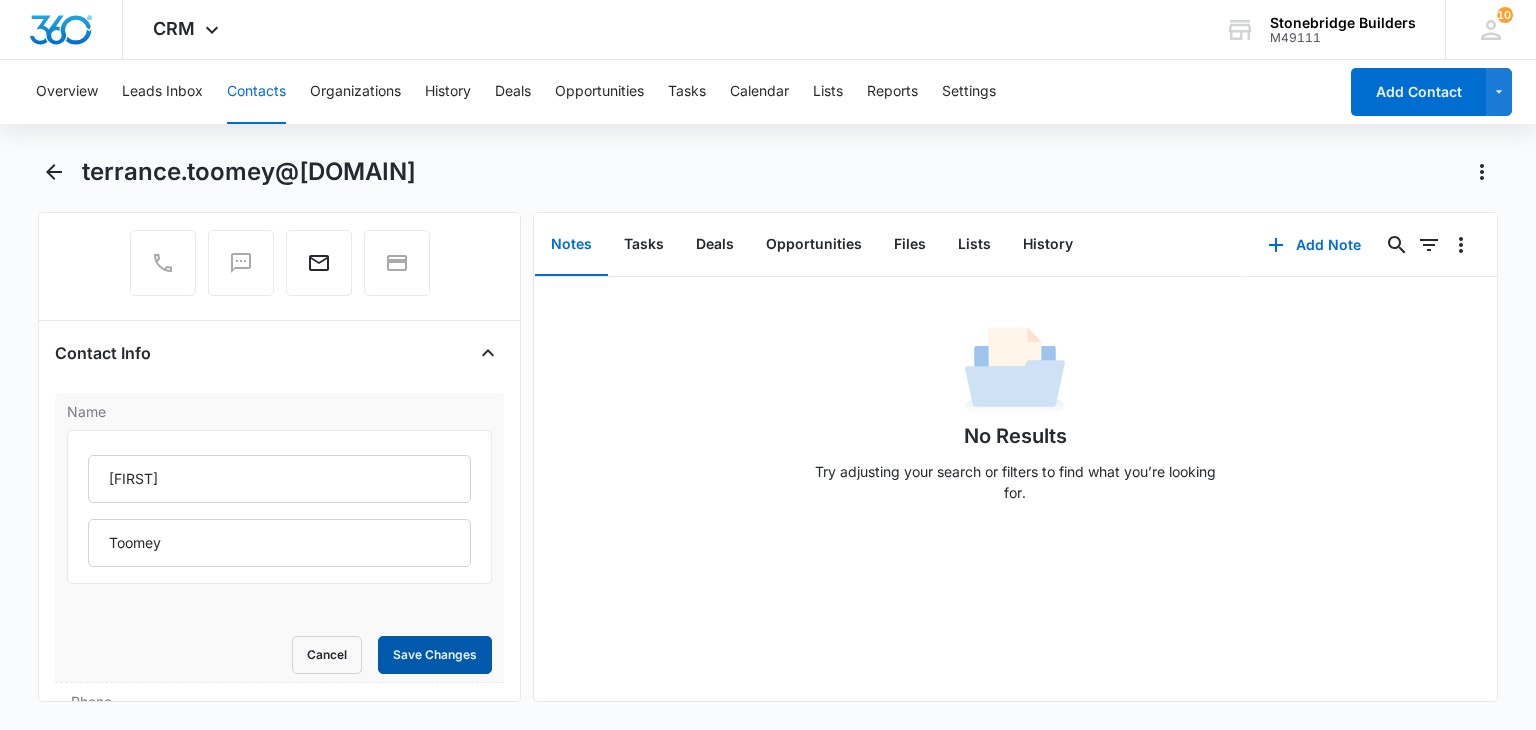 click on "Save Changes" at bounding box center [435, 655] 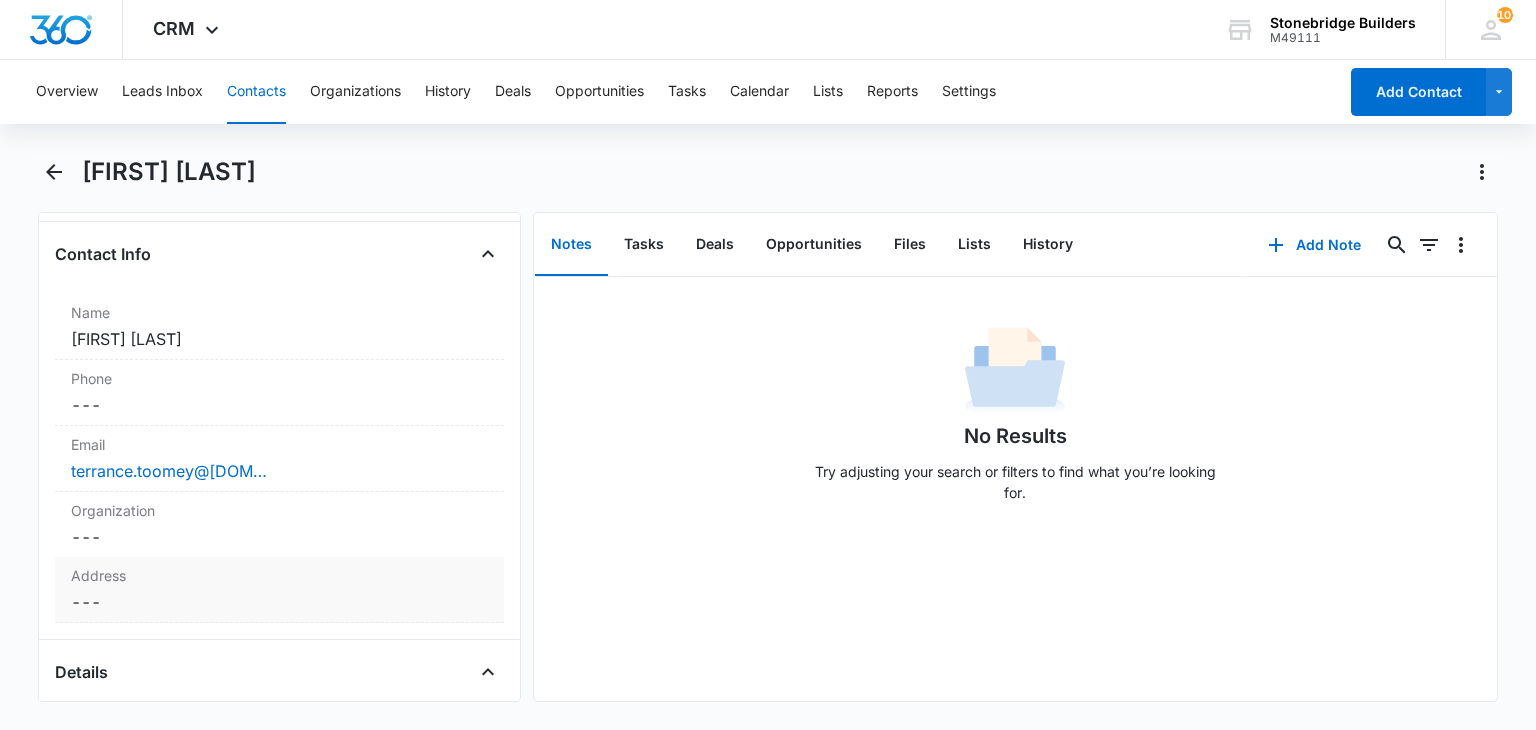 scroll, scrollTop: 313, scrollLeft: 0, axis: vertical 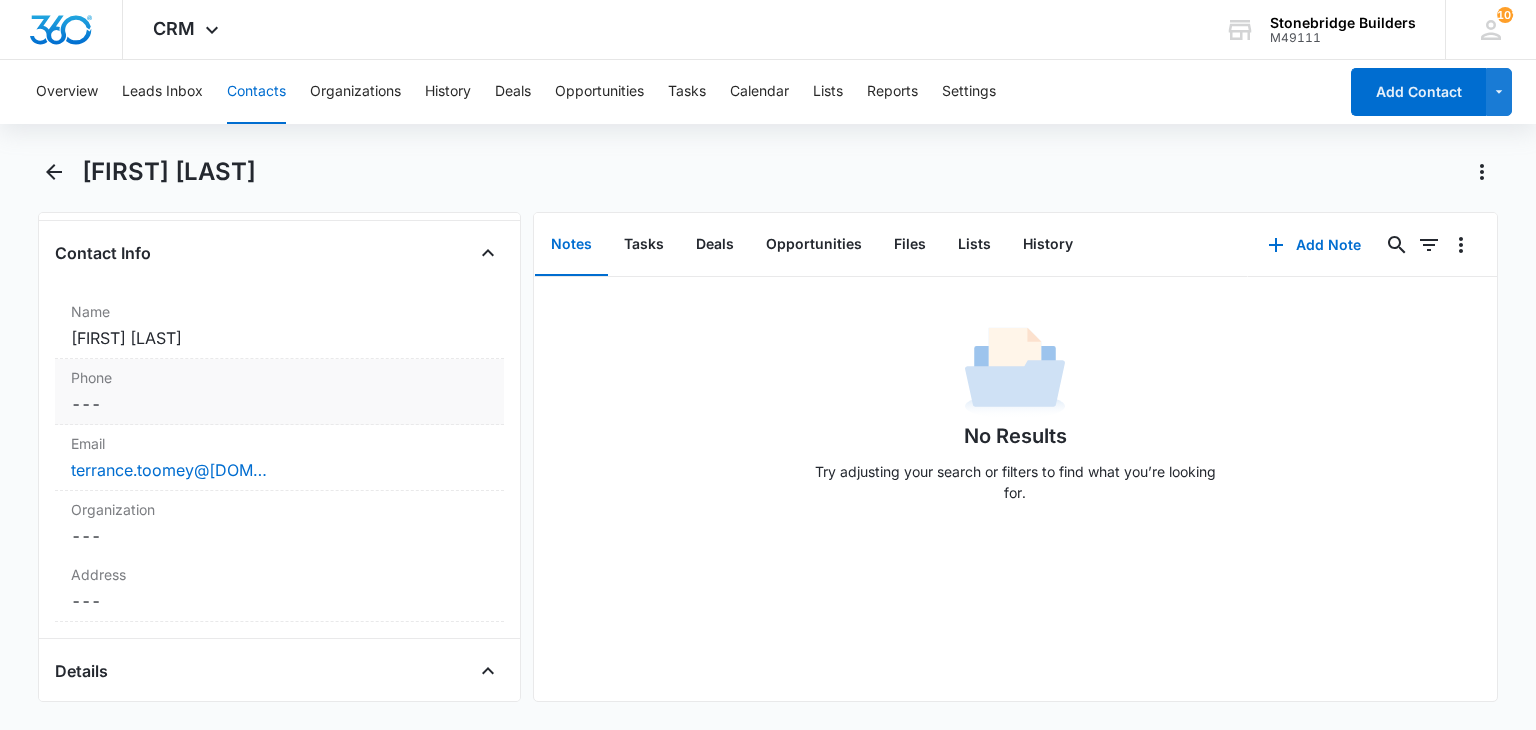 click on "Phone Cancel Save Changes ---" at bounding box center (279, 392) 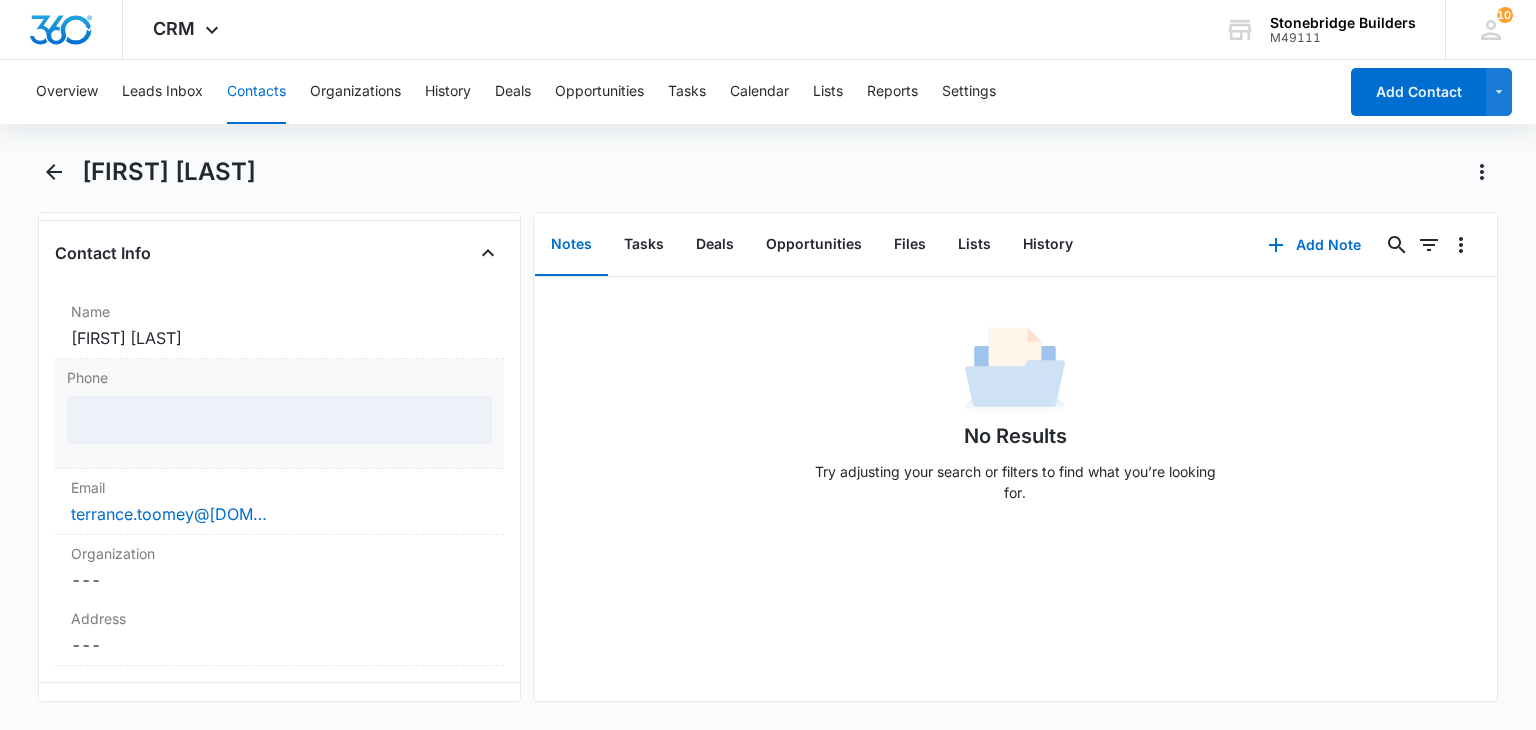 click at bounding box center (279, 420) 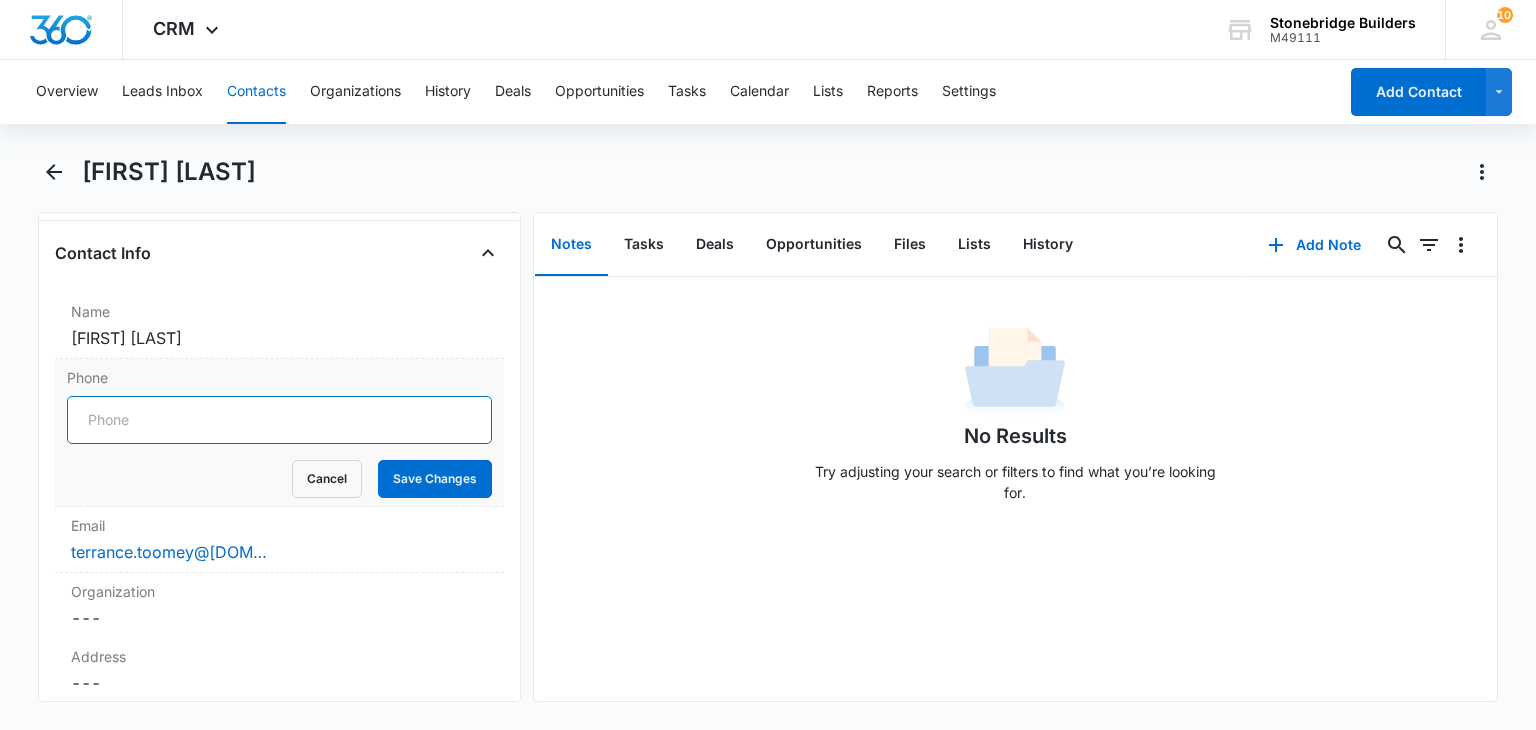 click on "Phone" at bounding box center [279, 420] 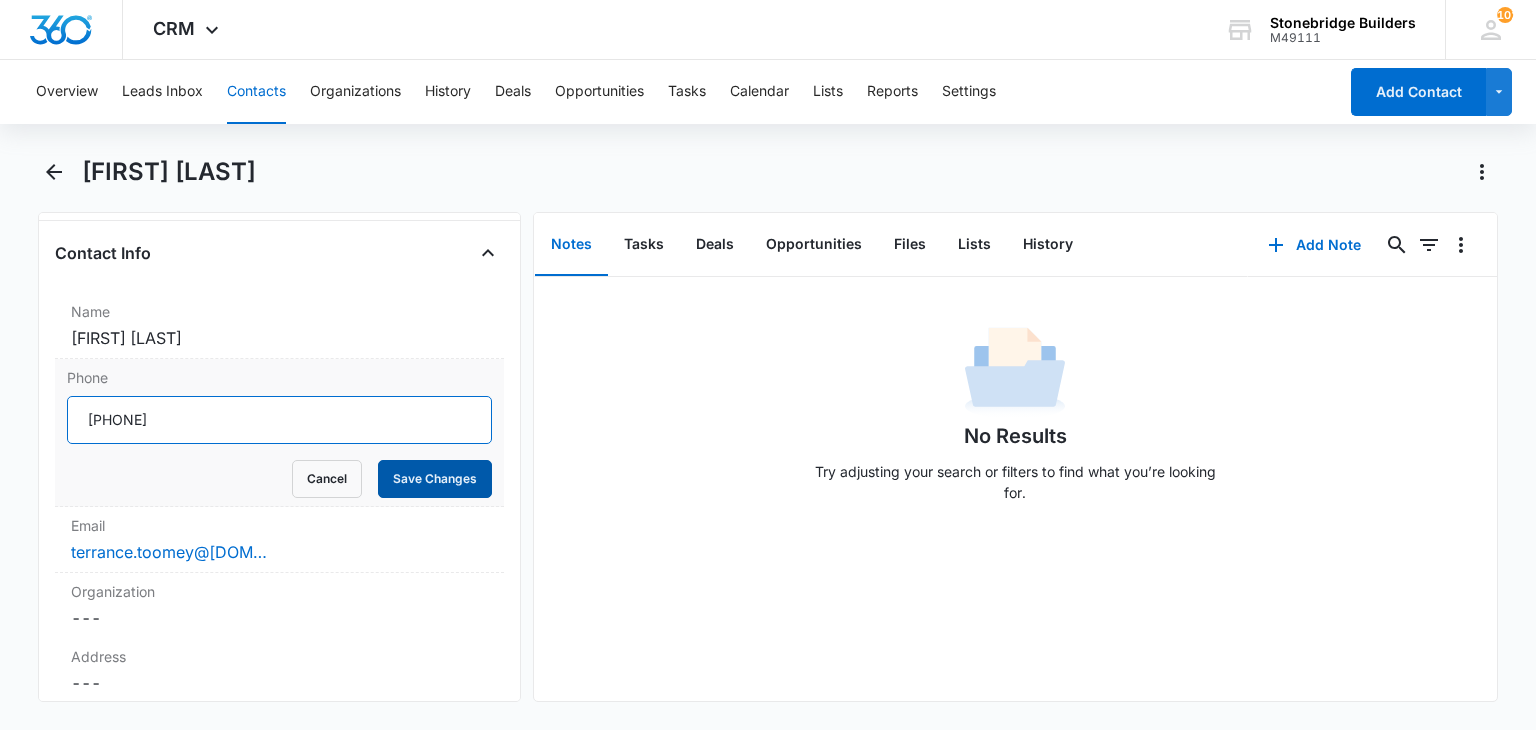 type on "[PHONE]" 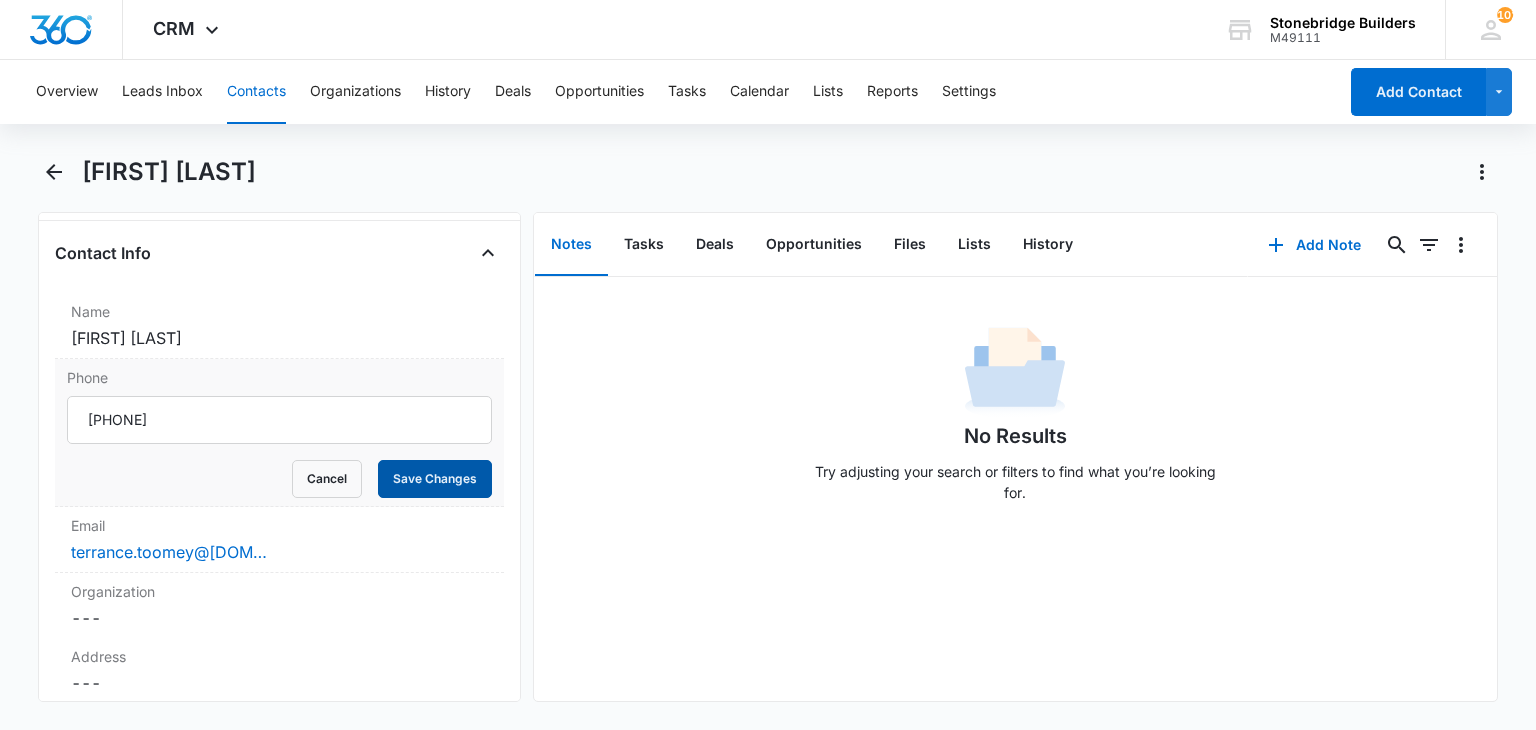 click on "Save Changes" at bounding box center [435, 479] 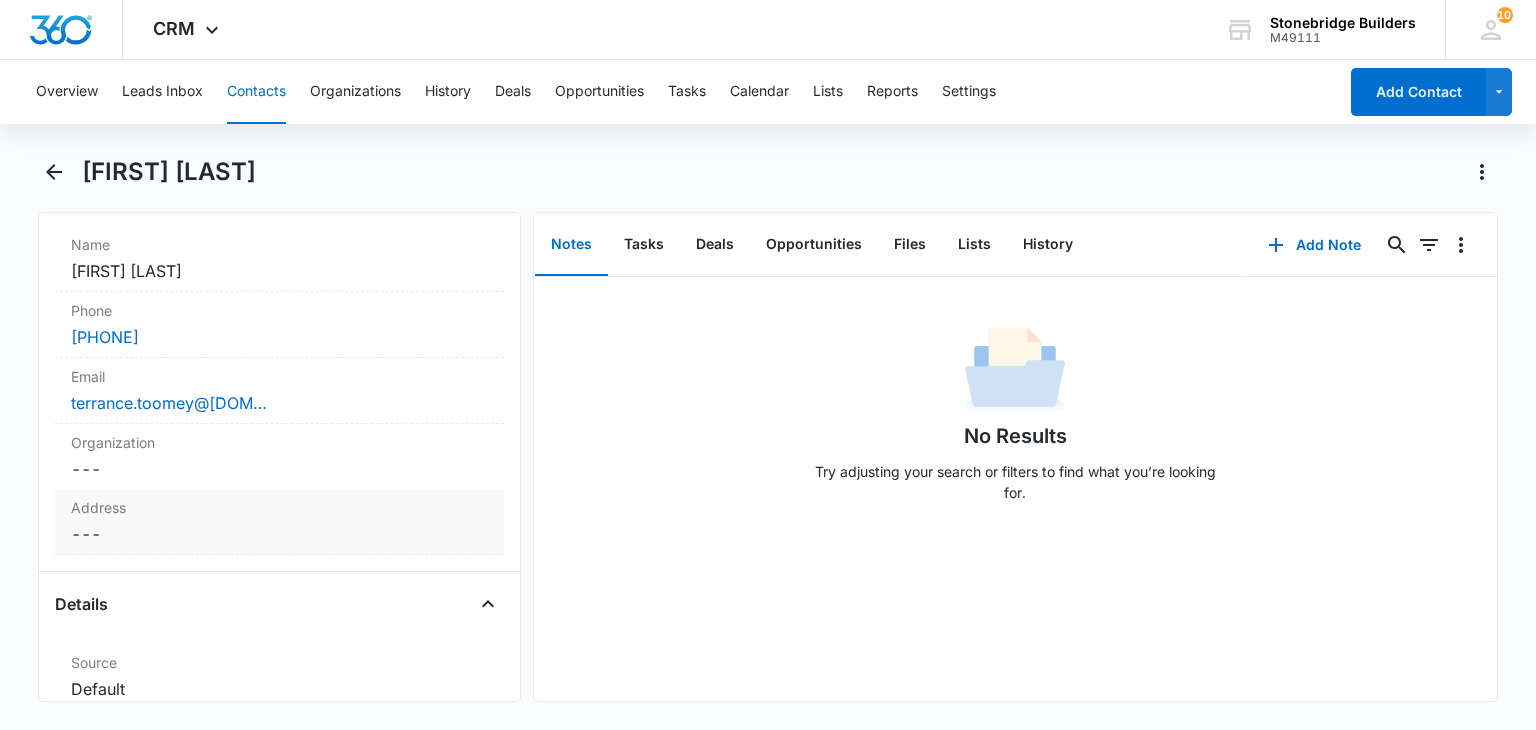 scroll, scrollTop: 413, scrollLeft: 0, axis: vertical 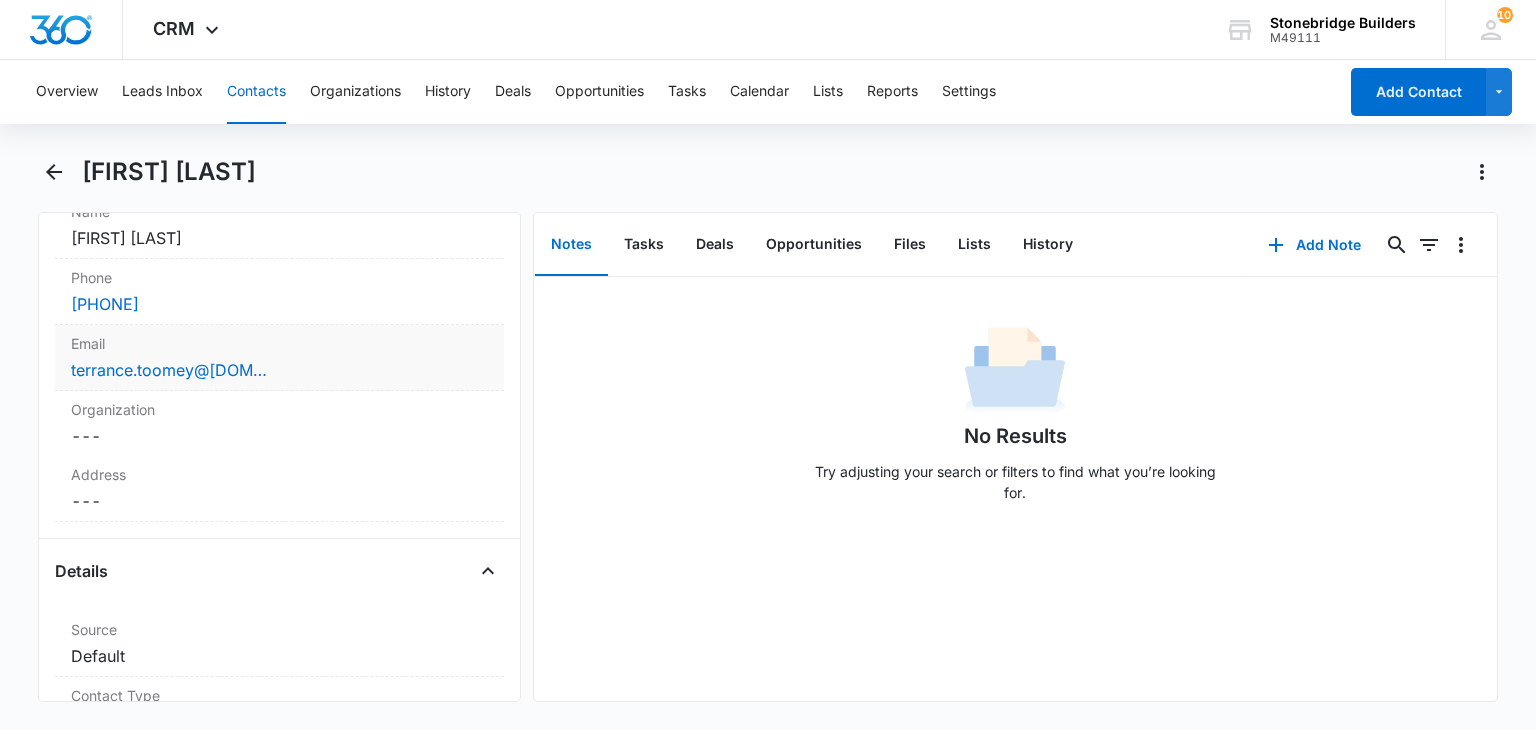 click on "terrance.toomey@[DOMAIN]" at bounding box center (279, 370) 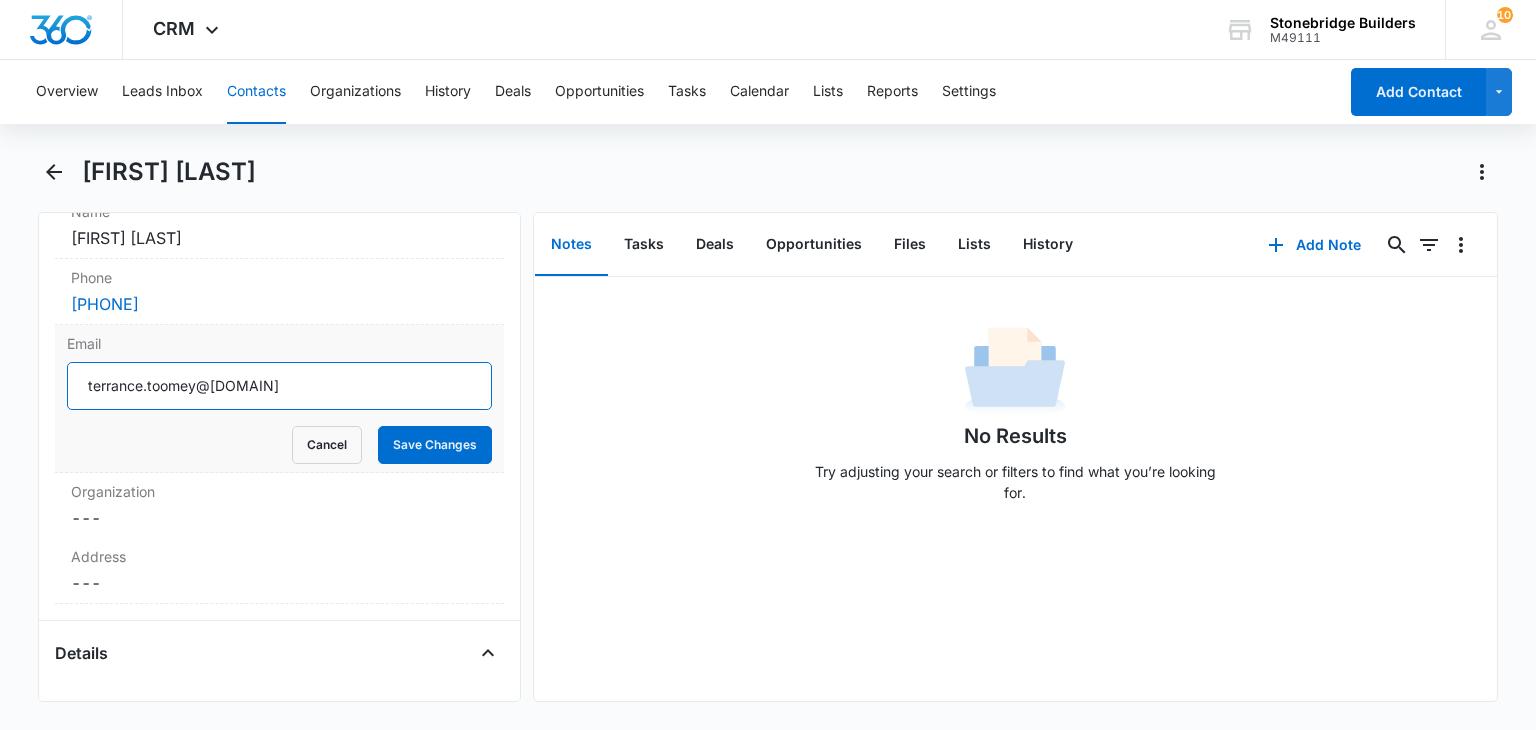 drag, startPoint x: 340, startPoint y: 385, endPoint x: 72, endPoint y: 367, distance: 268.6038 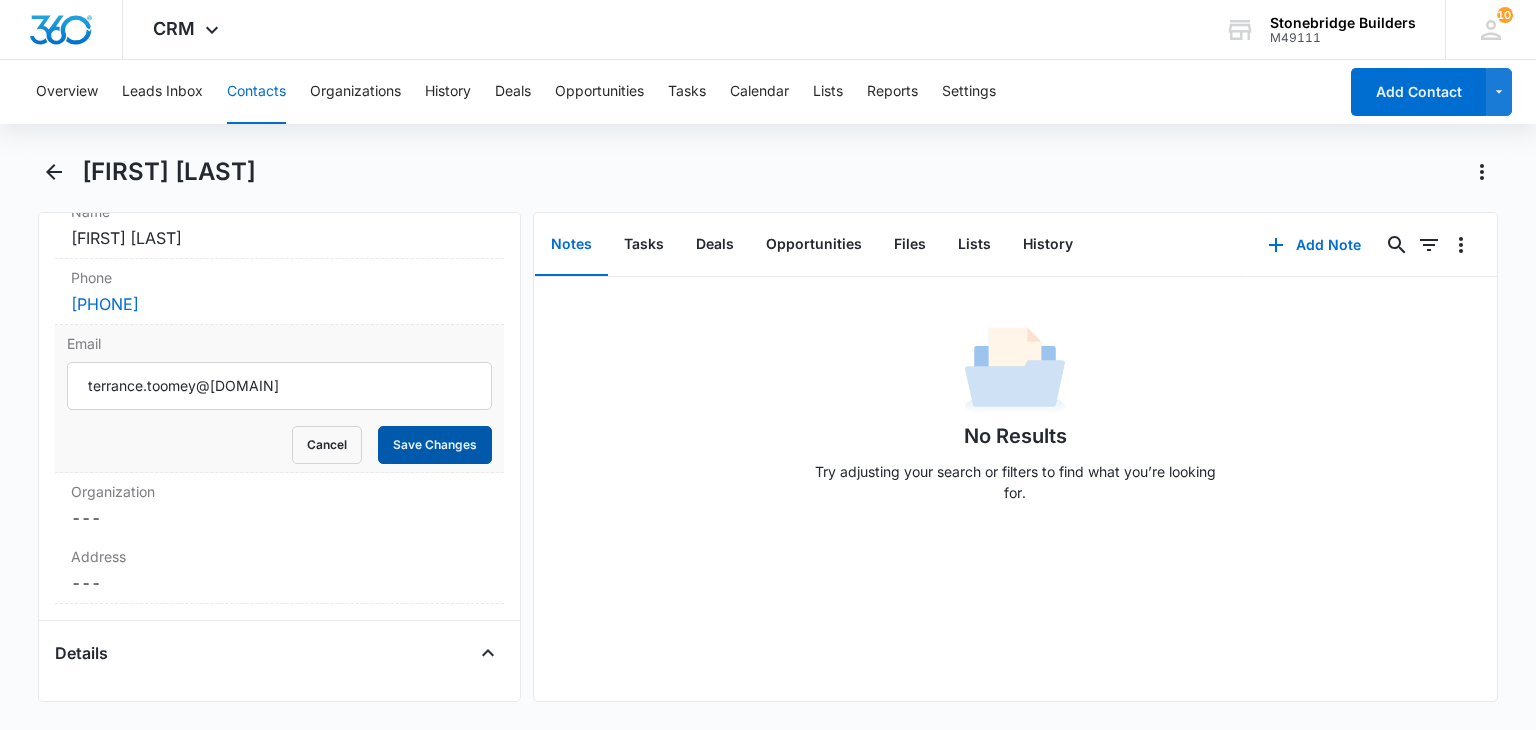 click on "Save Changes" at bounding box center [435, 445] 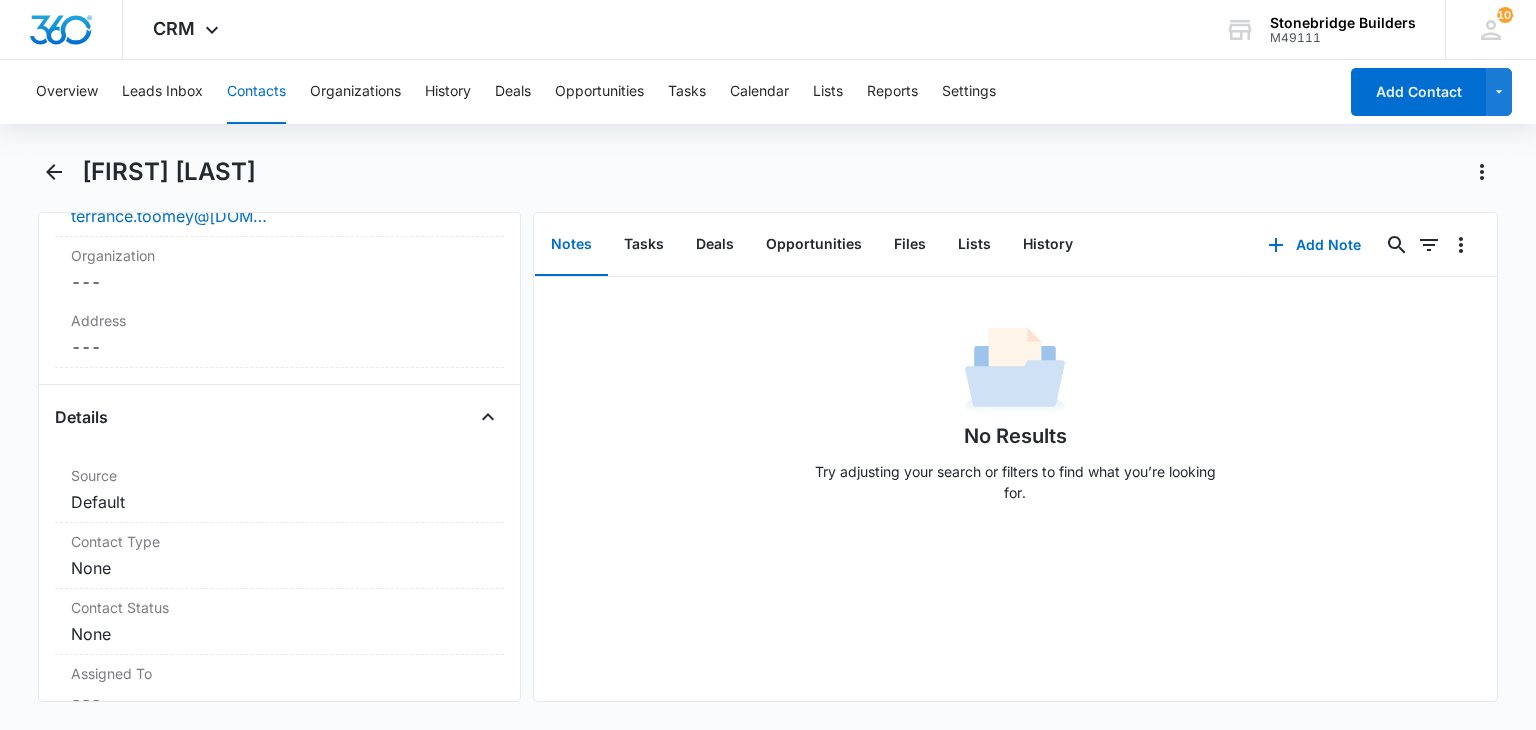 scroll, scrollTop: 612, scrollLeft: 0, axis: vertical 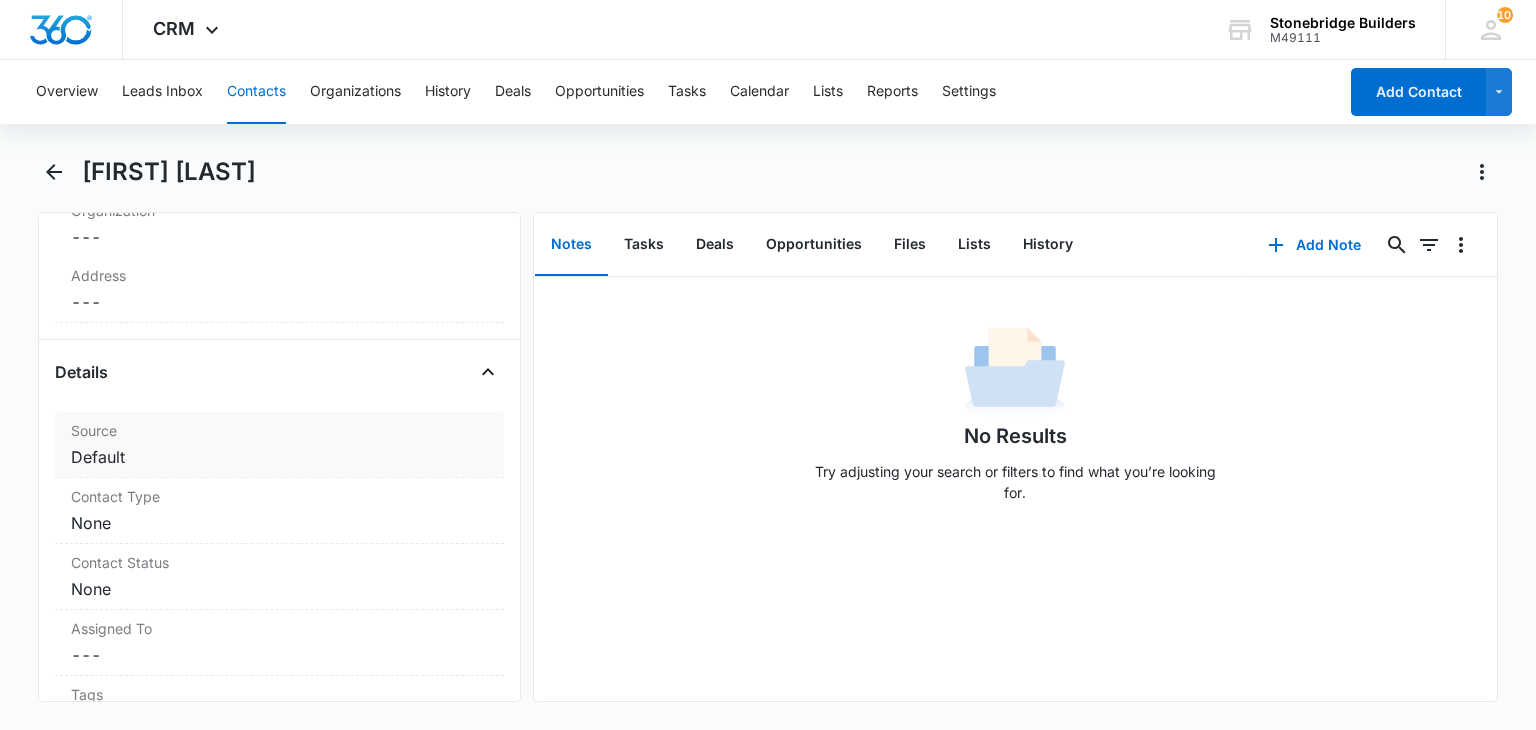 click on "Cancel Save Changes Default" at bounding box center (279, 457) 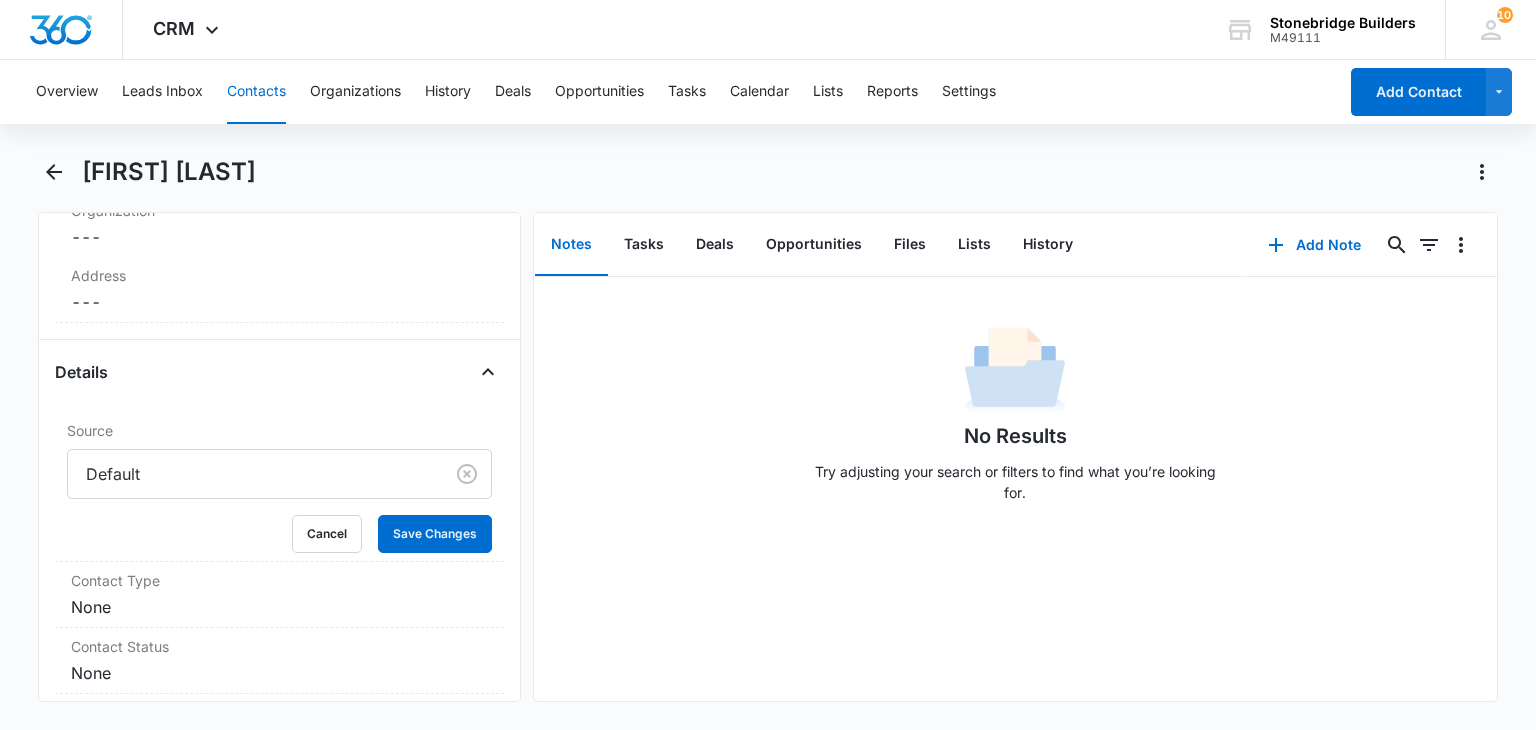 click at bounding box center [251, 474] 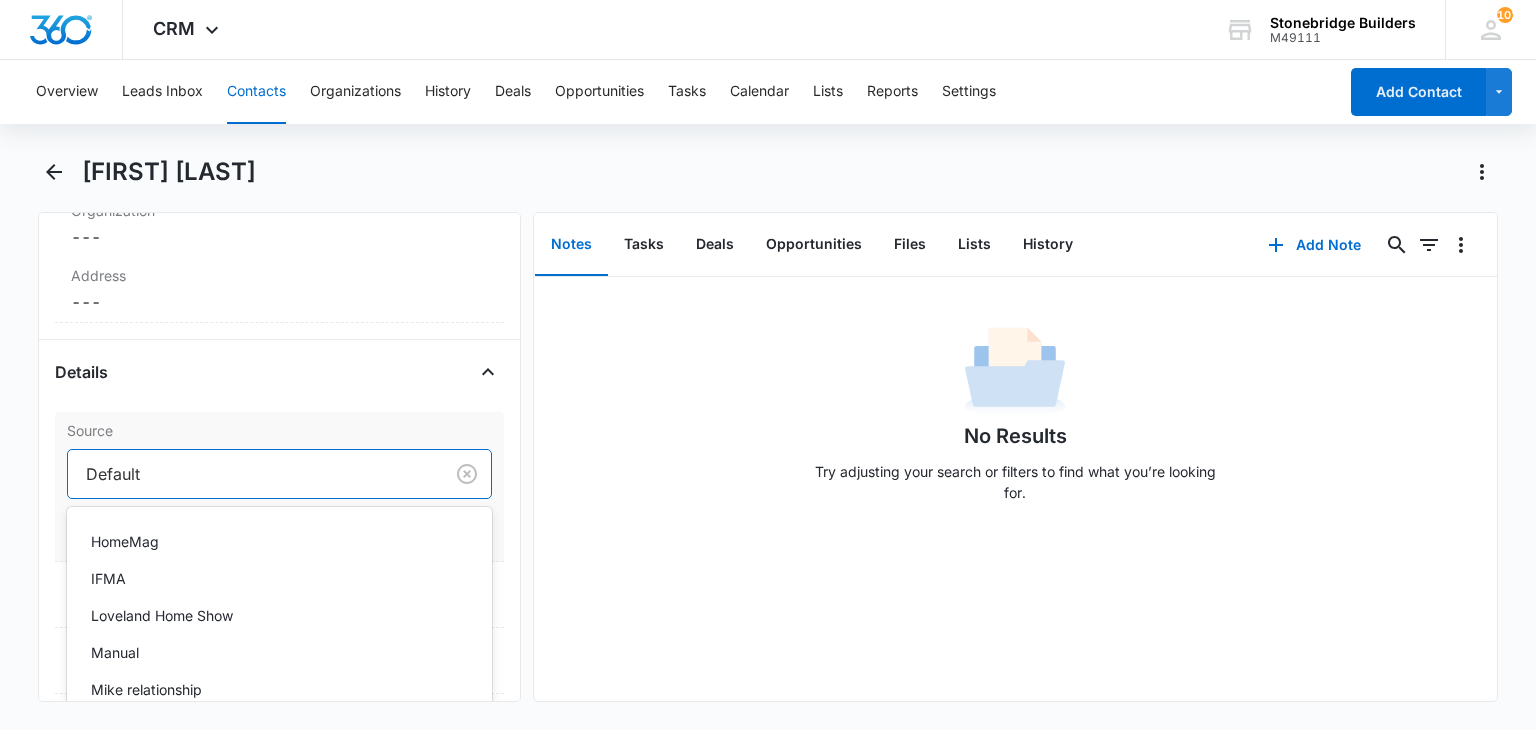 scroll, scrollTop: 497, scrollLeft: 0, axis: vertical 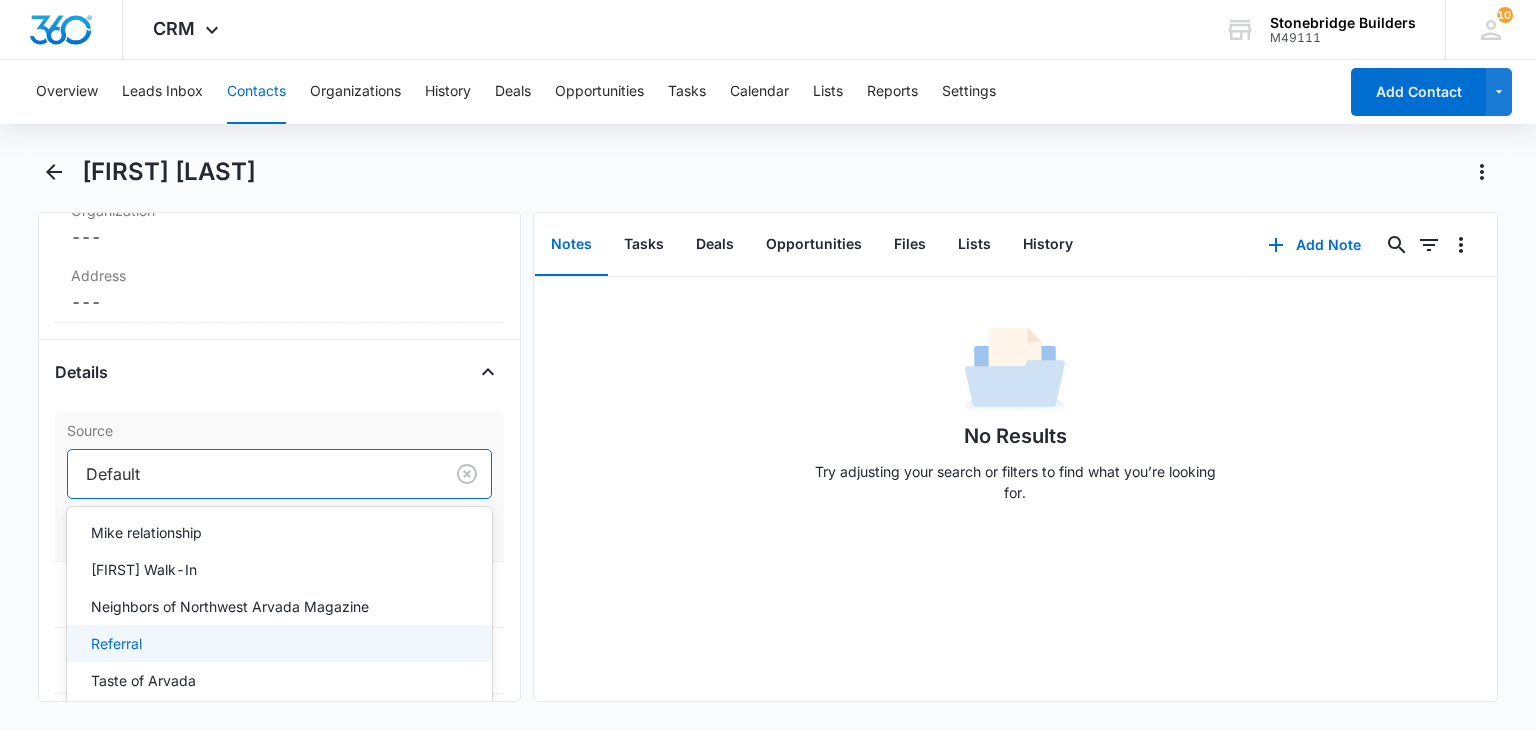 click on "Referral" at bounding box center (277, 643) 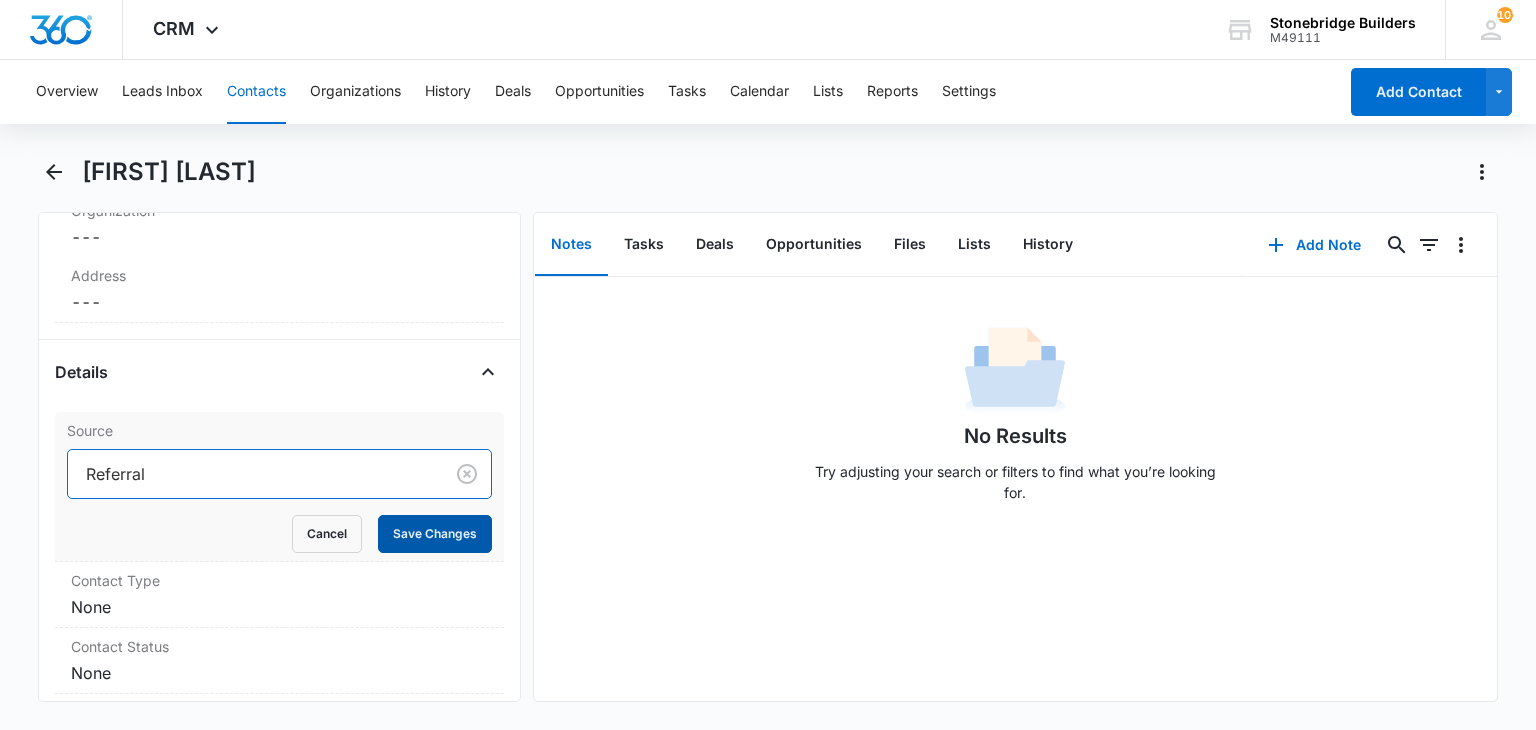 click on "Save Changes" at bounding box center [435, 534] 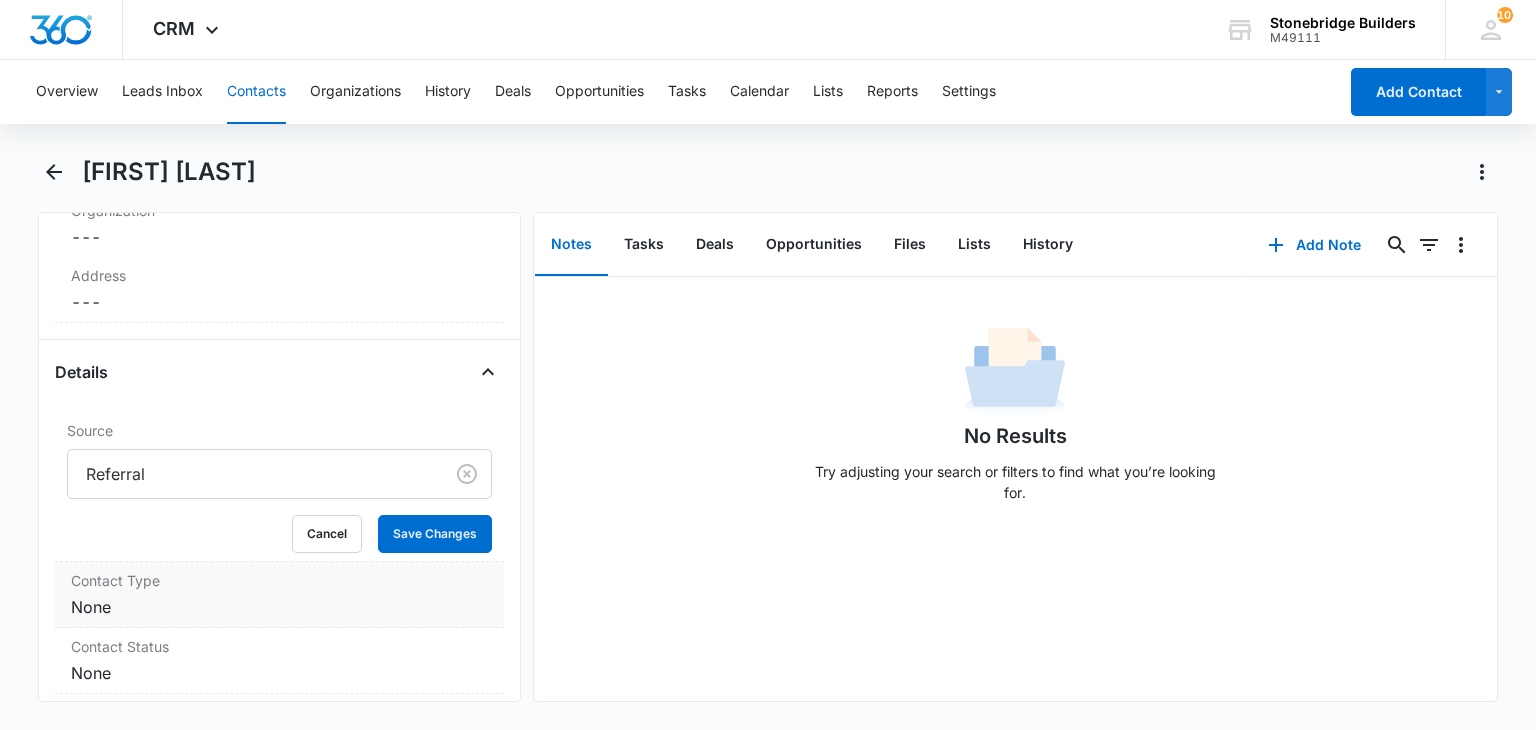 click on "Cancel Save Changes None" at bounding box center (279, 607) 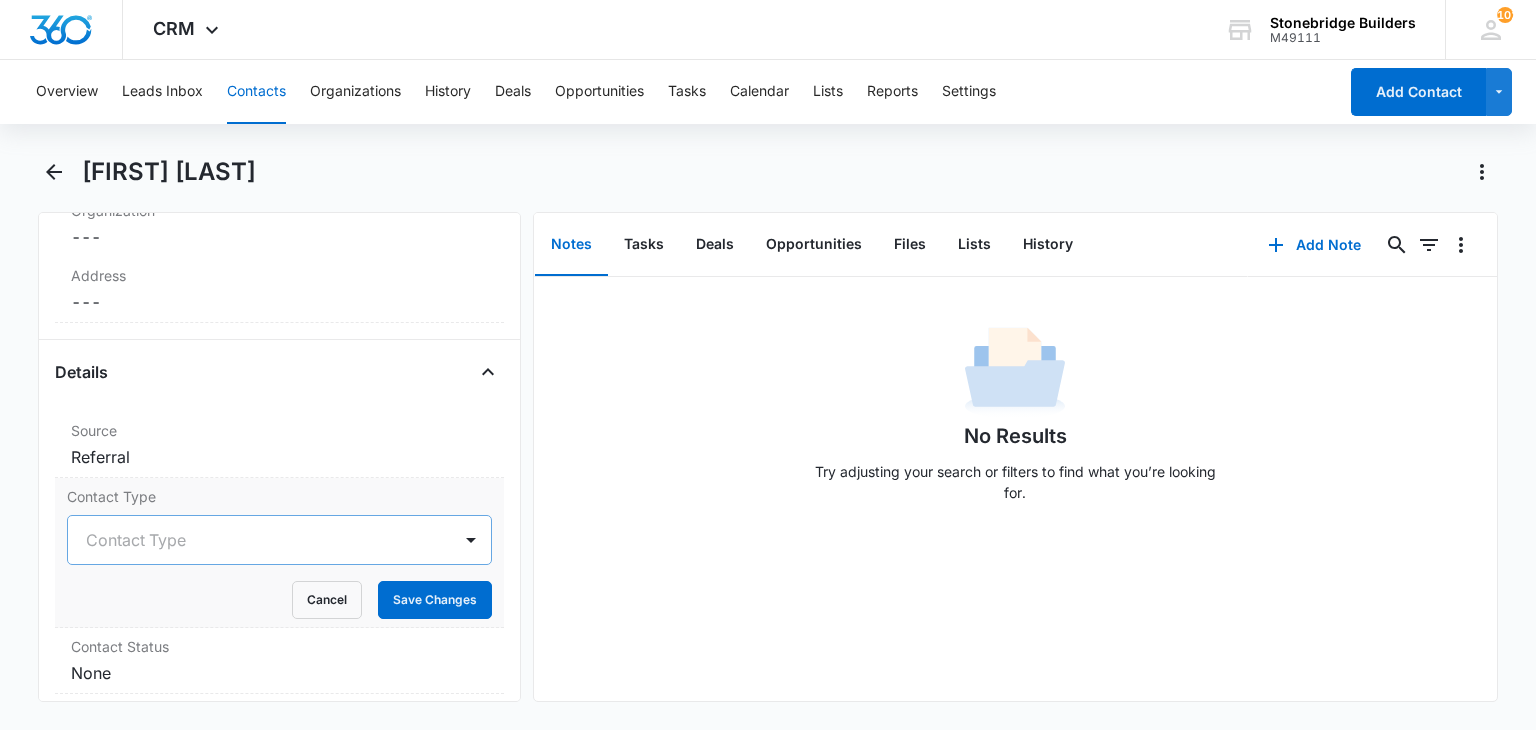 click at bounding box center [255, 540] 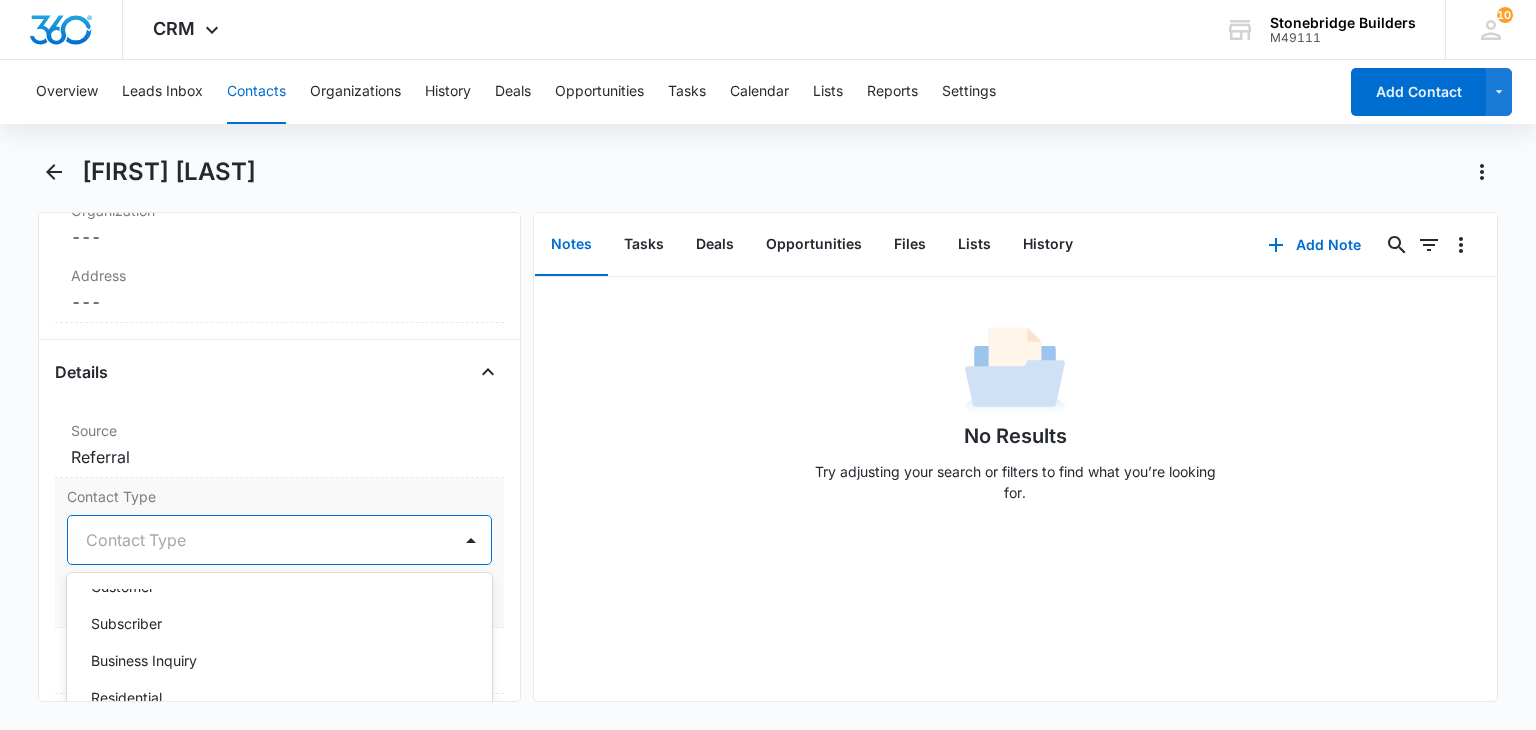 scroll, scrollTop: 200, scrollLeft: 0, axis: vertical 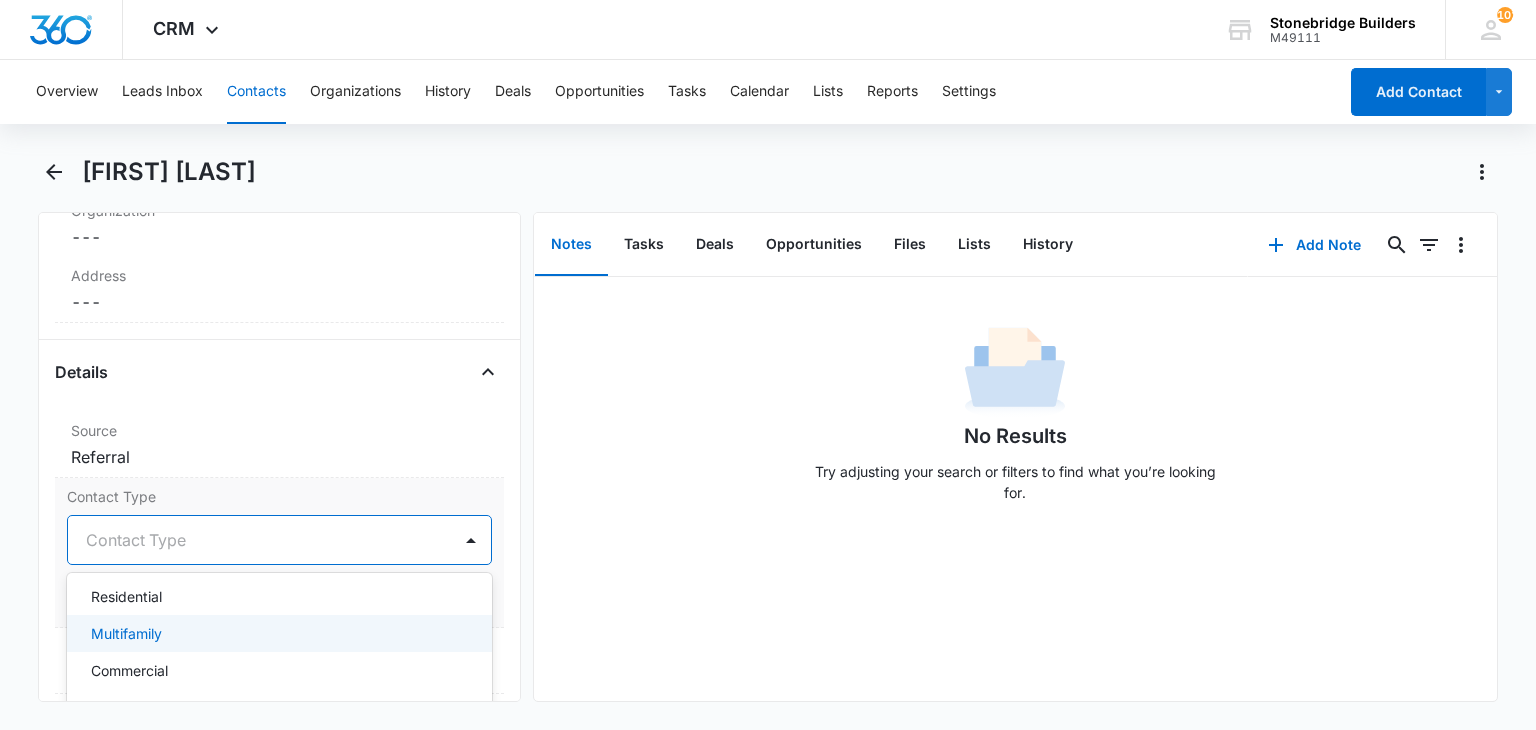 click on "Multifamily" at bounding box center [126, 633] 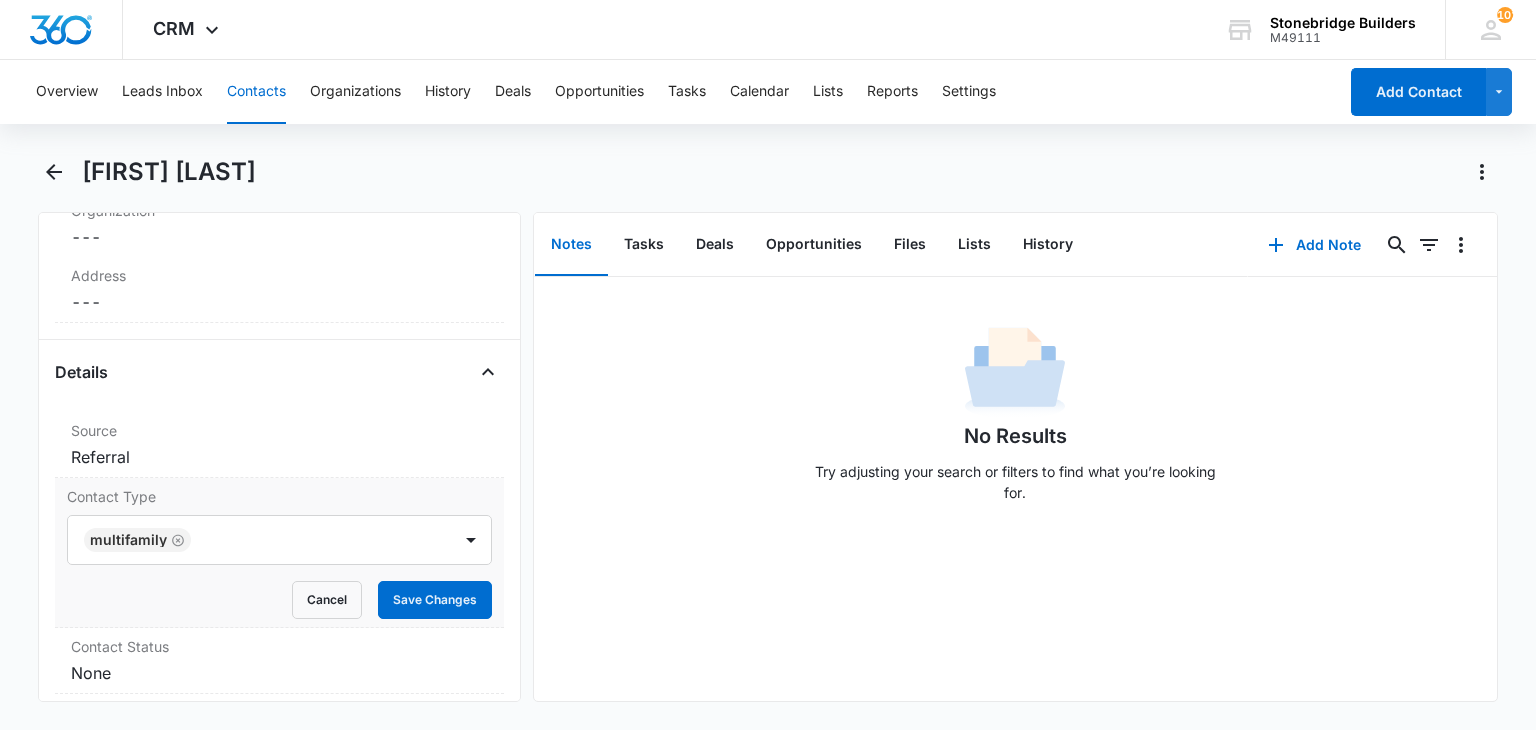 click on "Contact Type" at bounding box center [279, 496] 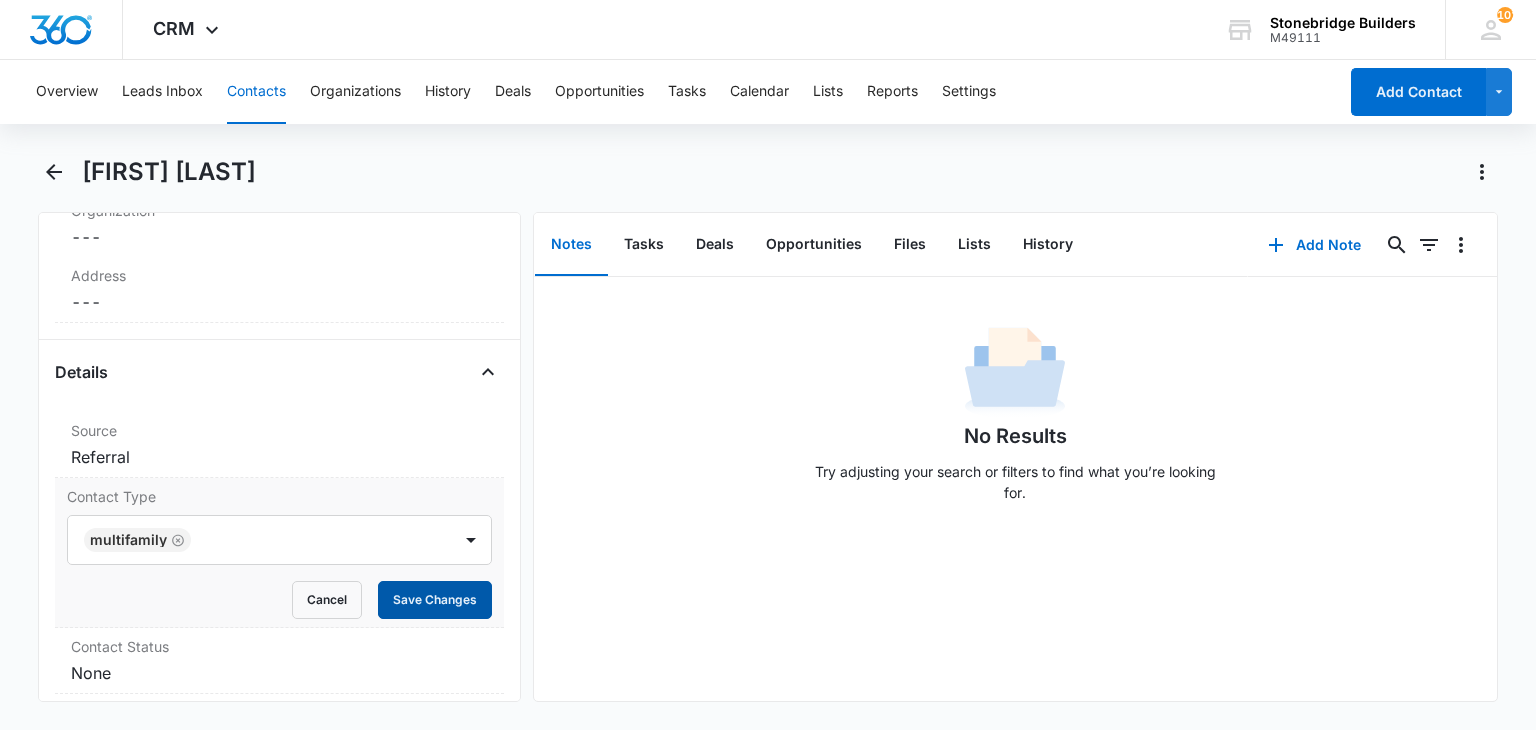 click on "Save Changes" at bounding box center [435, 600] 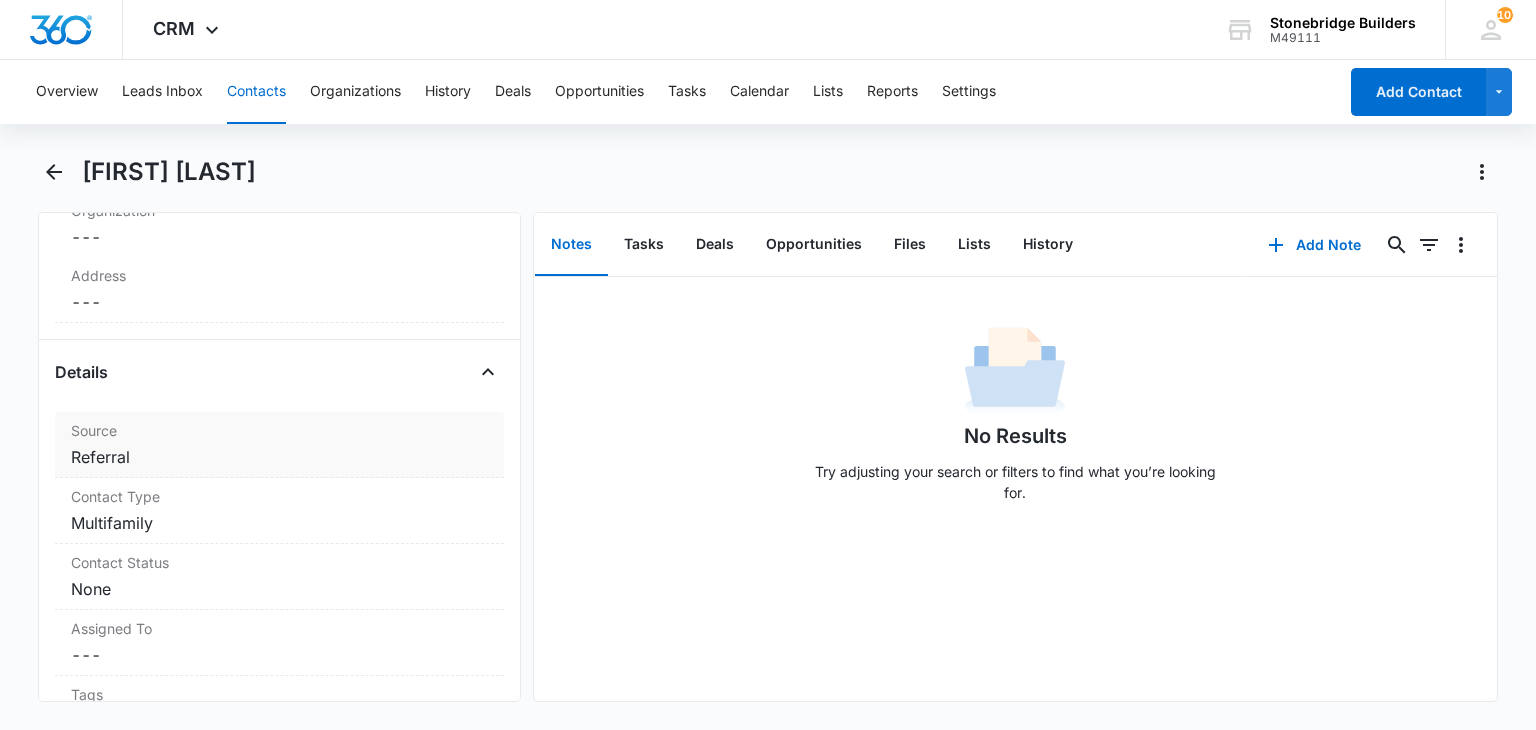 scroll, scrollTop: 0, scrollLeft: 0, axis: both 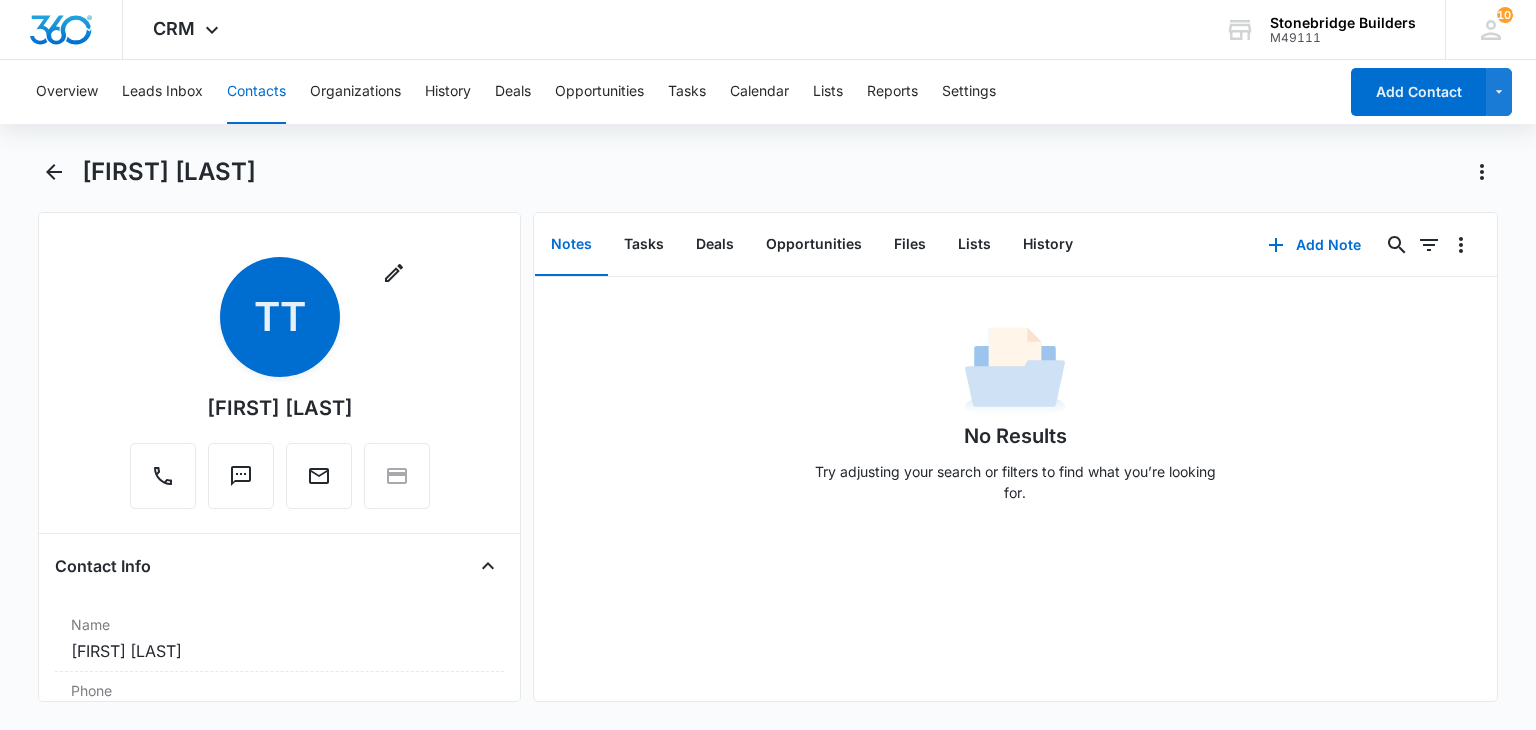 click on "Contacts" at bounding box center (256, 92) 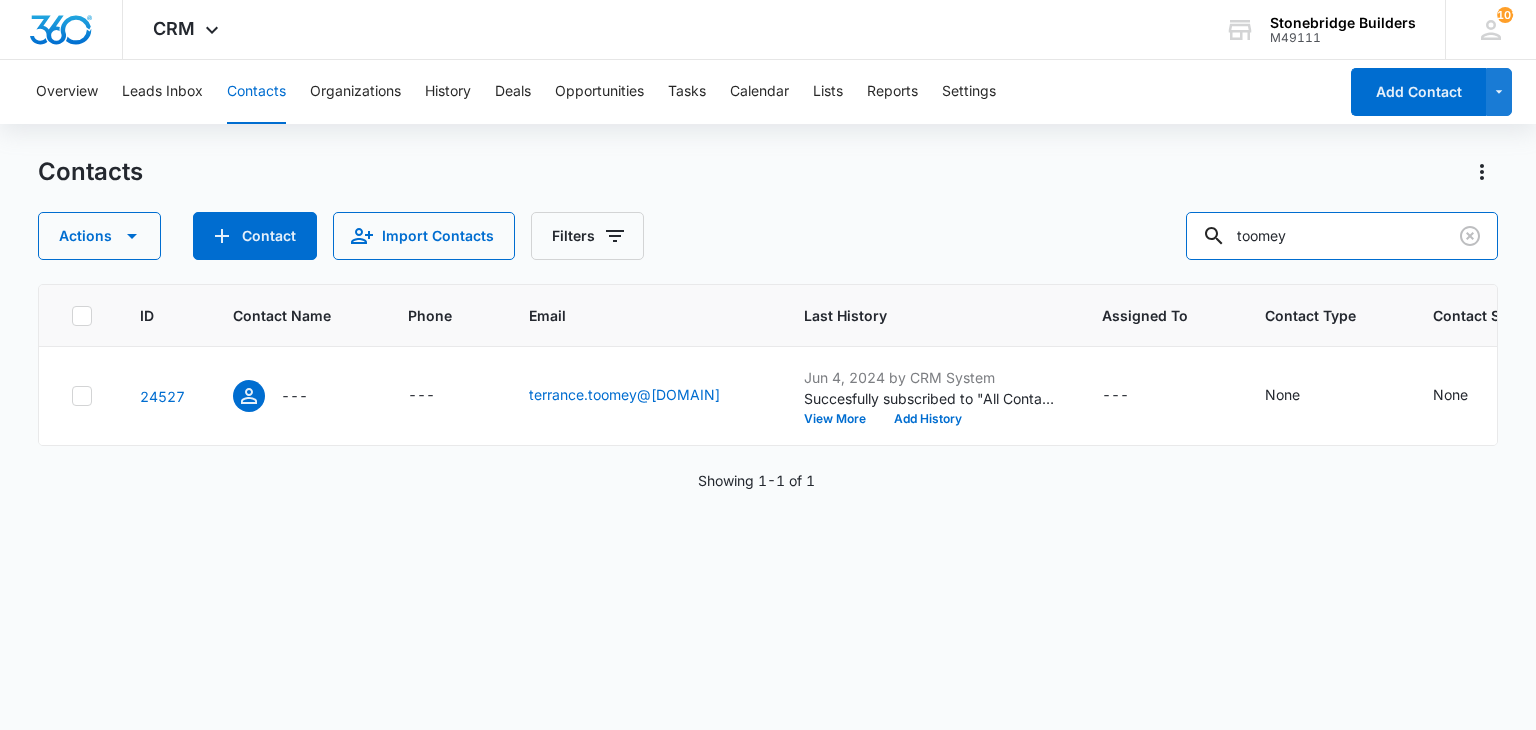 drag, startPoint x: 1315, startPoint y: 236, endPoint x: 1154, endPoint y: 189, distance: 167.72 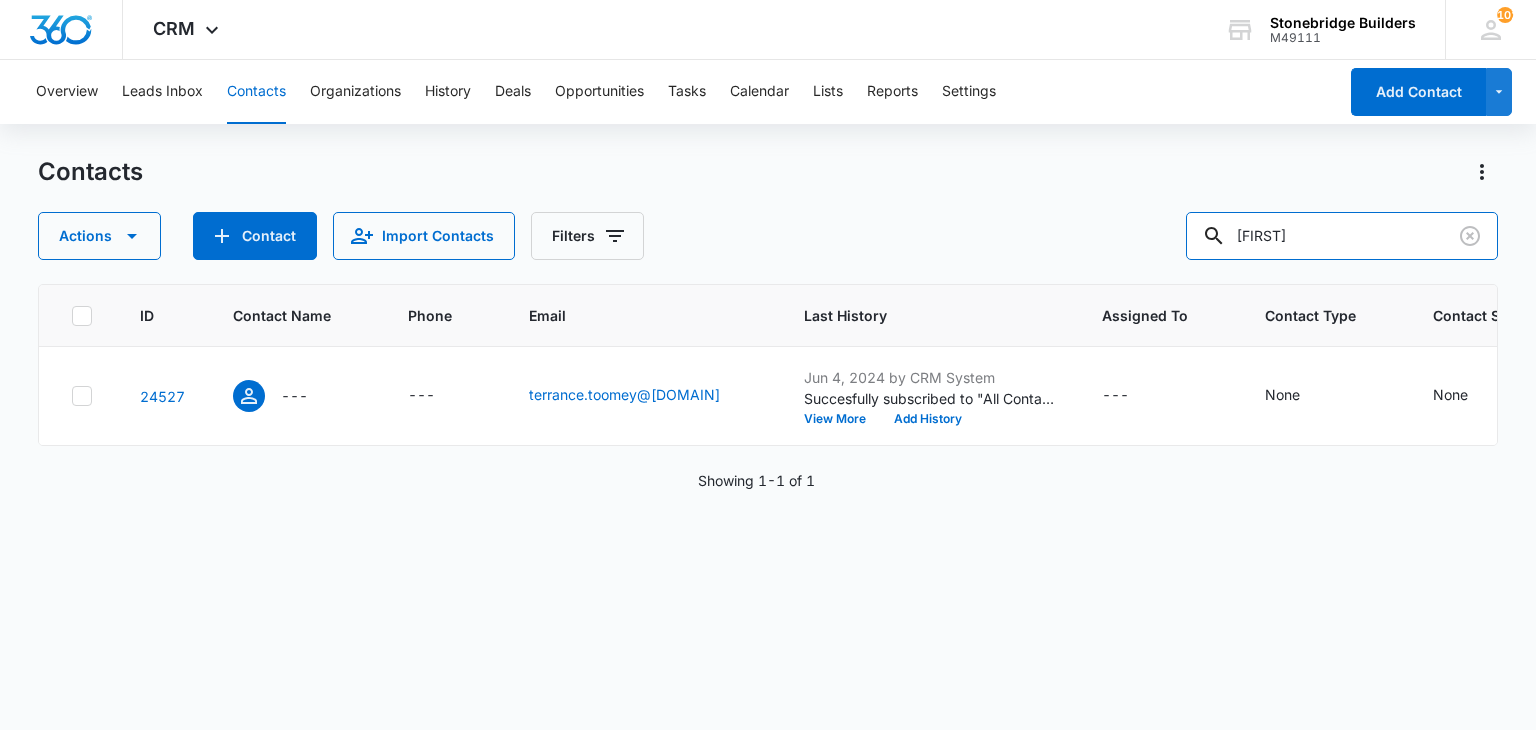 type on "[FIRST]" 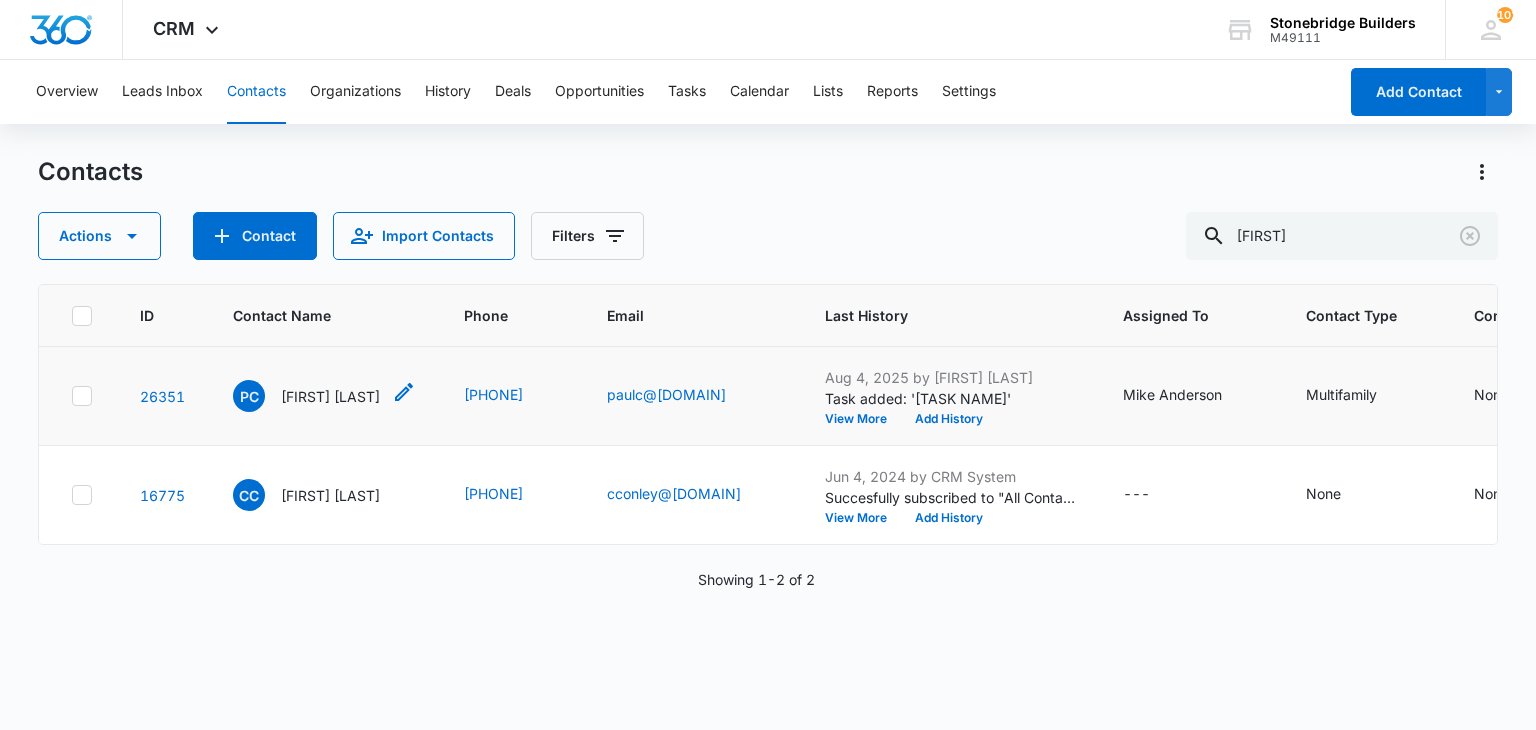 click on "[FIRST] [LAST]" at bounding box center [330, 396] 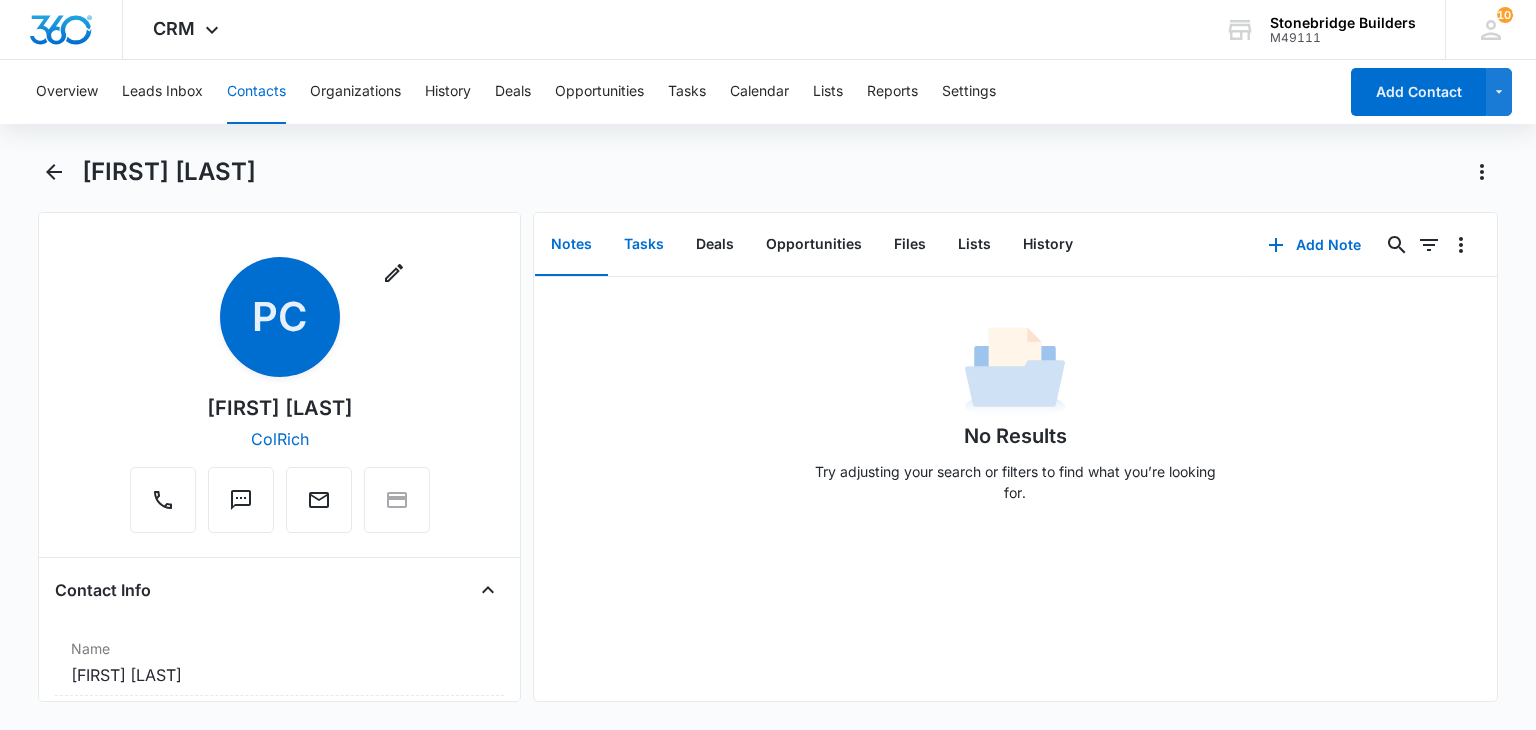 click on "Tasks" at bounding box center (644, 245) 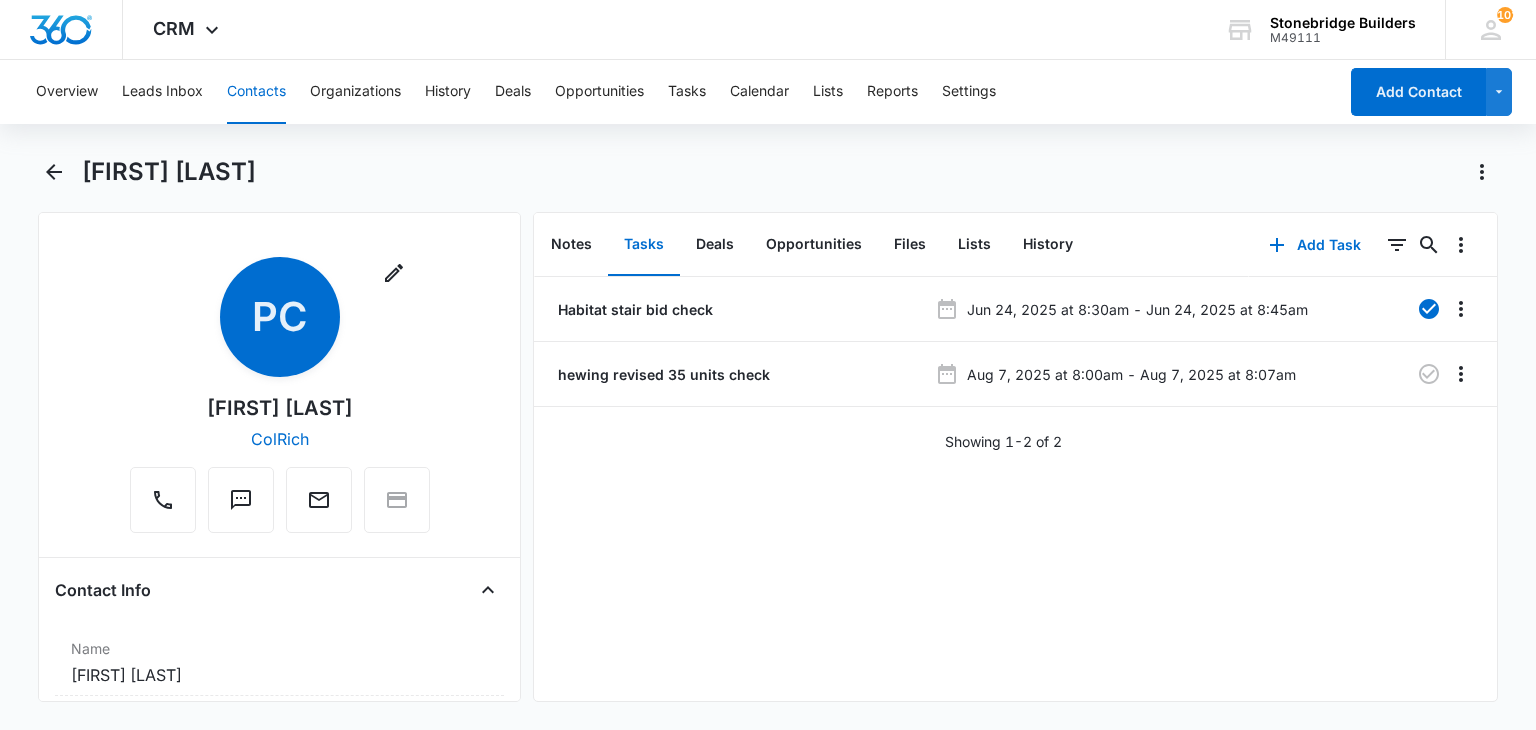 click on "Contacts" at bounding box center [256, 92] 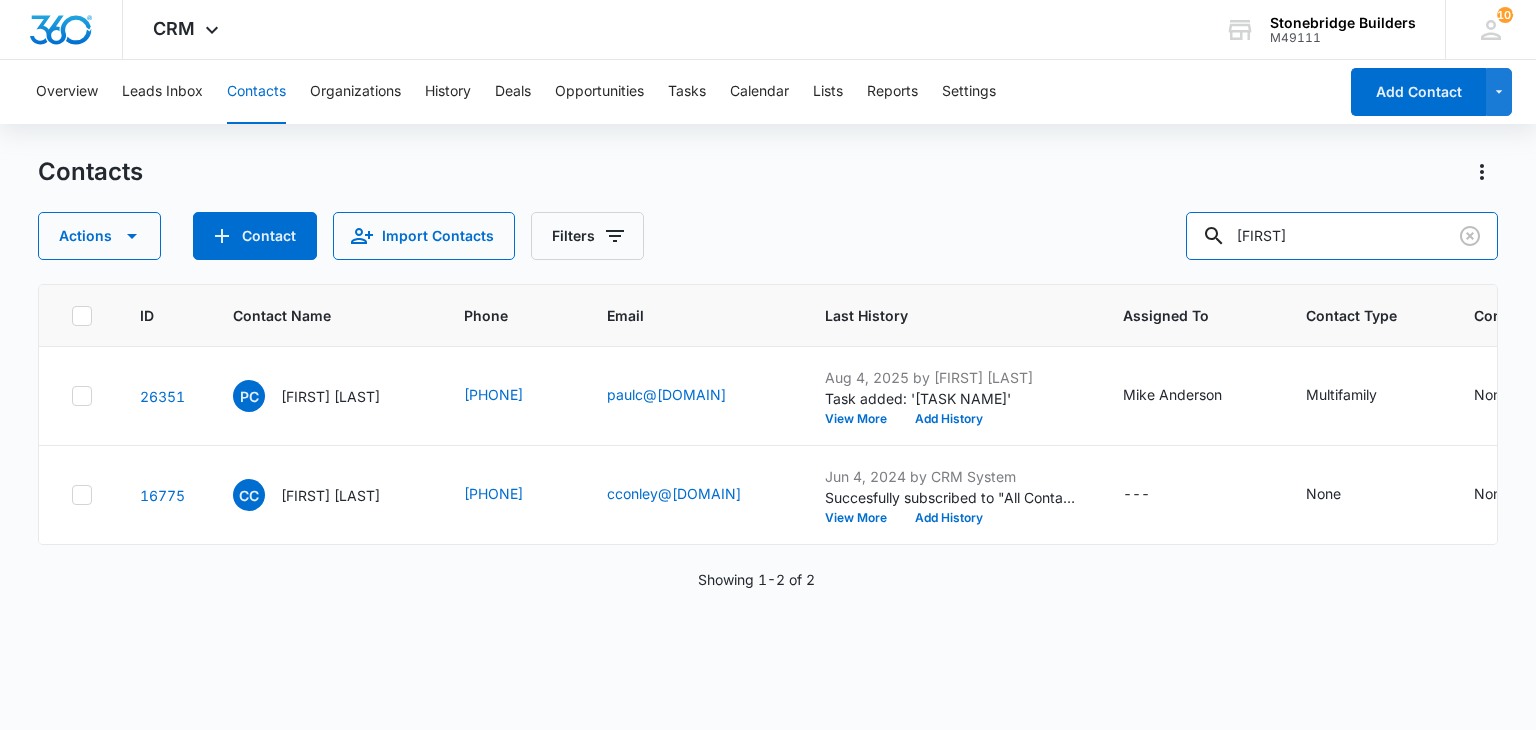 drag, startPoint x: 1341, startPoint y: 227, endPoint x: 1161, endPoint y: 226, distance: 180.00278 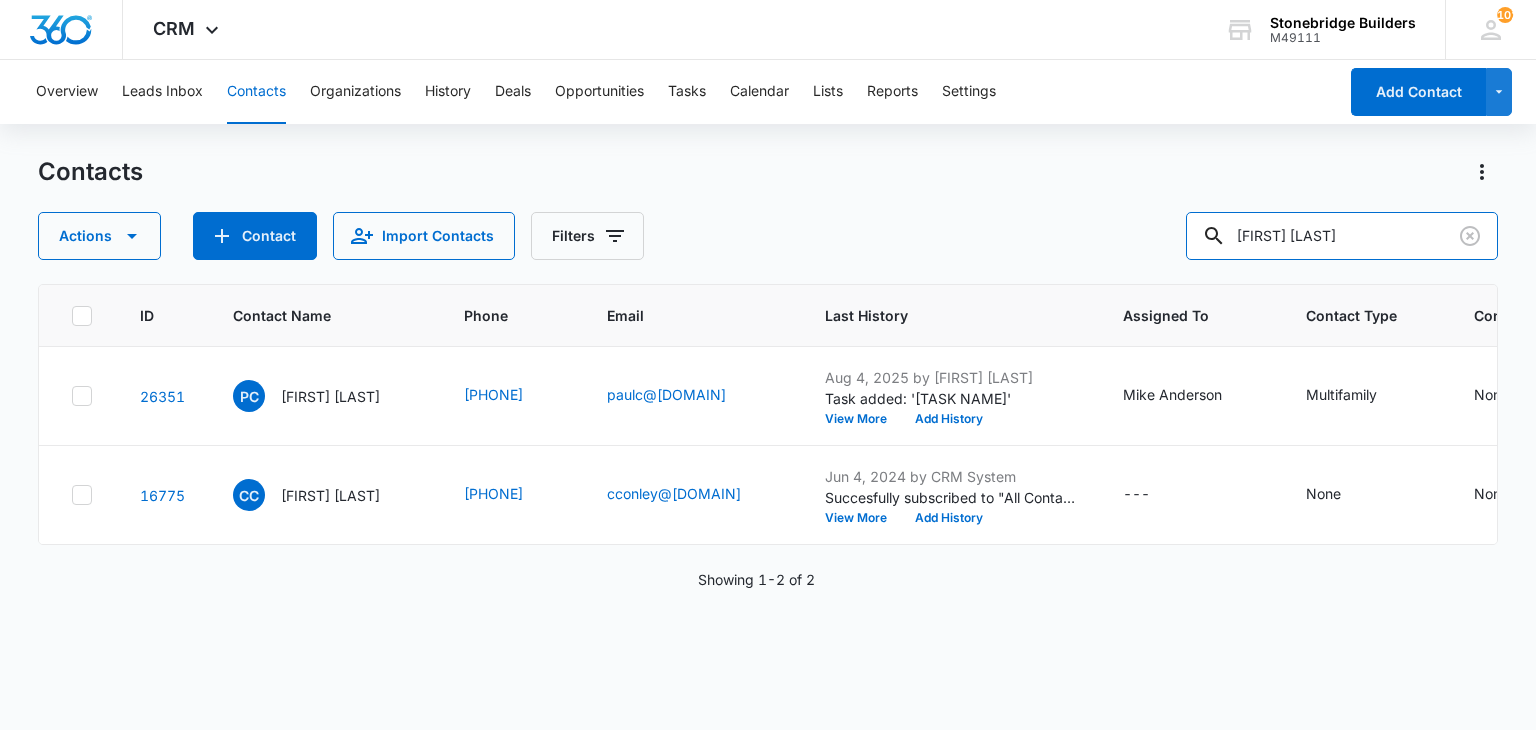 type on "[FIRST] [LAST]" 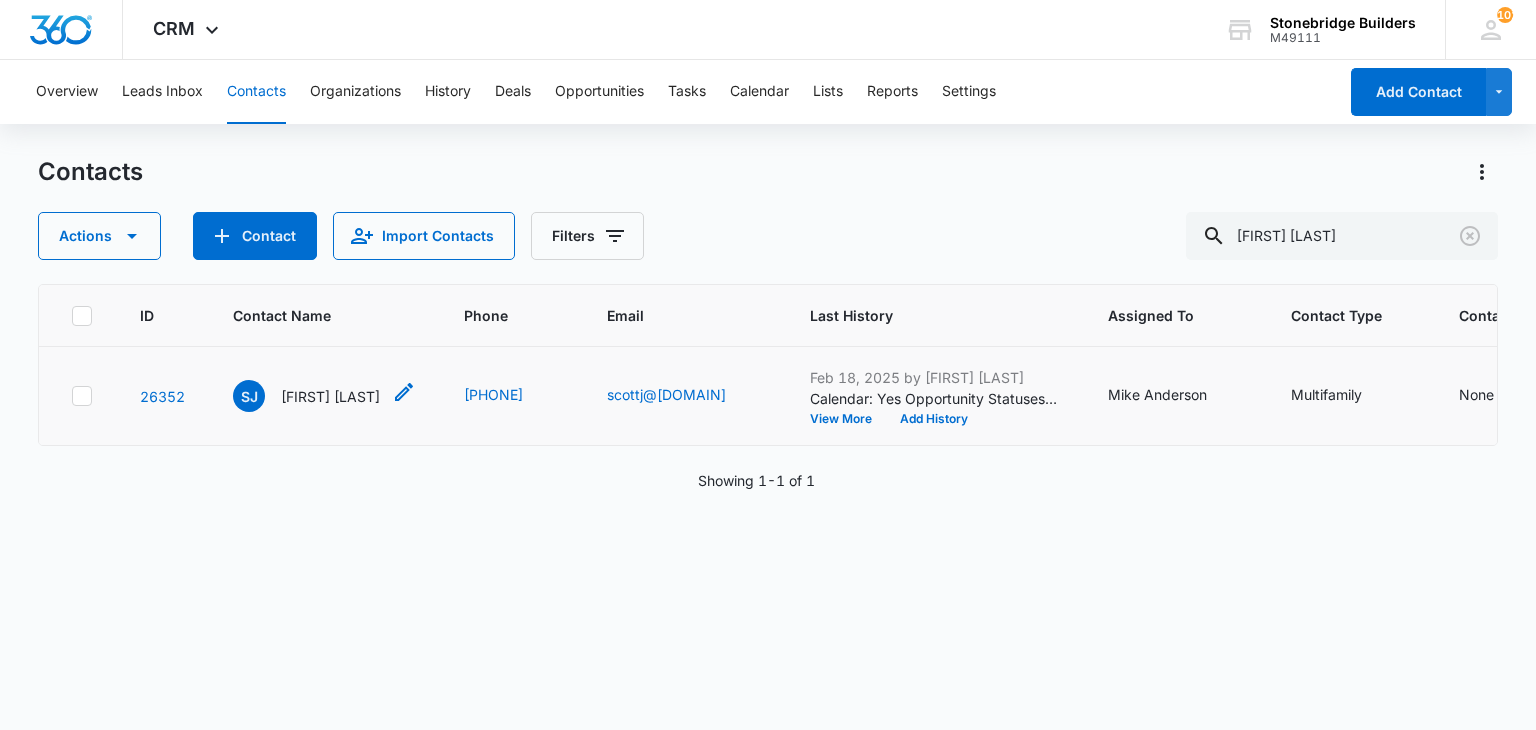 click on "[FIRST] [LAST]" at bounding box center [330, 396] 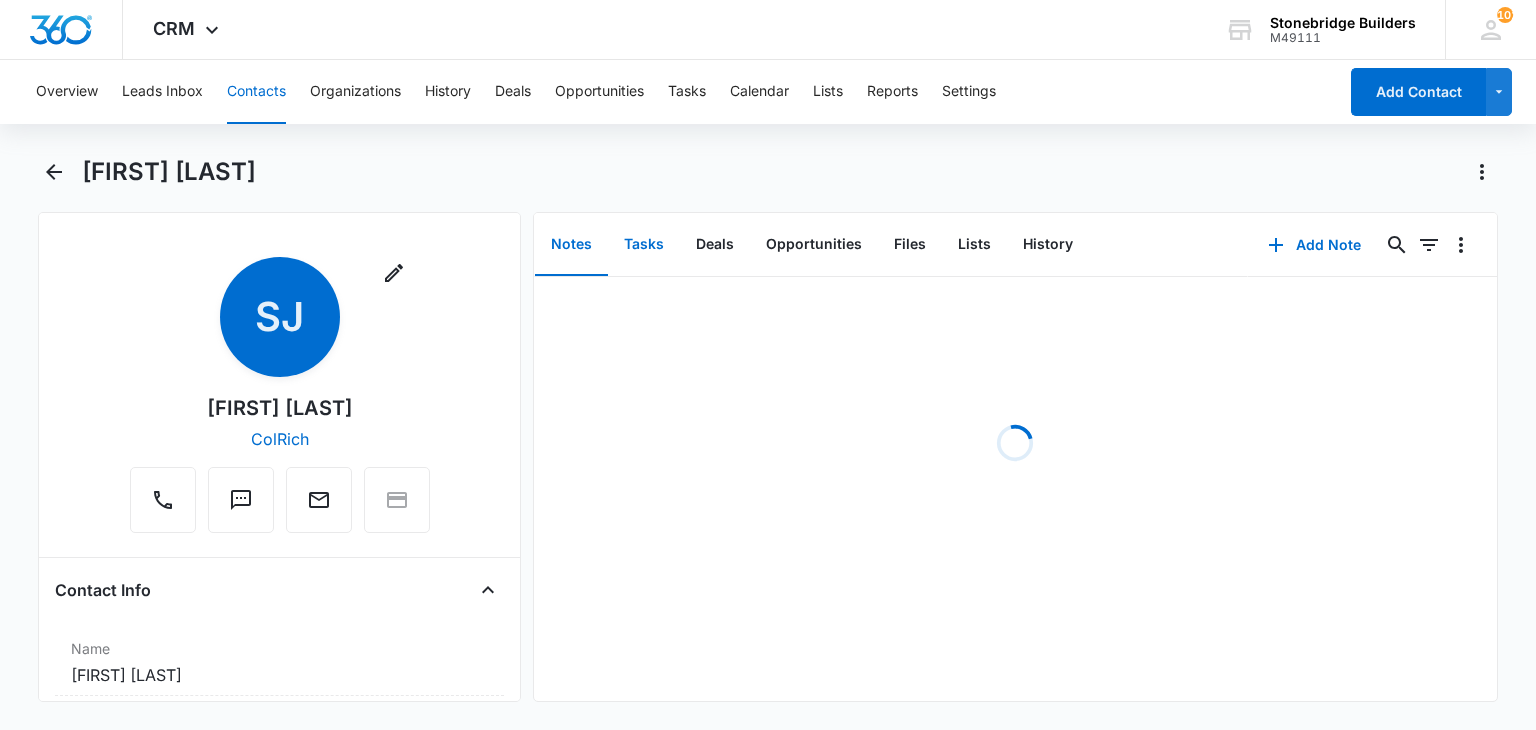 click on "Tasks" at bounding box center [644, 245] 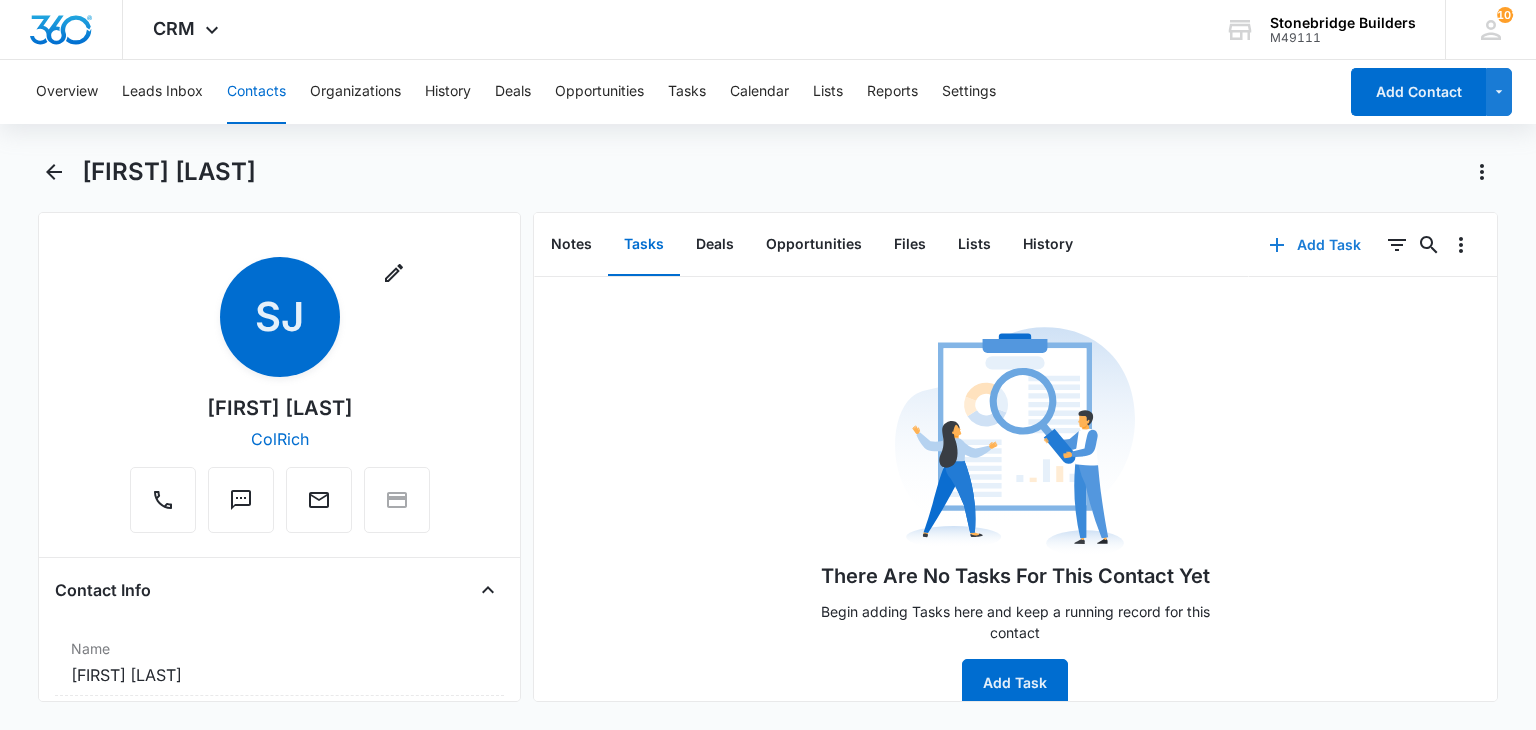 click on "Add Task" at bounding box center [1315, 245] 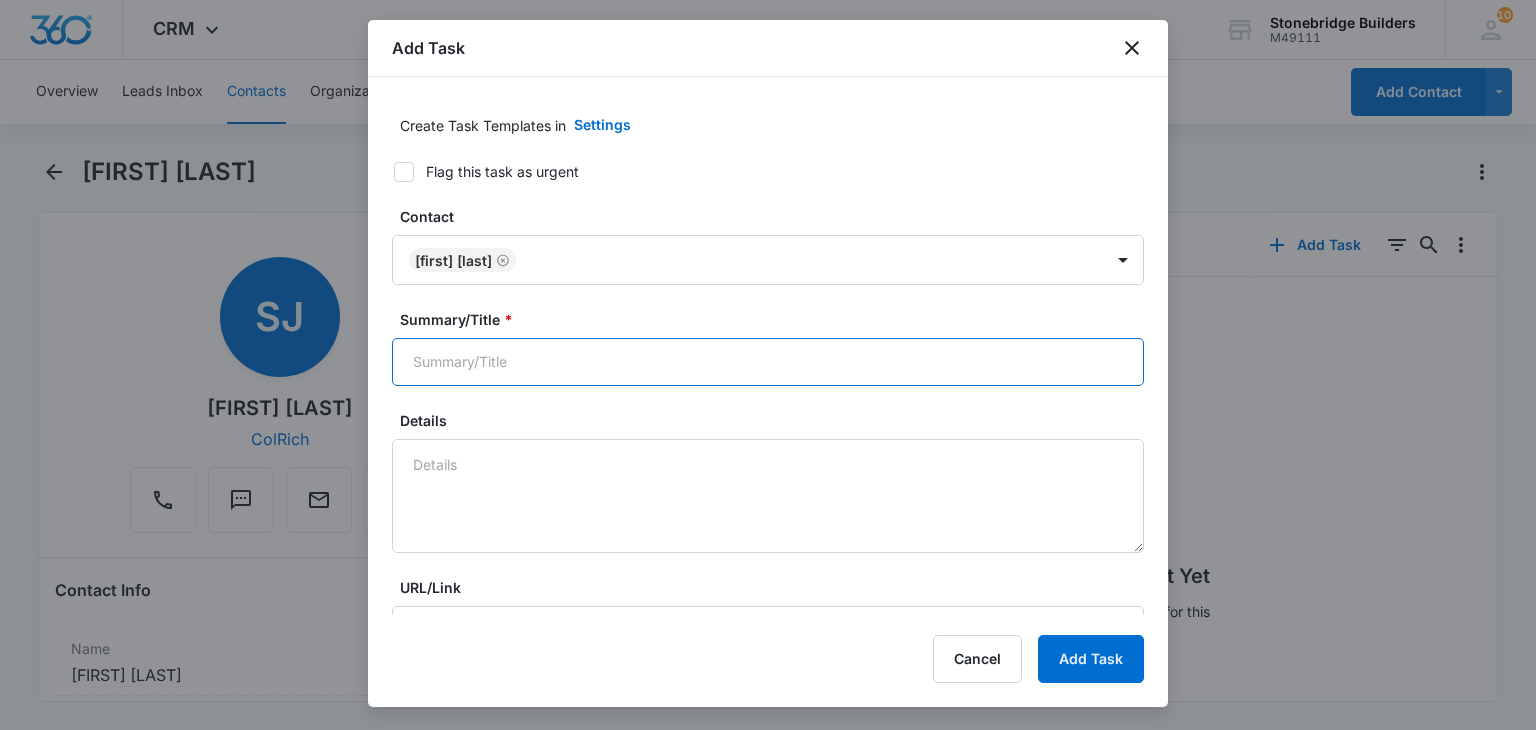 click on "Summary/Title *" at bounding box center (768, 362) 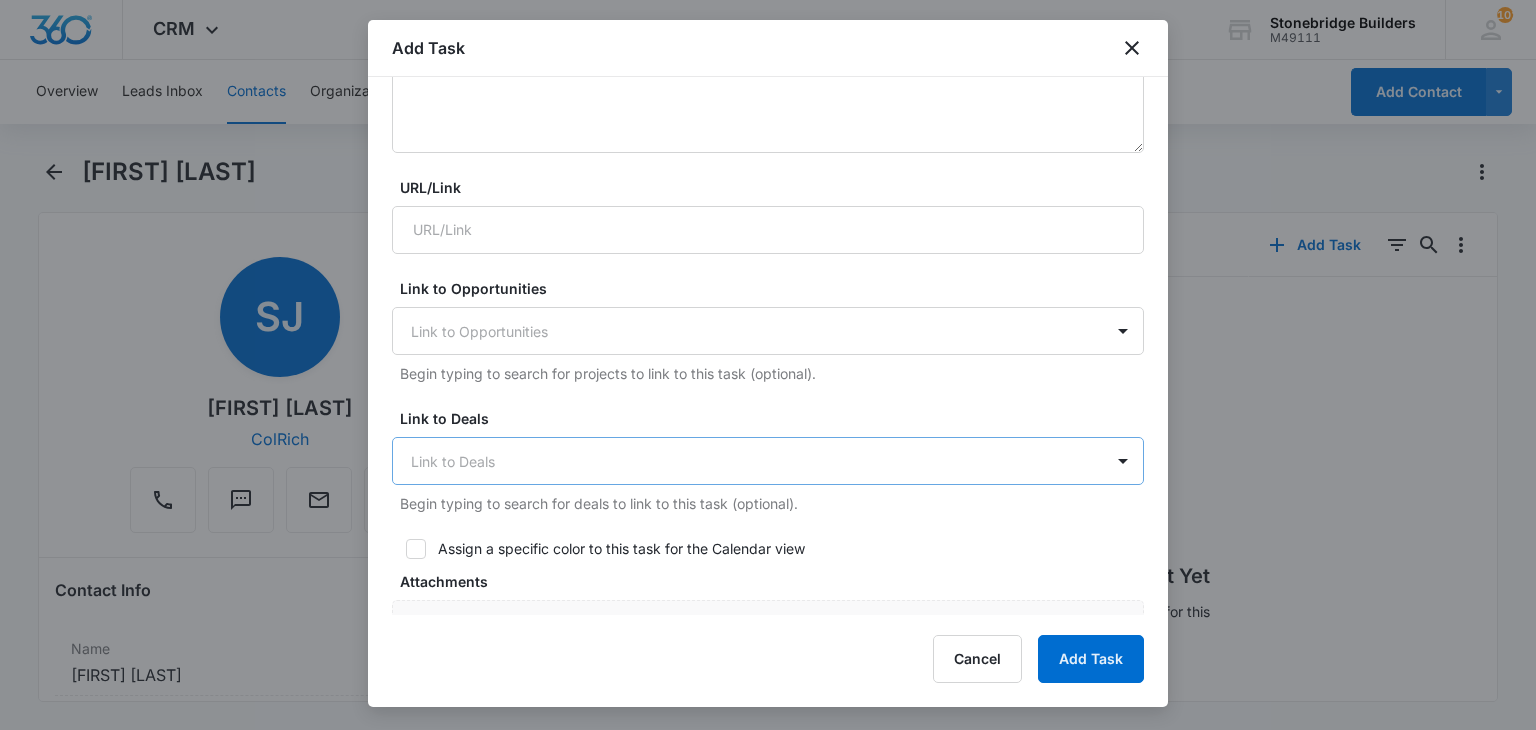 scroll, scrollTop: 600, scrollLeft: 0, axis: vertical 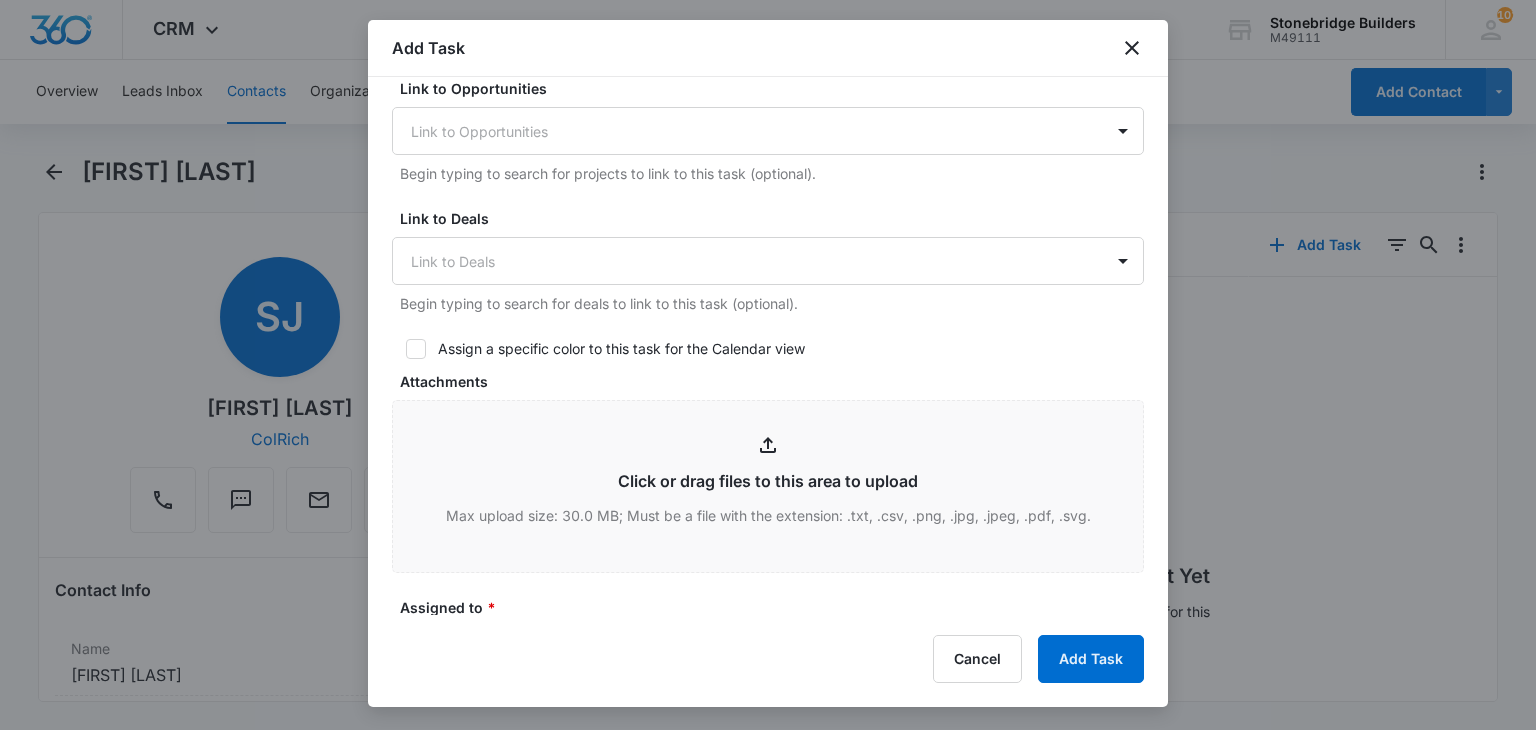 type on "[FIRST] [LAST] check ins" 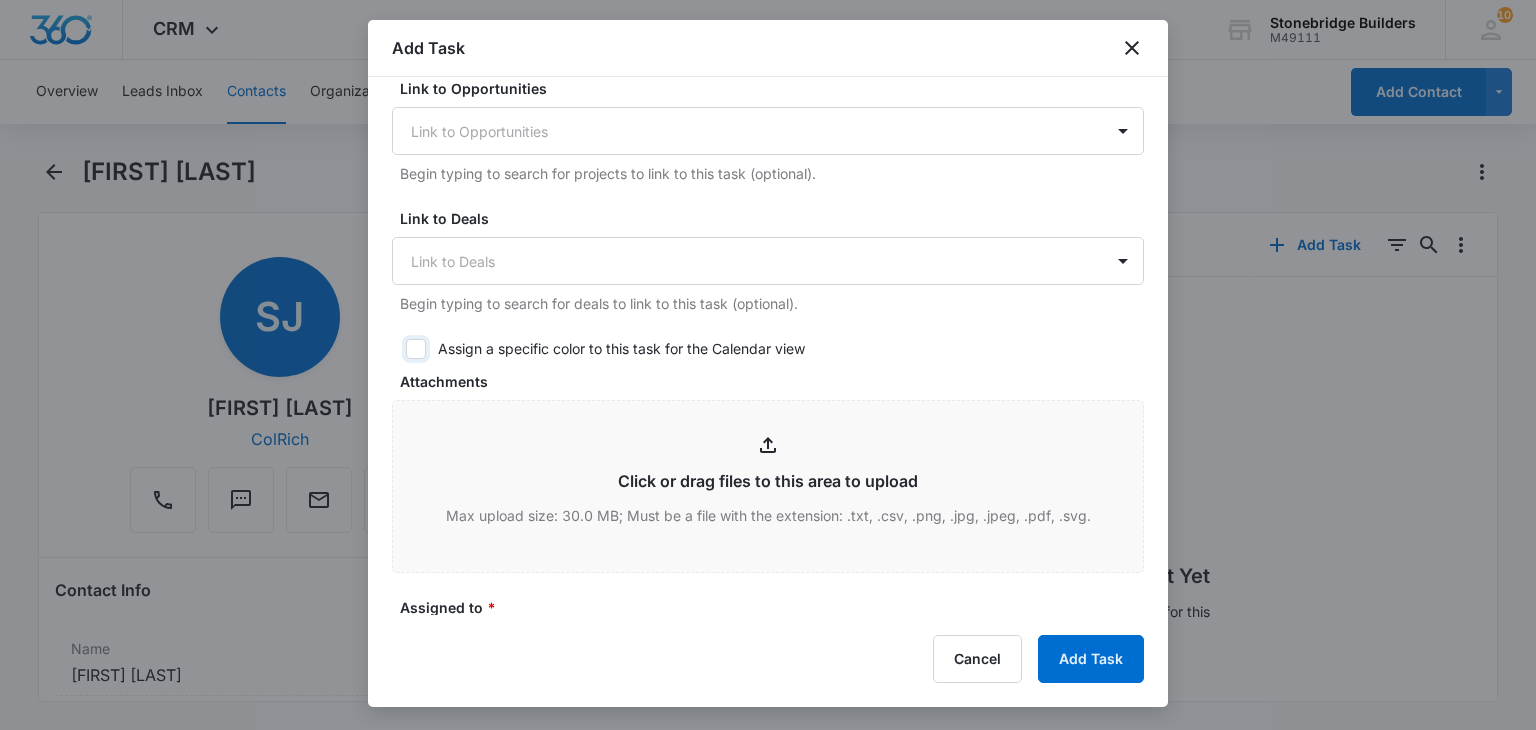 click on "Assign a specific color to this task for the Calendar view" at bounding box center [399, 349] 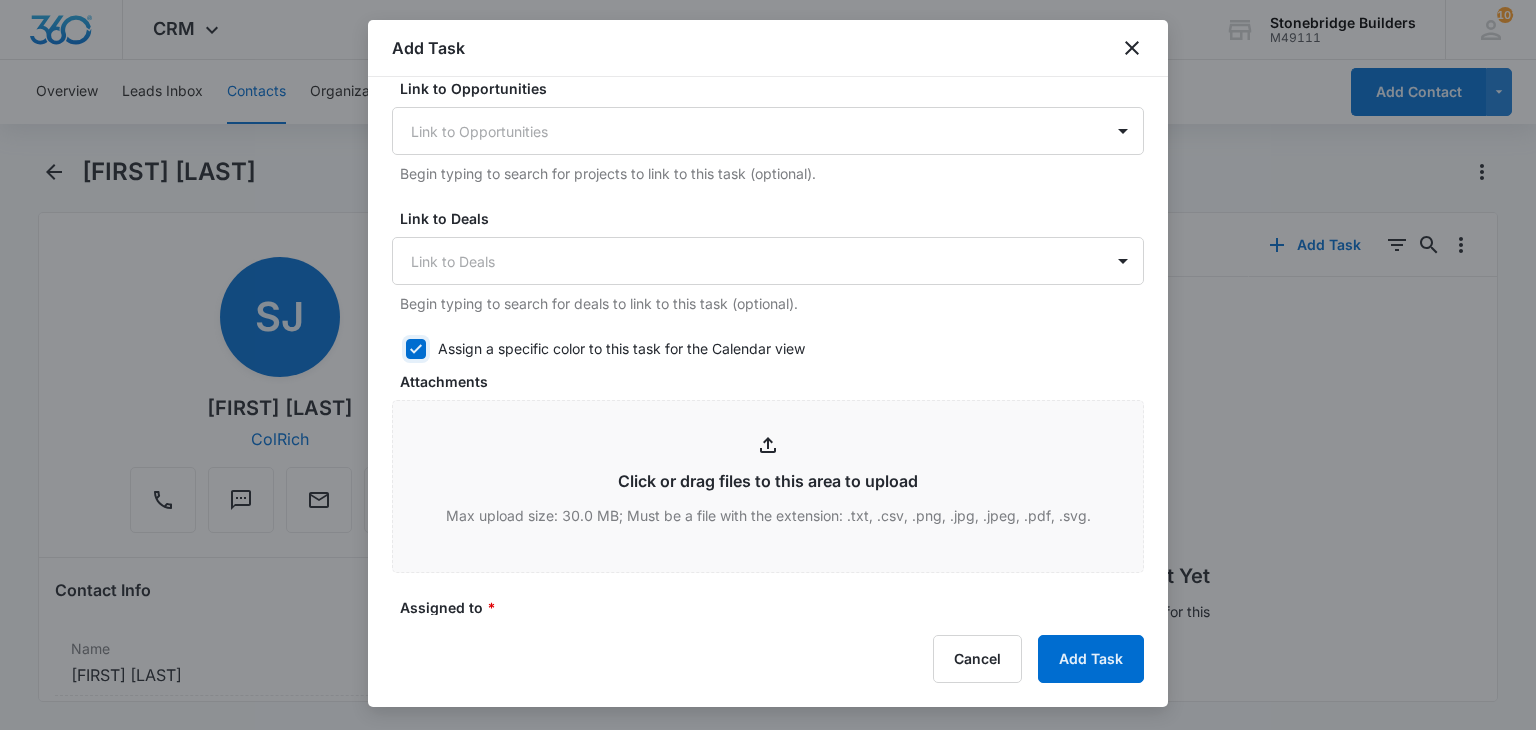 checkbox on "true" 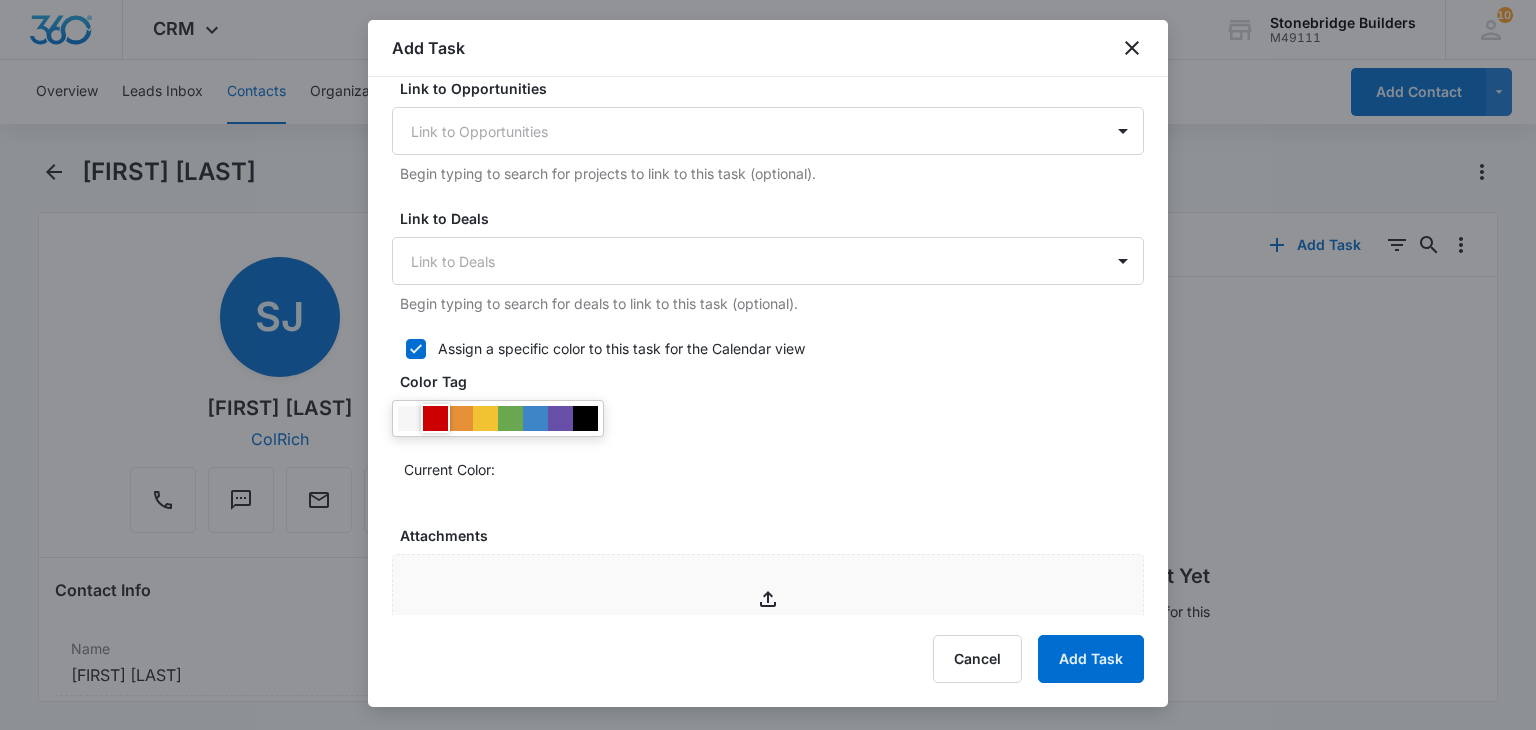 click at bounding box center (435, 418) 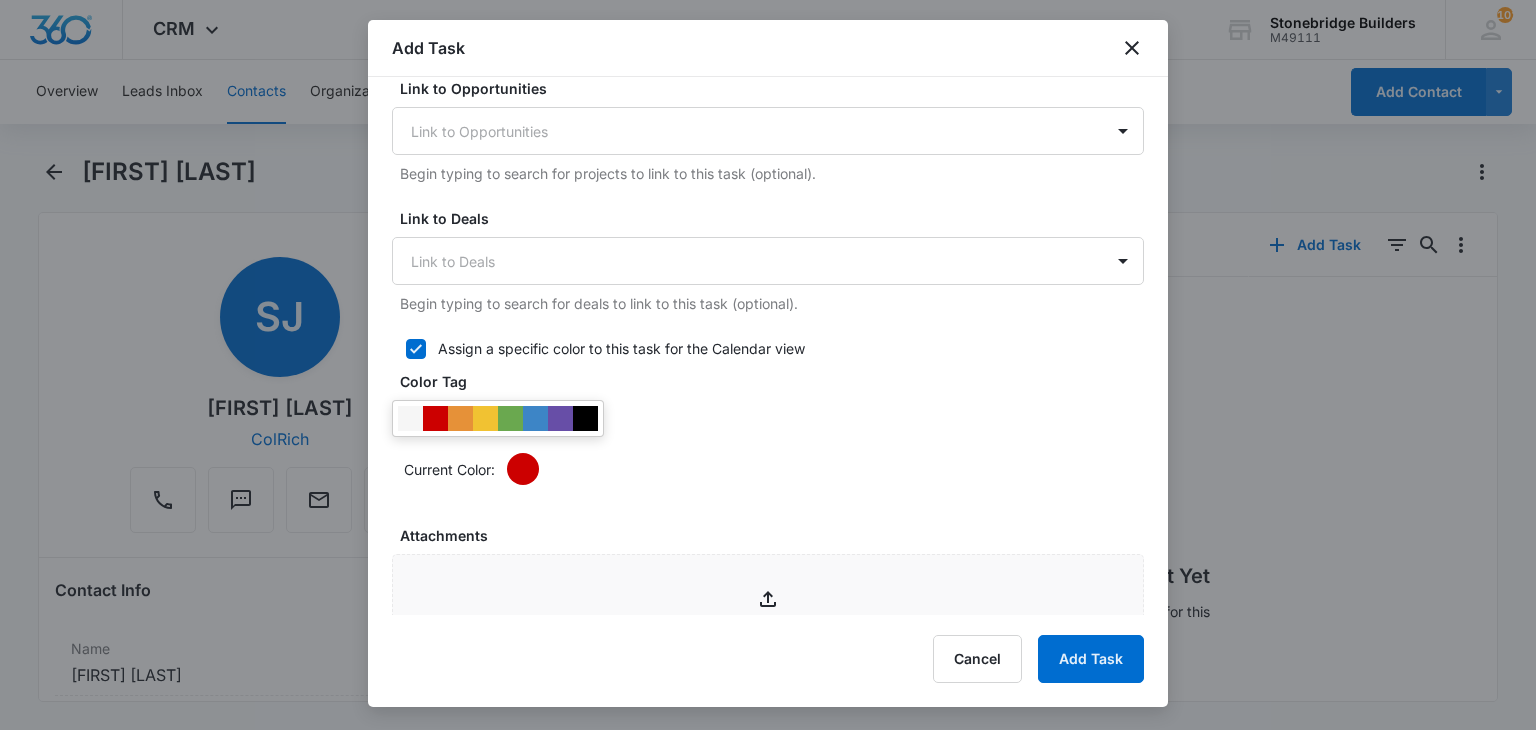 click on "Current Color:" at bounding box center (768, 442) 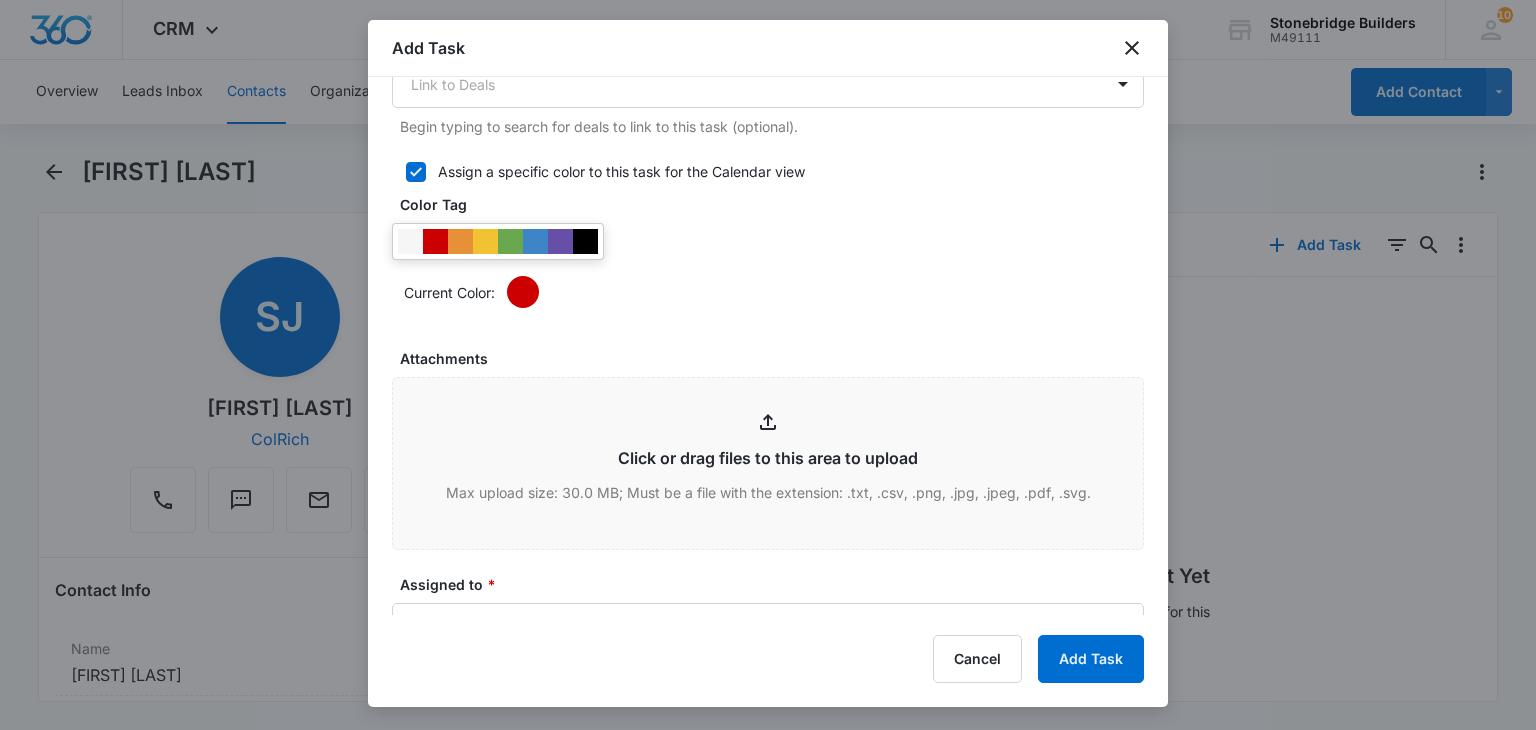 scroll, scrollTop: 1000, scrollLeft: 0, axis: vertical 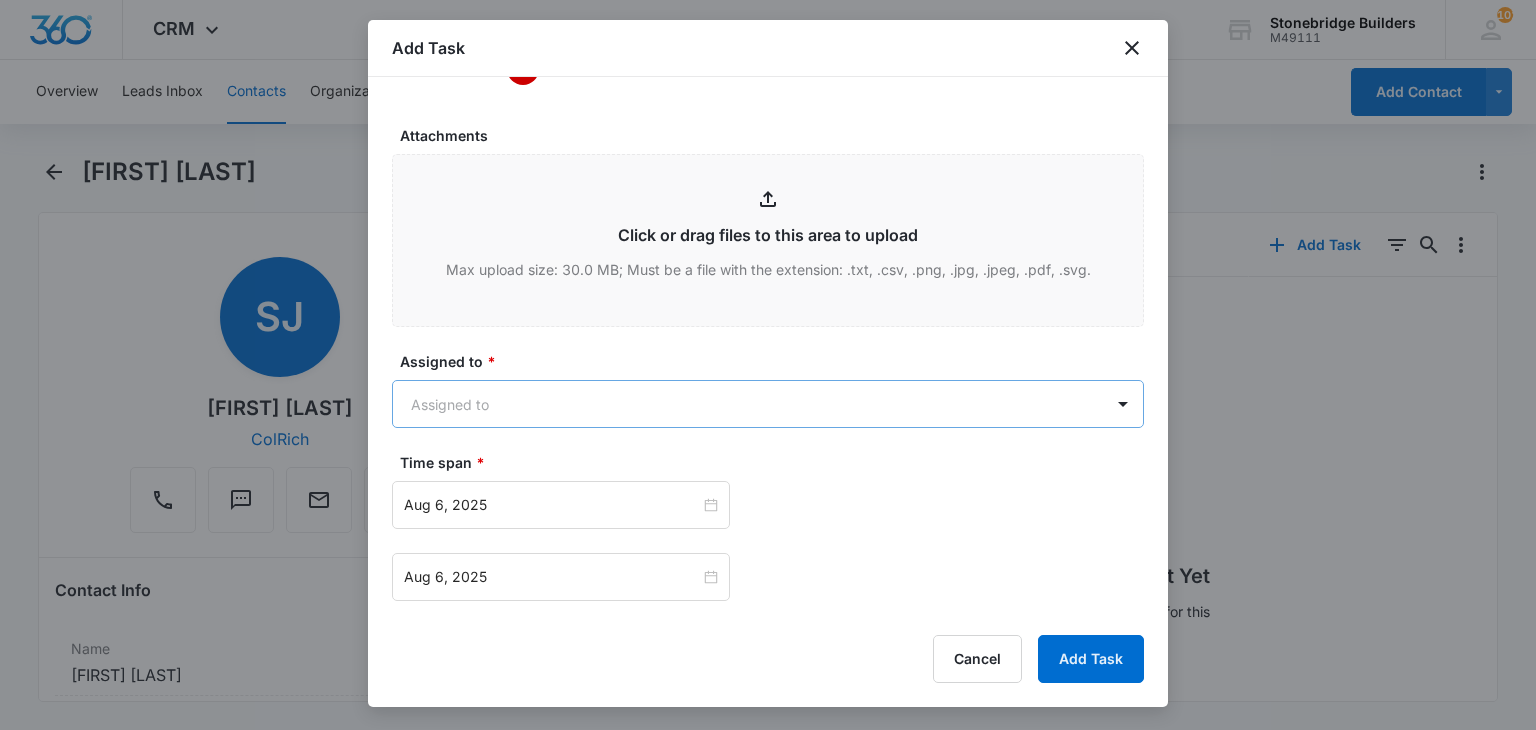 click on "Contact Info Name Cancel Save Changes [FIRST] [LAST] Phone Cancel Save Changes [PHONE] Email Cancel Save Changes [EMAIL] Organization Cancel Save Changes ColRich Address Cancel Save Changes --- Details Source Cancel Save Changes Manual Contact Type Cancel Save Changes Multifamily Contact Status Cancel Save Changes None Assigned To Cancel Save Changes [FIRST] [LAST] Tags Cancel Save Changes --- Next Contact Date Cancel Save Changes --- Color Tag Current Color: Cancel Save Changes Payments ID ID 26352 Created Feb 13, 2025 at 1:24pm Other Phone" at bounding box center (768, 365) 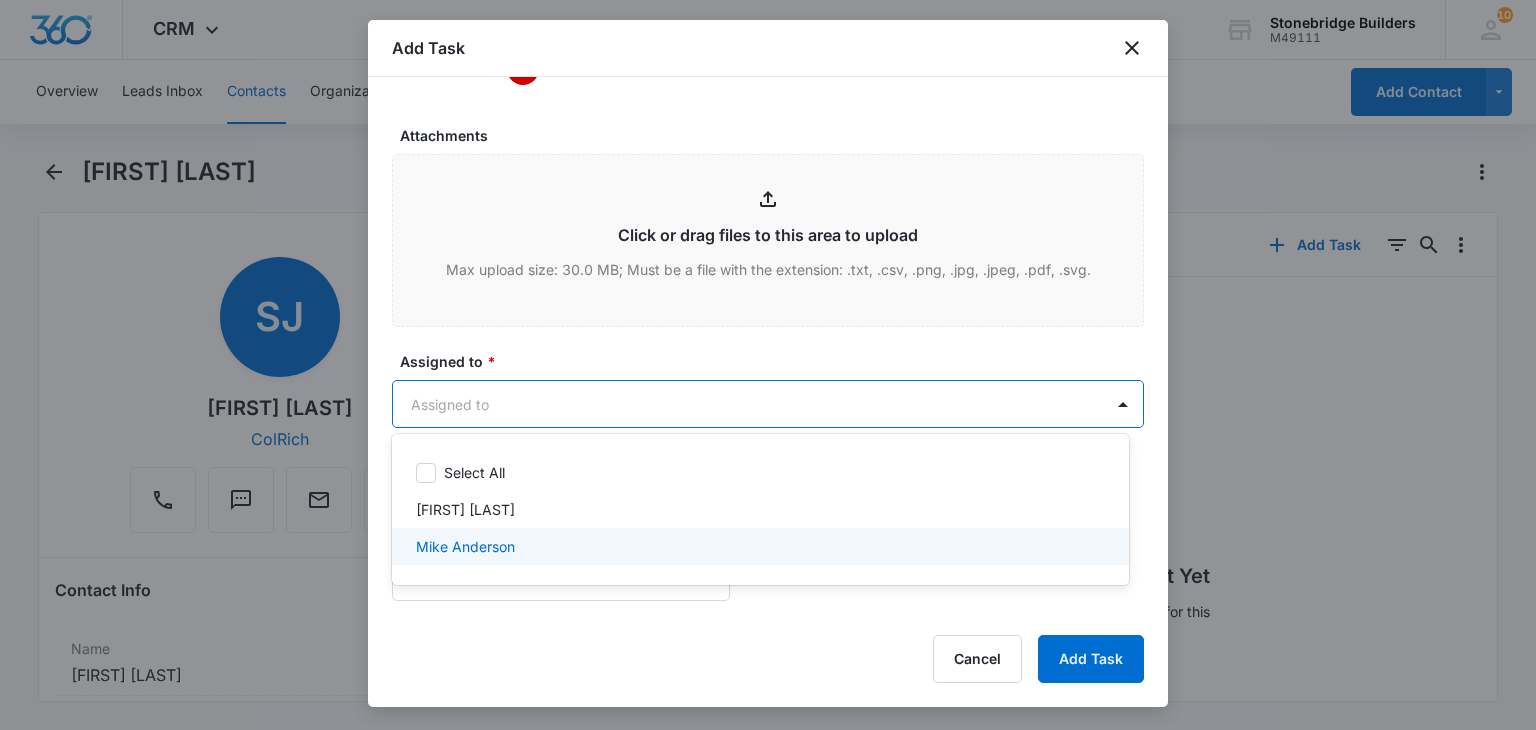 click on "Mike Anderson" at bounding box center [465, 546] 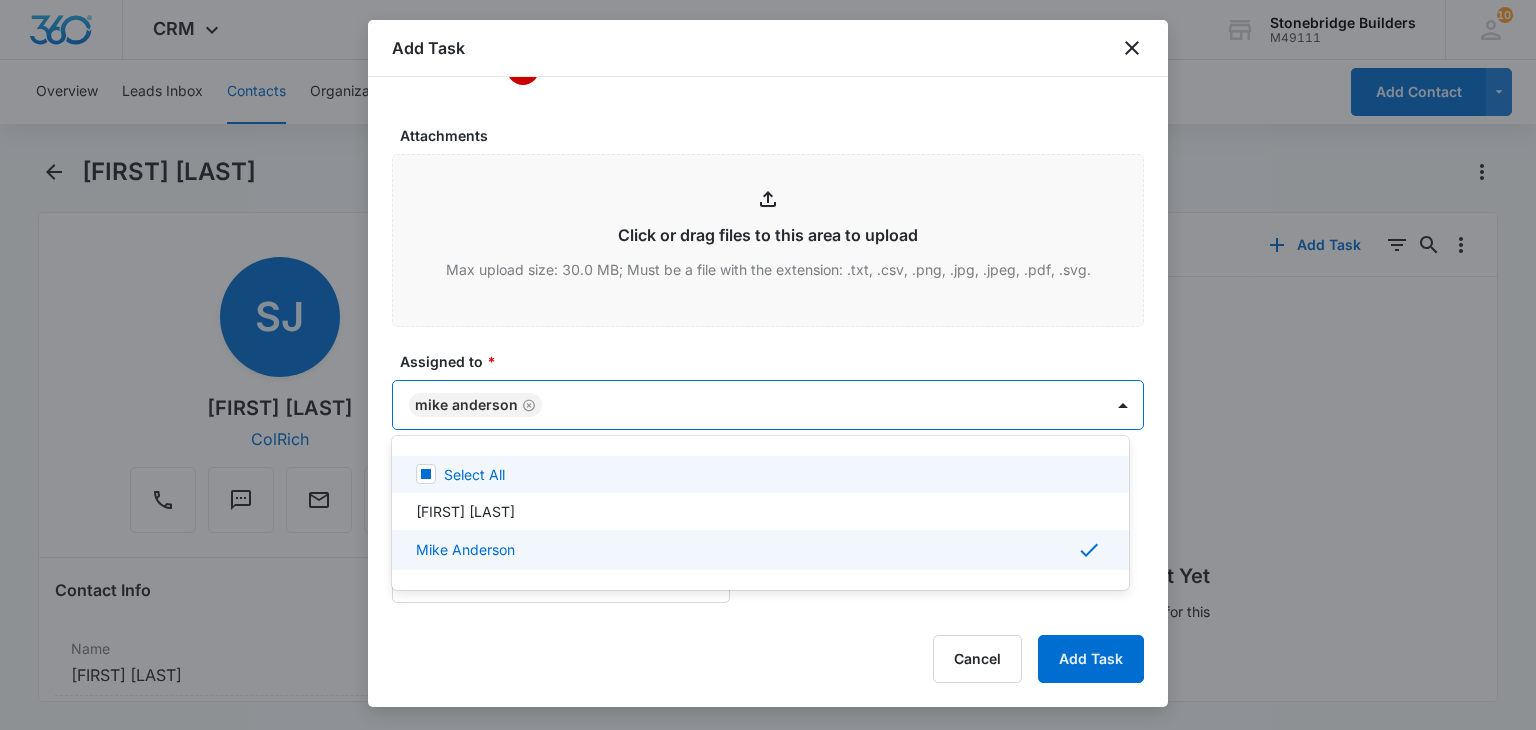 click at bounding box center [768, 365] 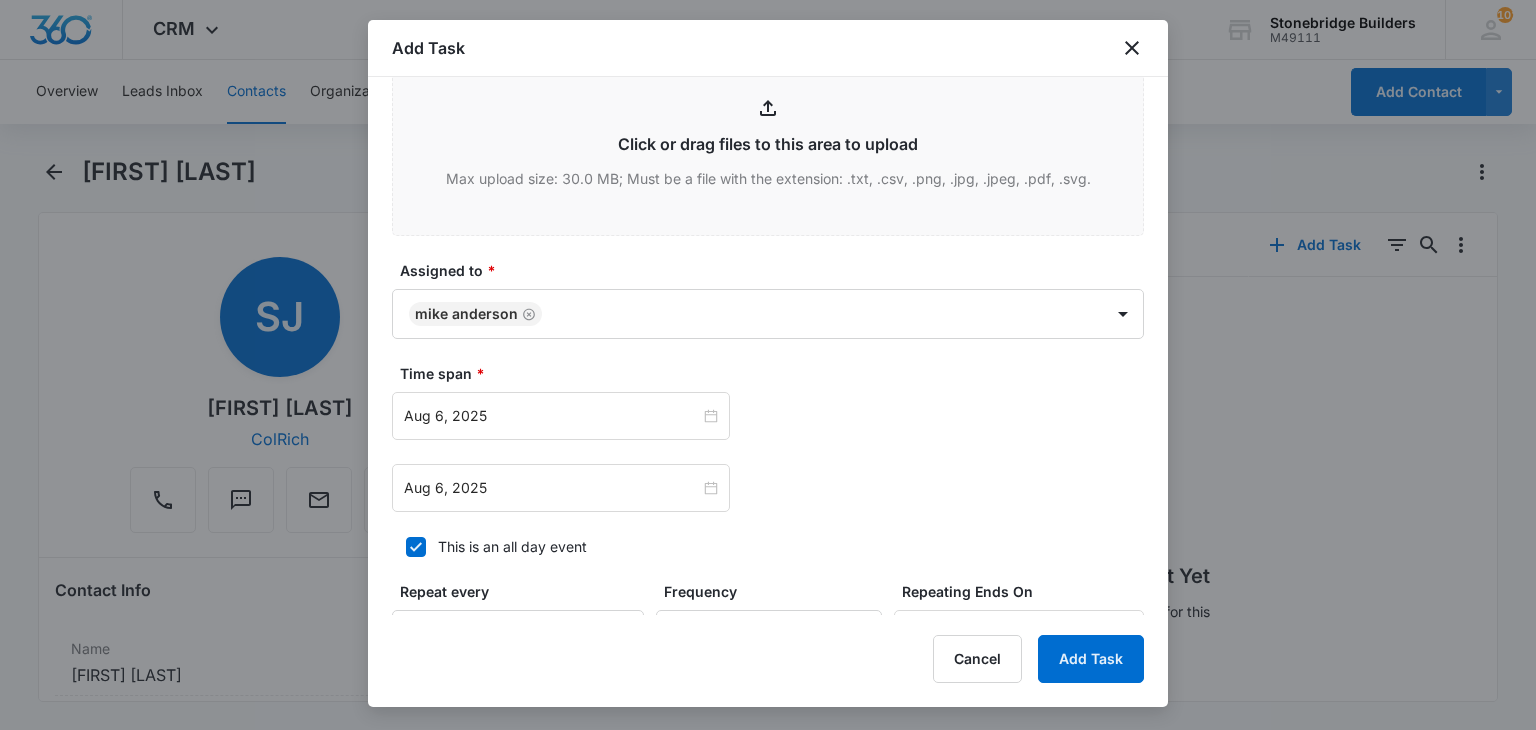 scroll, scrollTop: 1200, scrollLeft: 0, axis: vertical 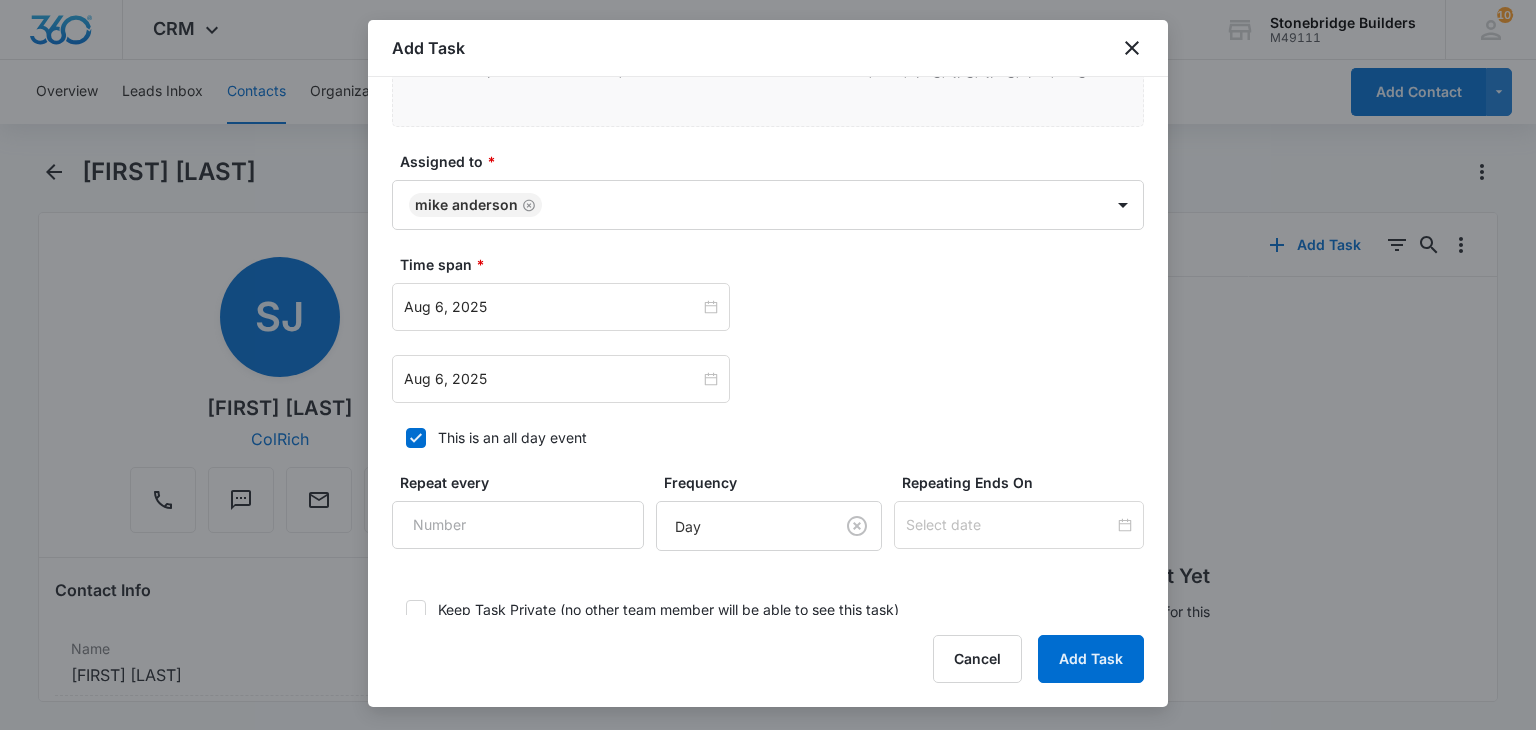 click 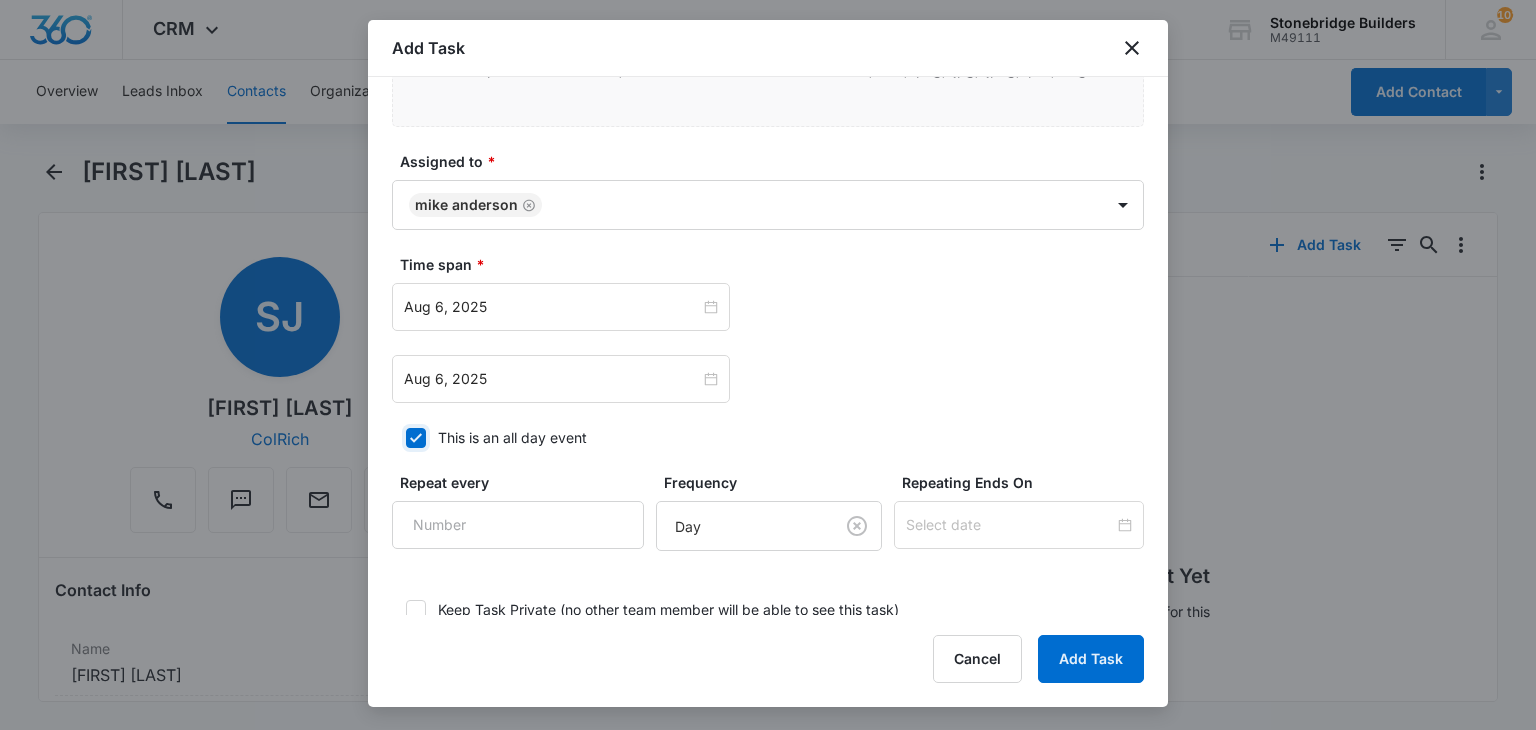 click on "This is an all day event" at bounding box center (399, 438) 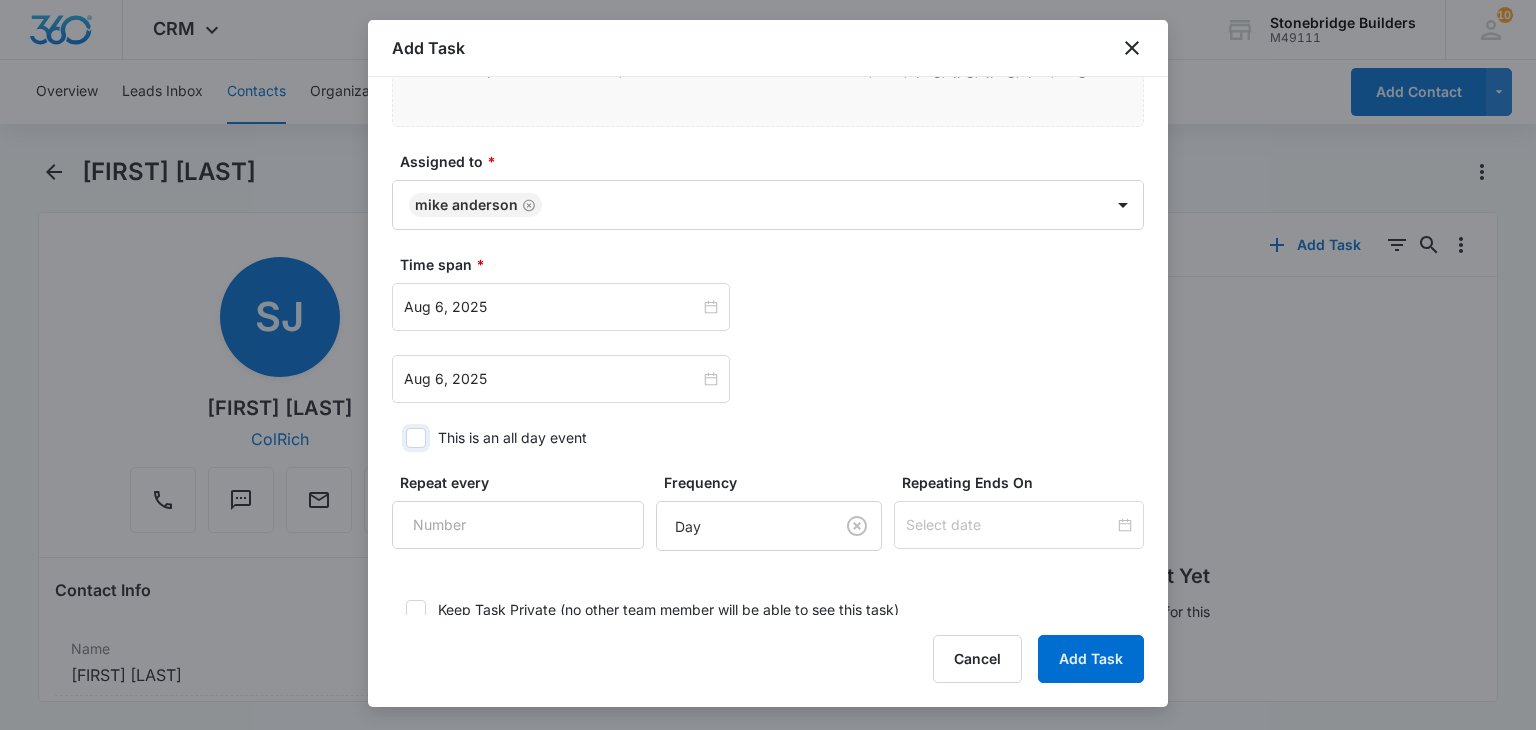 checkbox on "false" 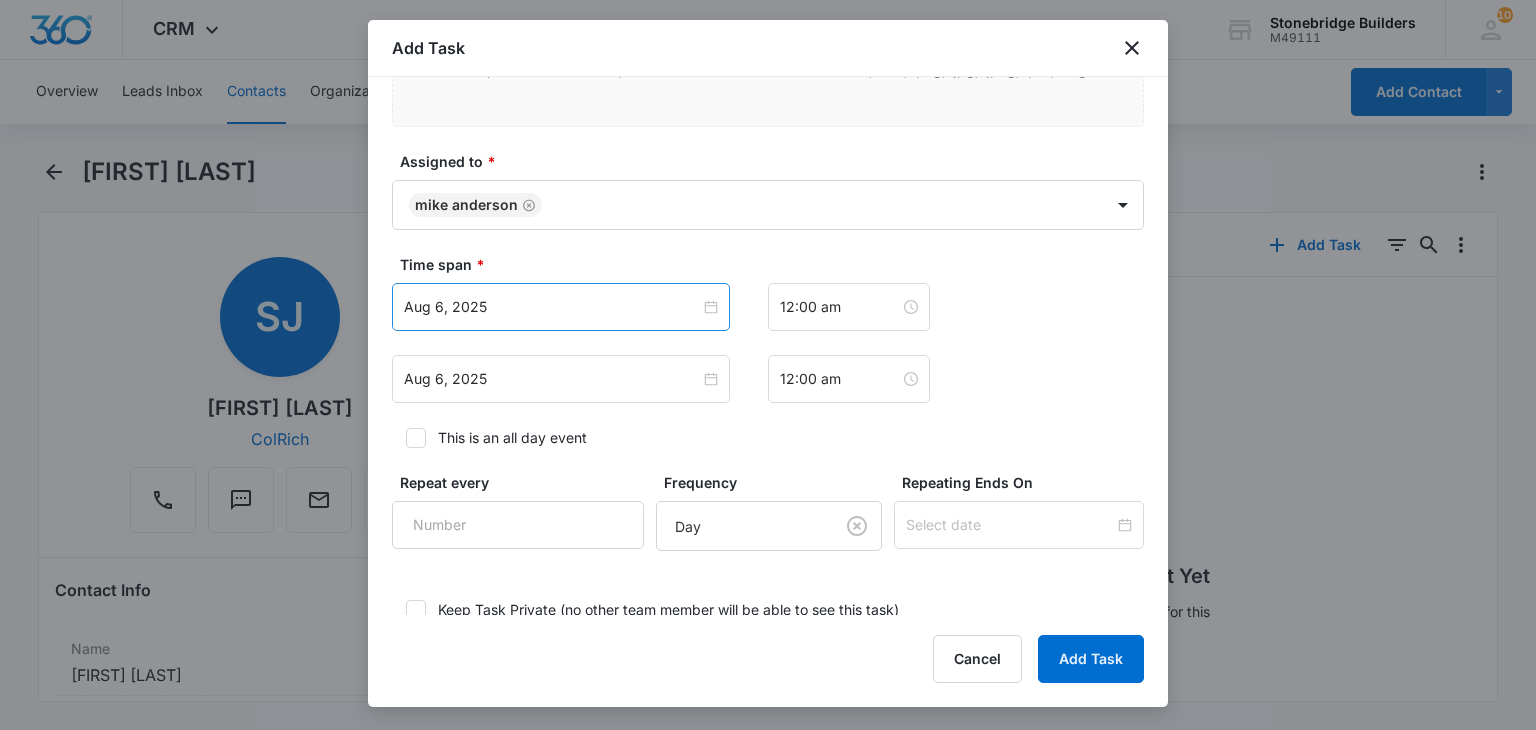 click on "Aug 6, 2025" at bounding box center [561, 307] 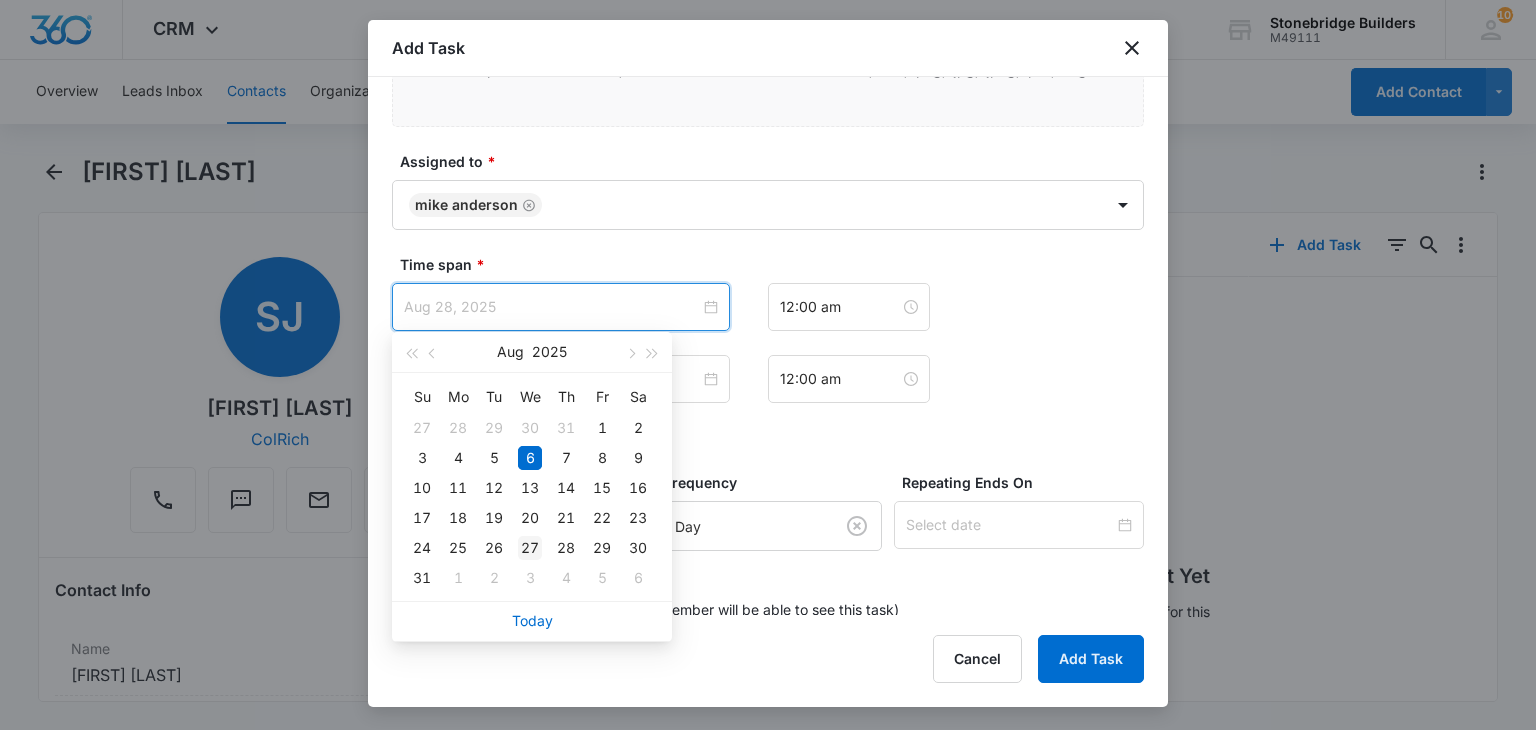 type on "Aug 27, 2025" 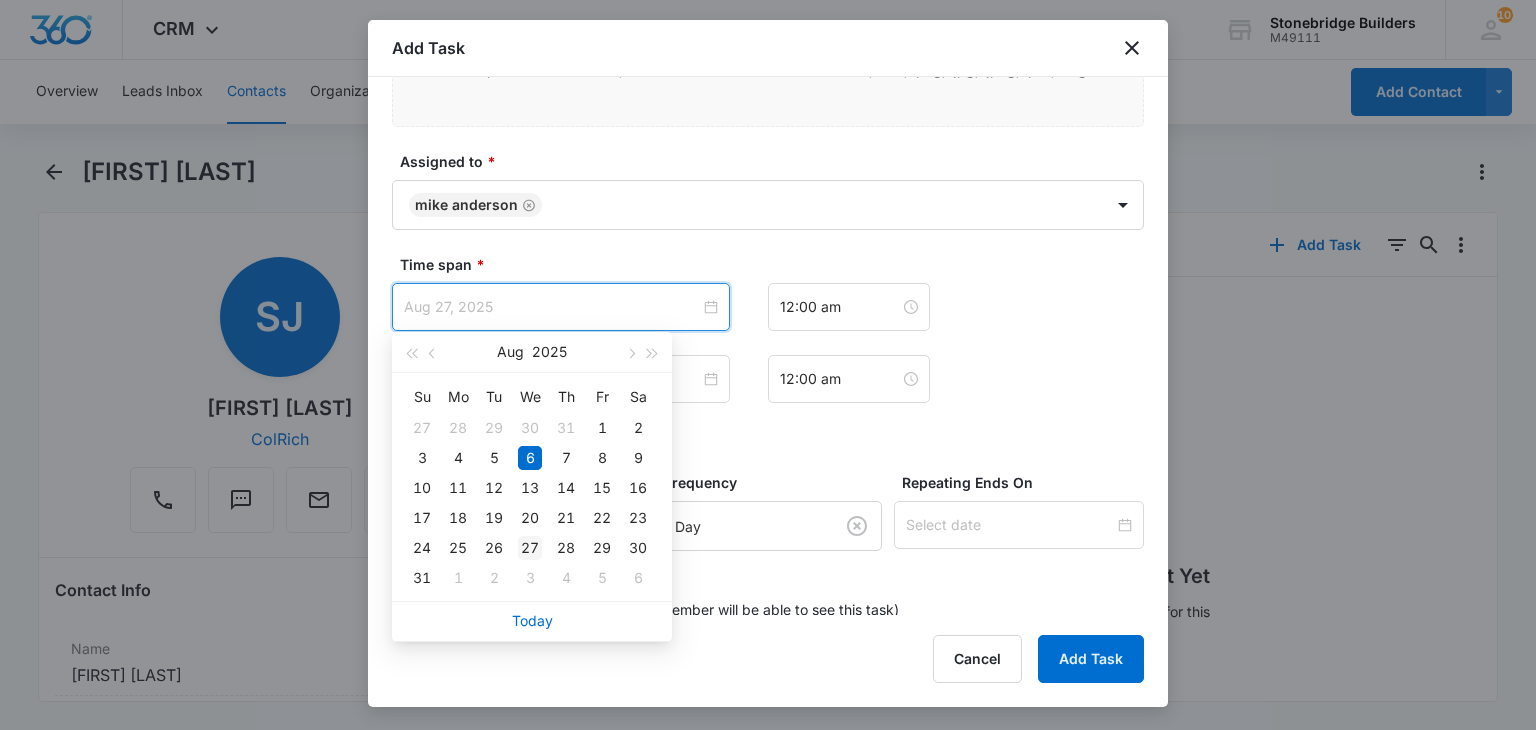 click on "27" at bounding box center (530, 548) 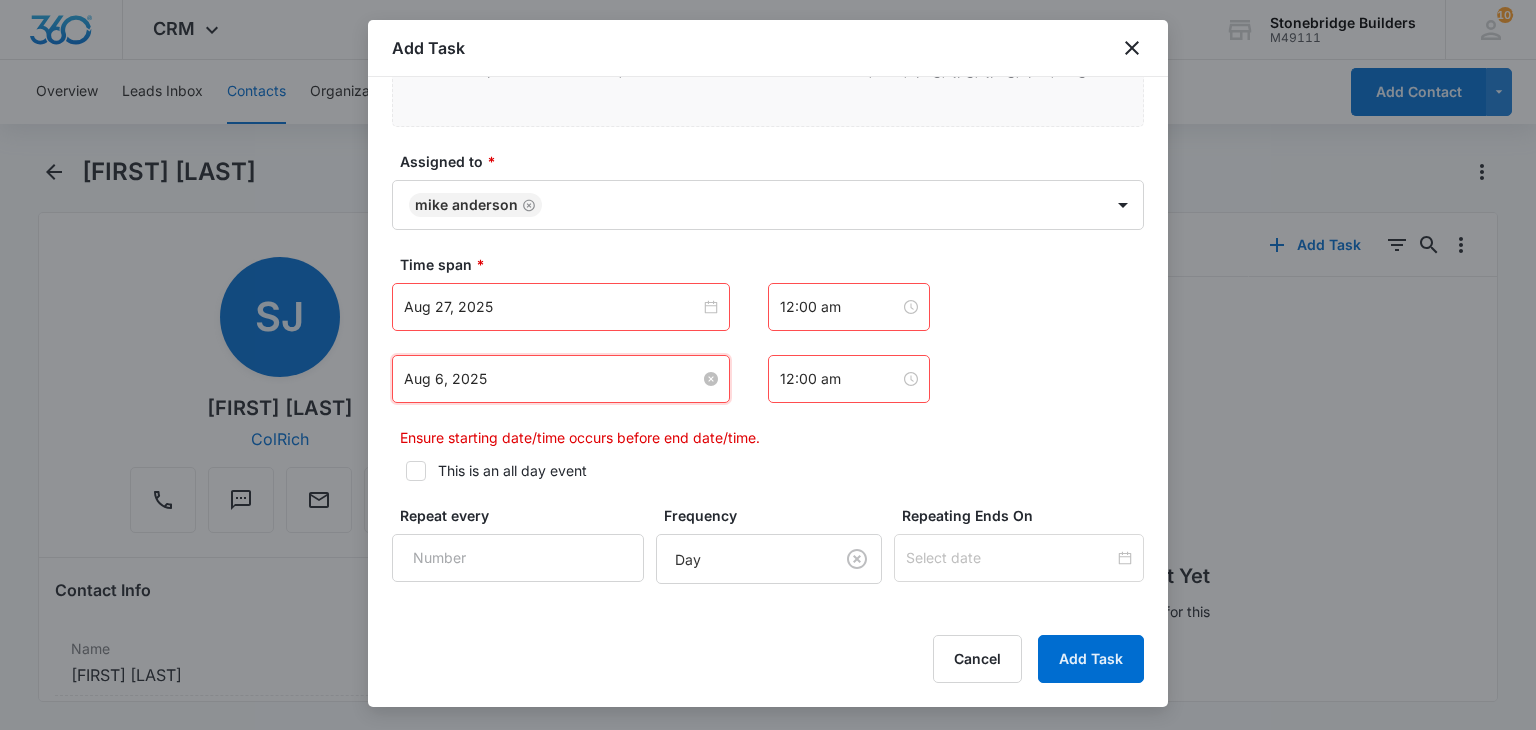click on "Aug 6, 2025" at bounding box center (552, 379) 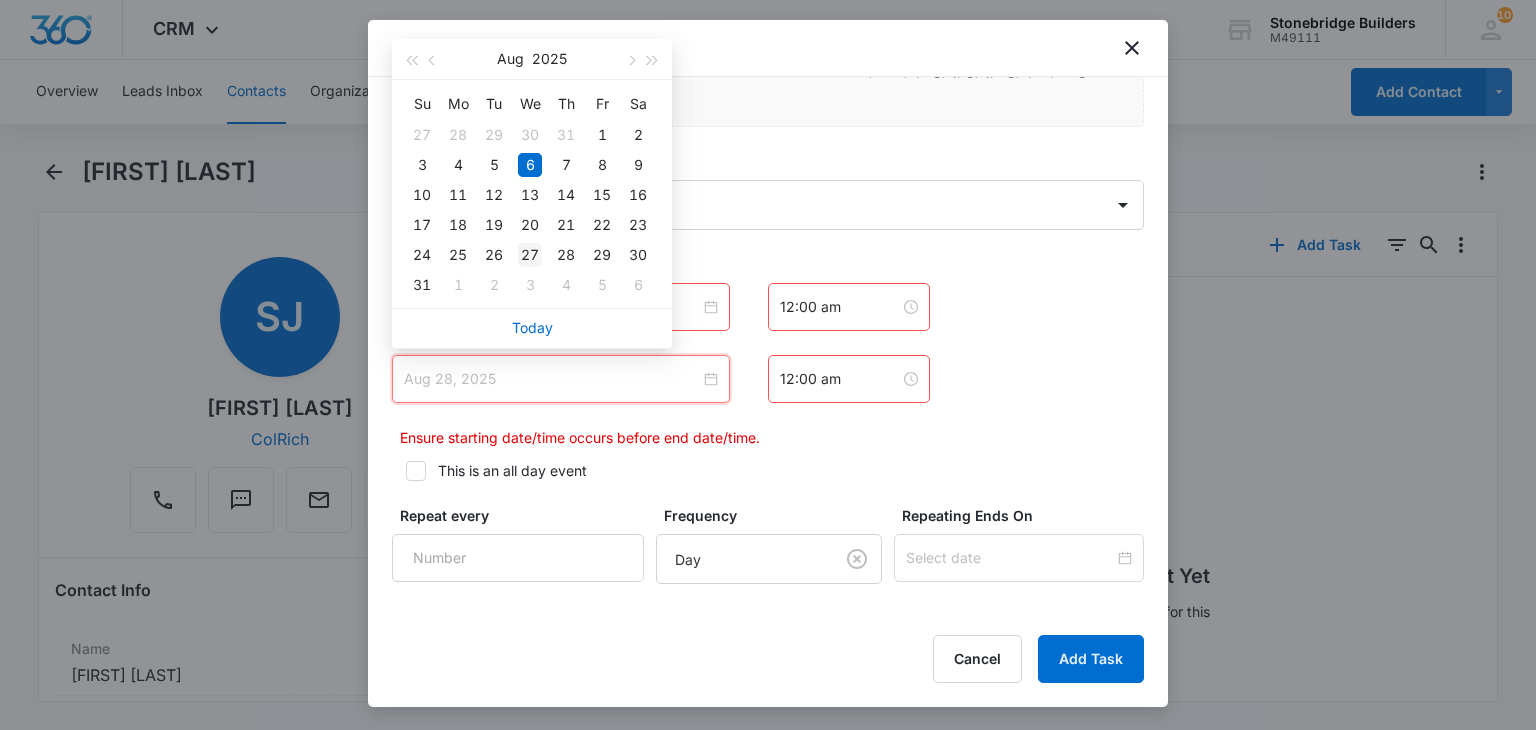 type on "Aug 27, 2025" 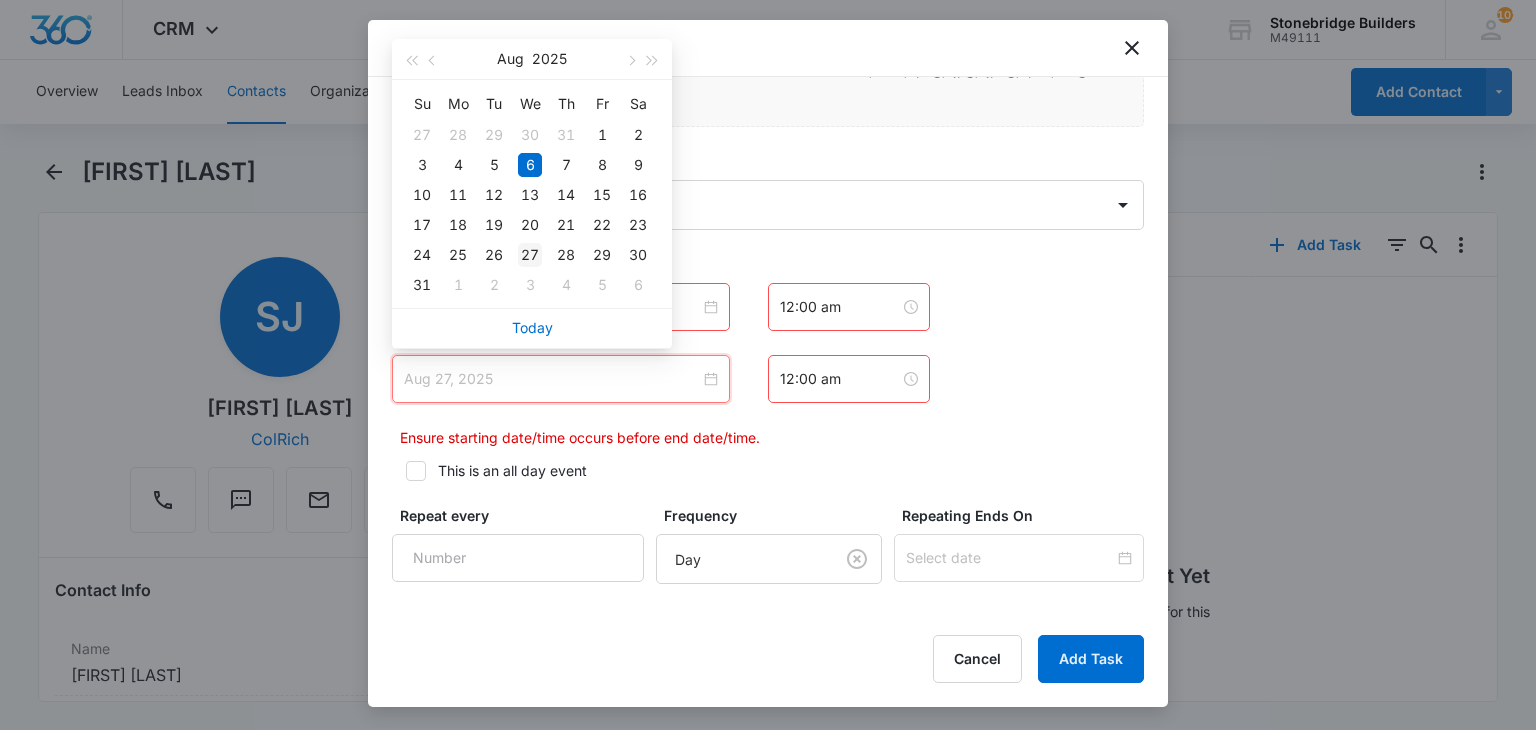 click on "27" at bounding box center (530, 255) 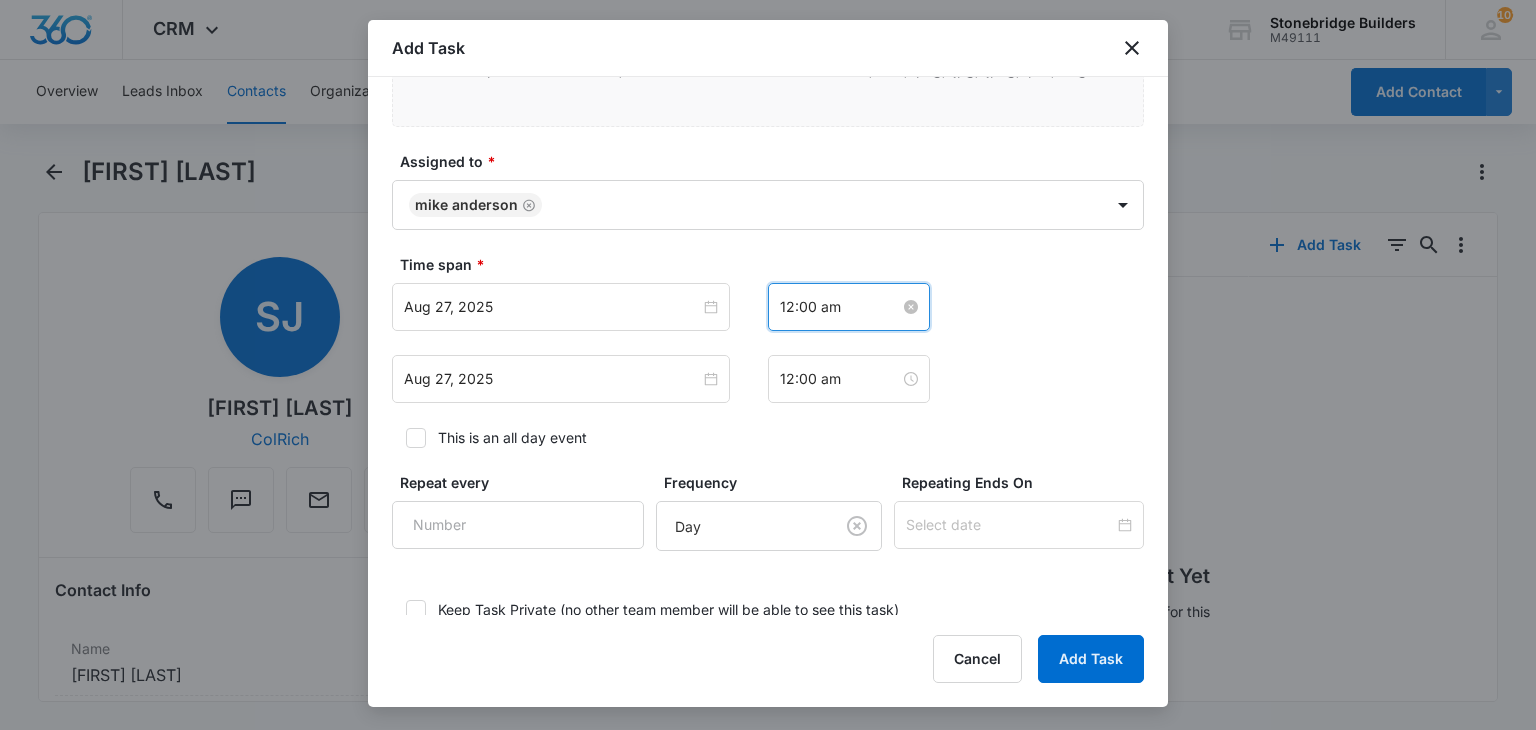 click on "12:00 am" at bounding box center (840, 307) 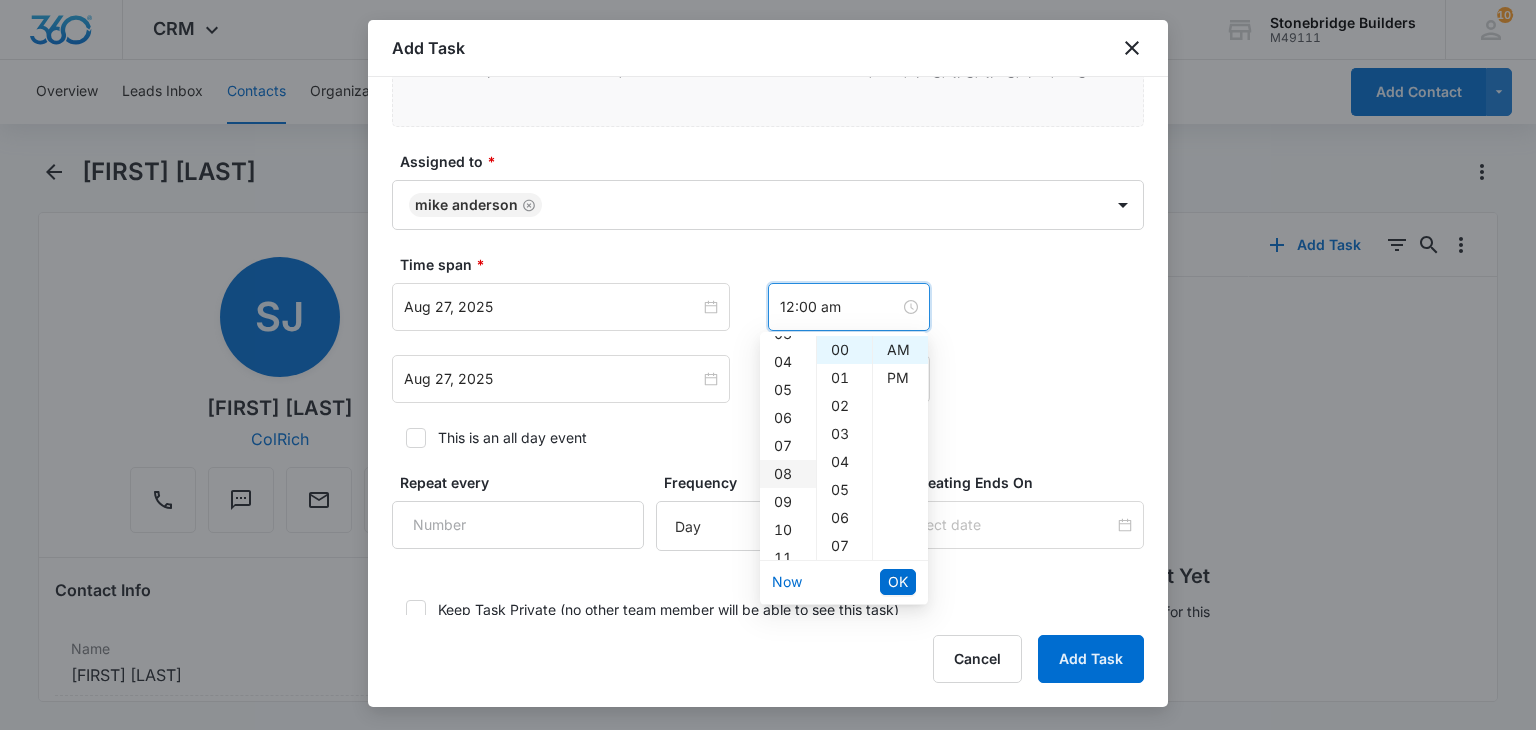 click on "08" at bounding box center (788, 474) 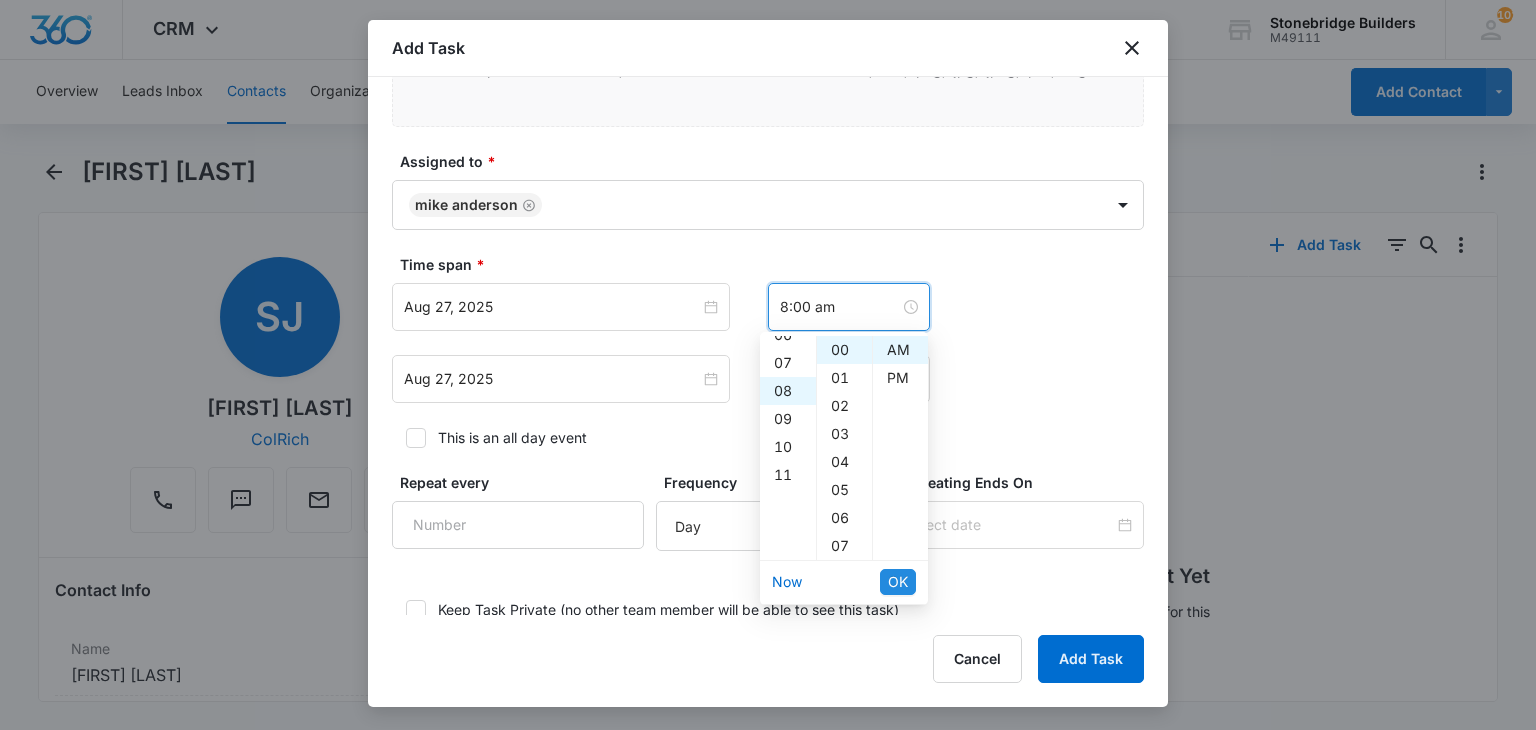 scroll, scrollTop: 224, scrollLeft: 0, axis: vertical 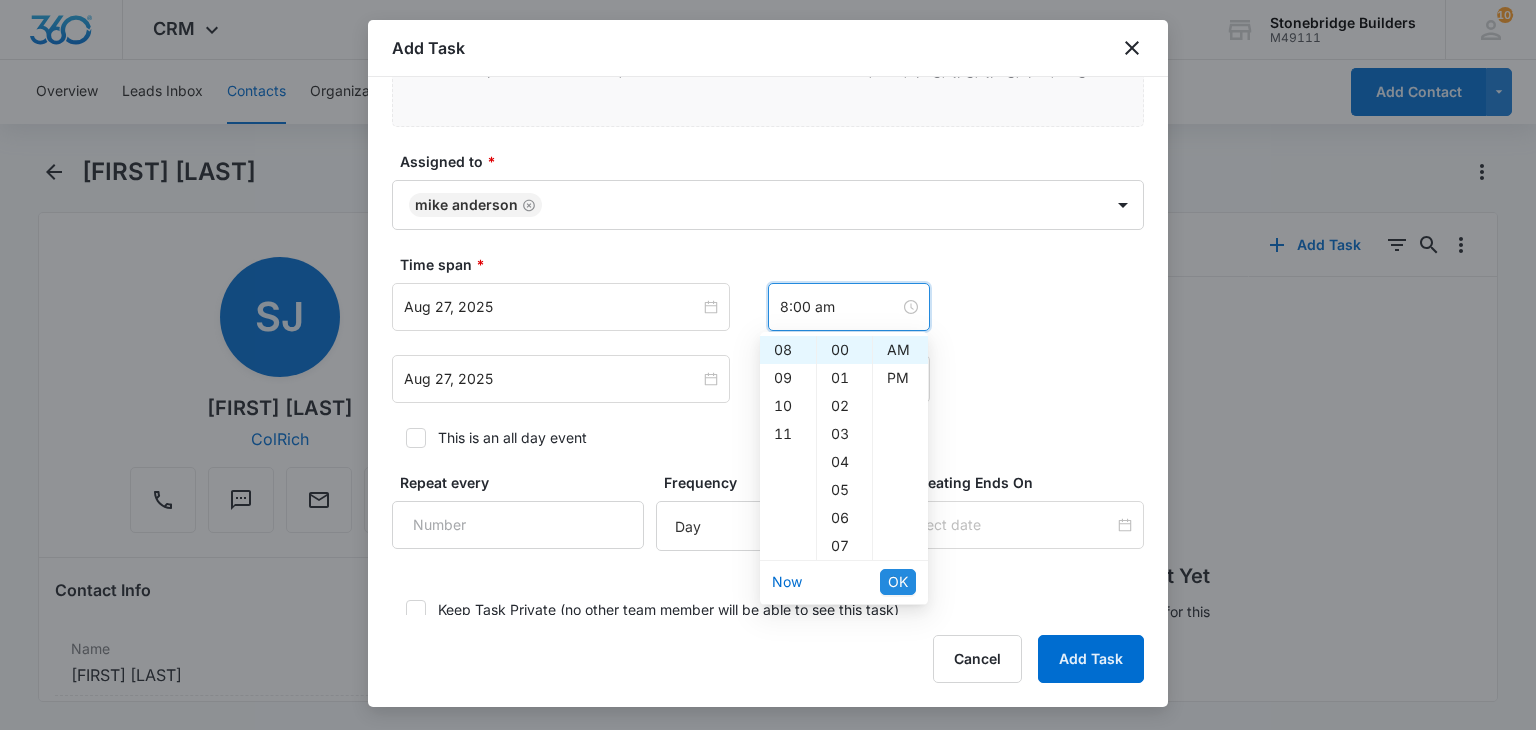 click on "OK" at bounding box center [898, 582] 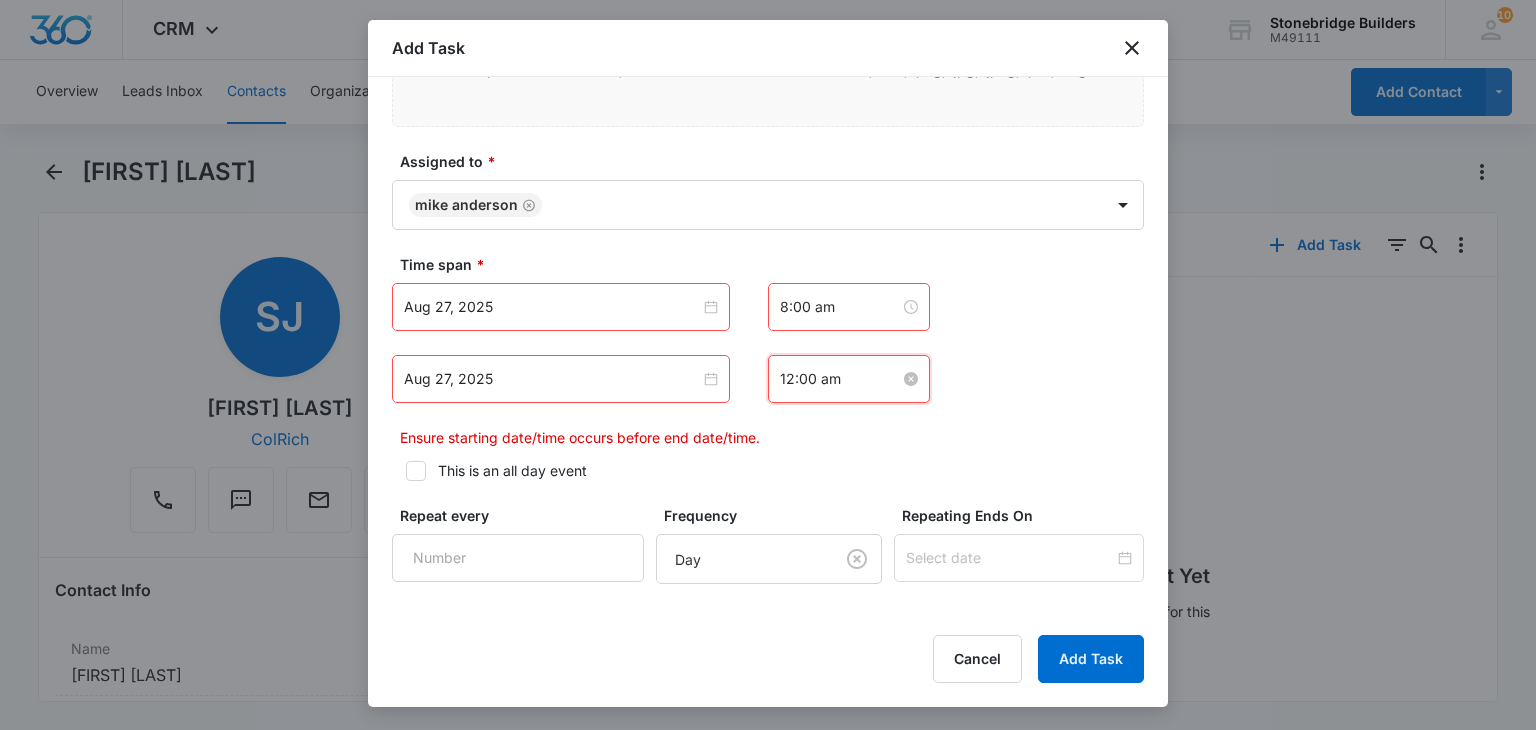 click on "12:00 am" at bounding box center (840, 379) 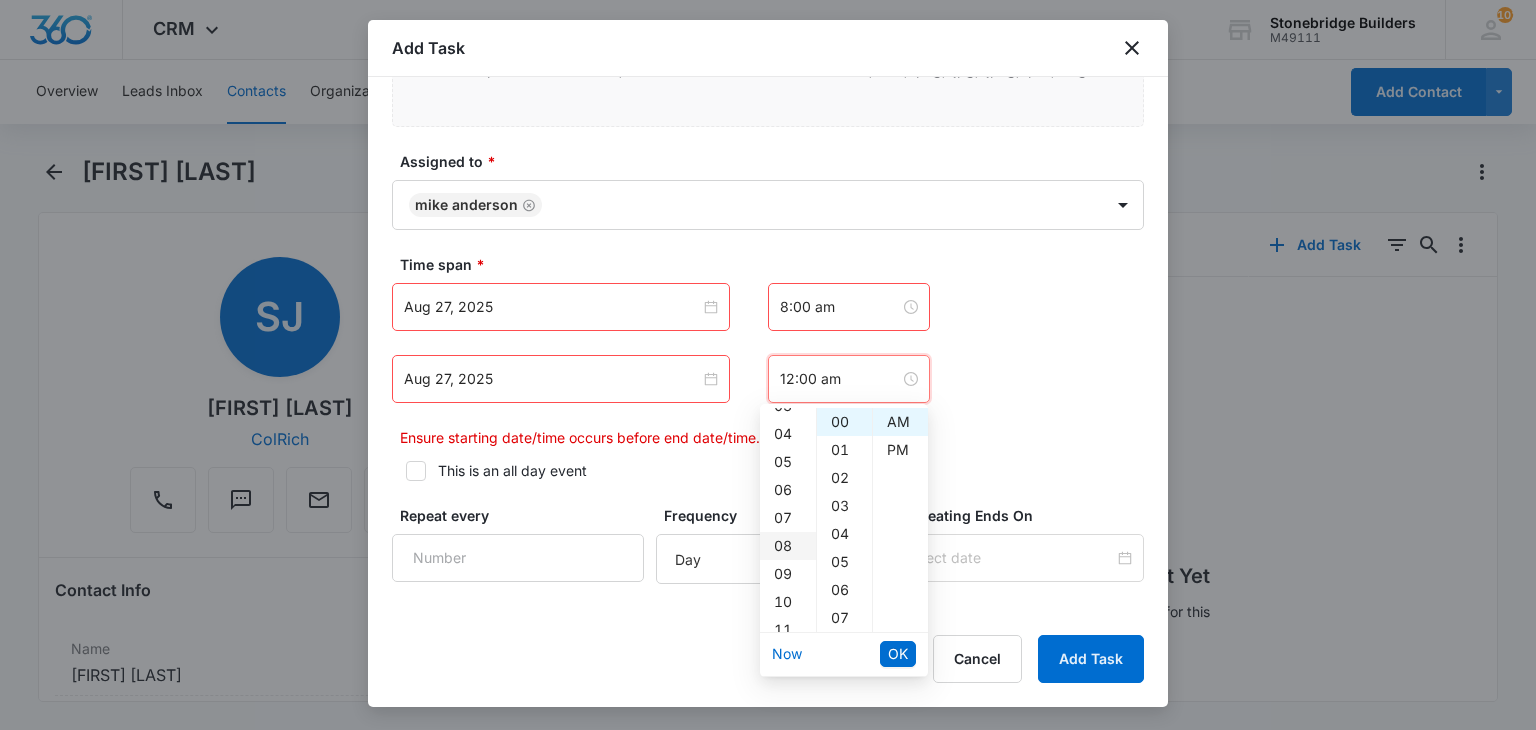 click on "08" at bounding box center (788, 546) 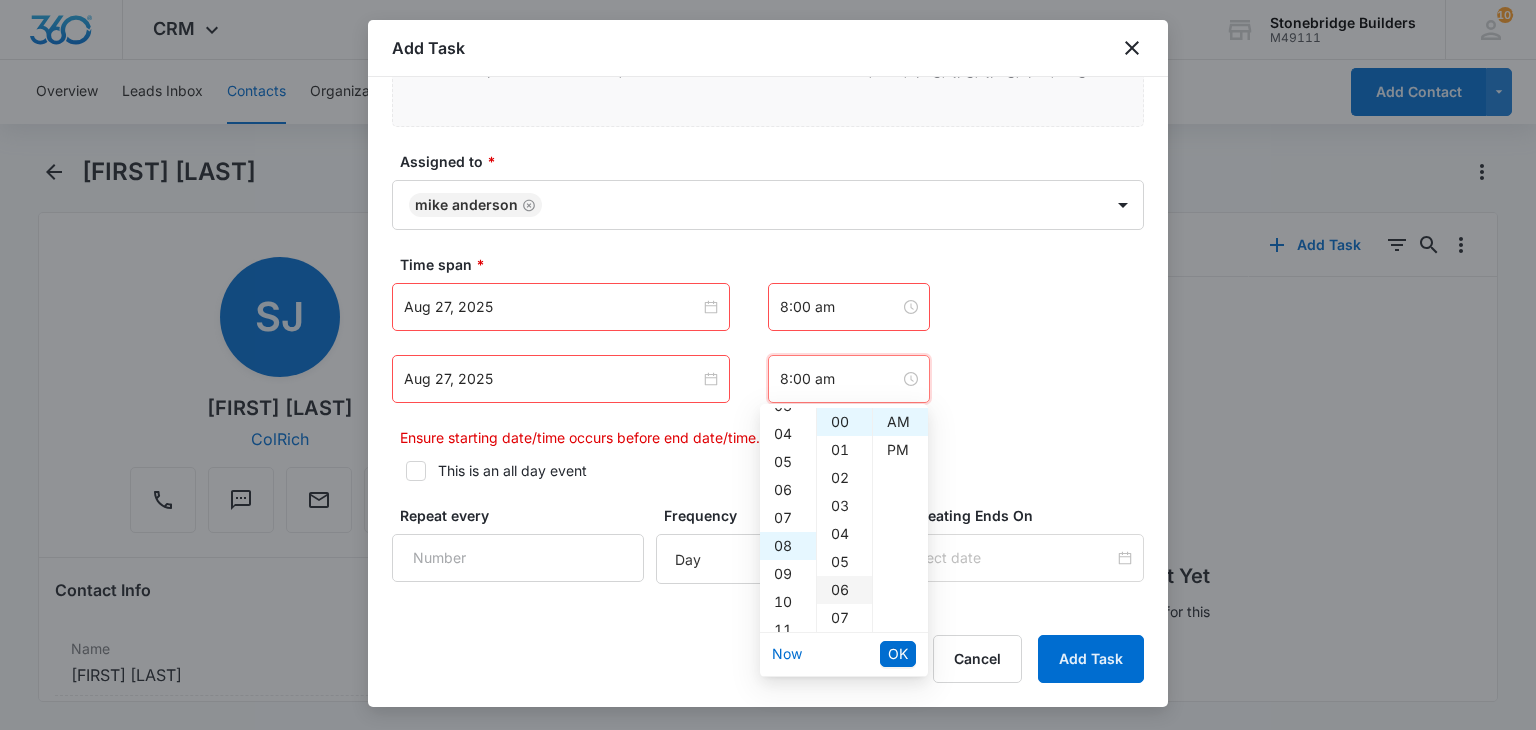 scroll, scrollTop: 224, scrollLeft: 0, axis: vertical 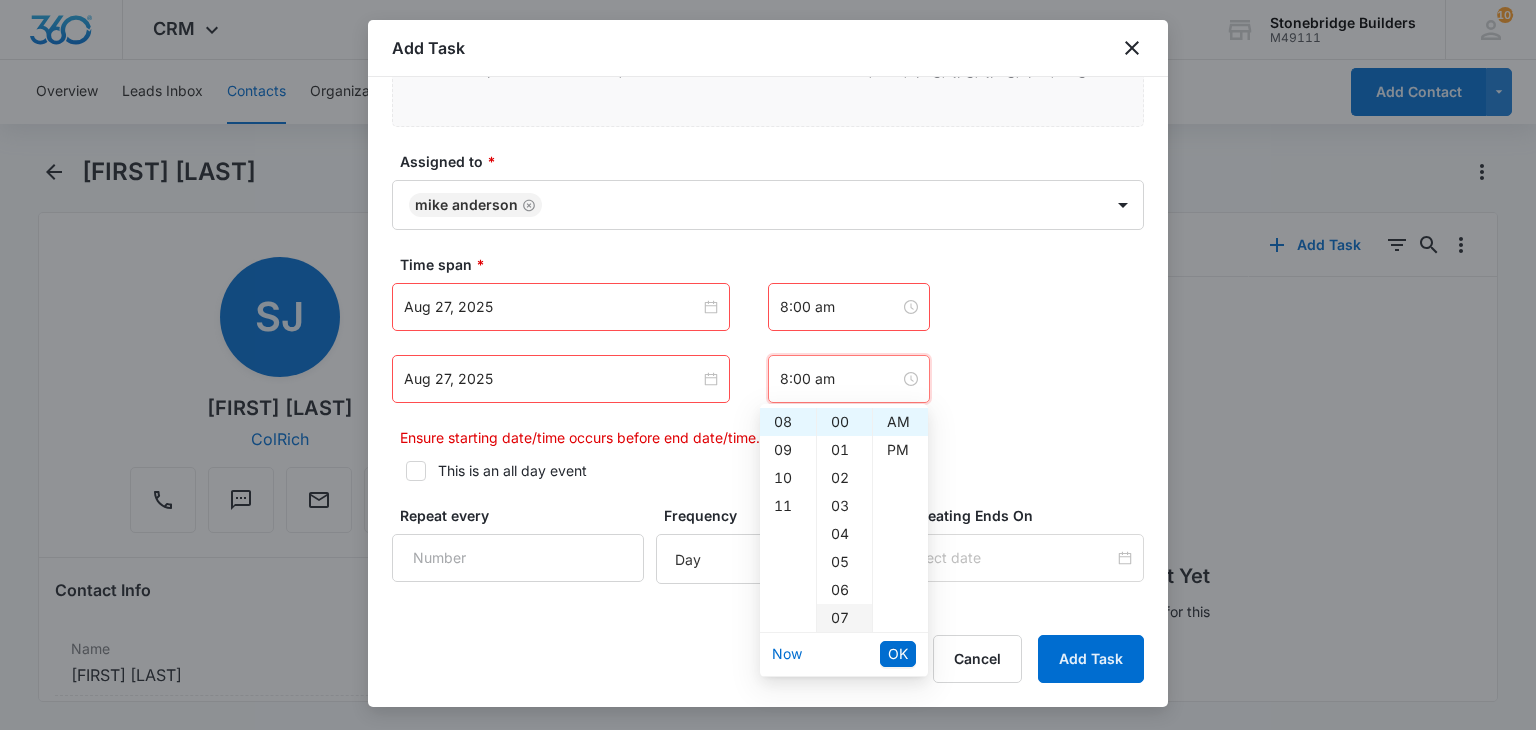 click on "07" at bounding box center [844, 618] 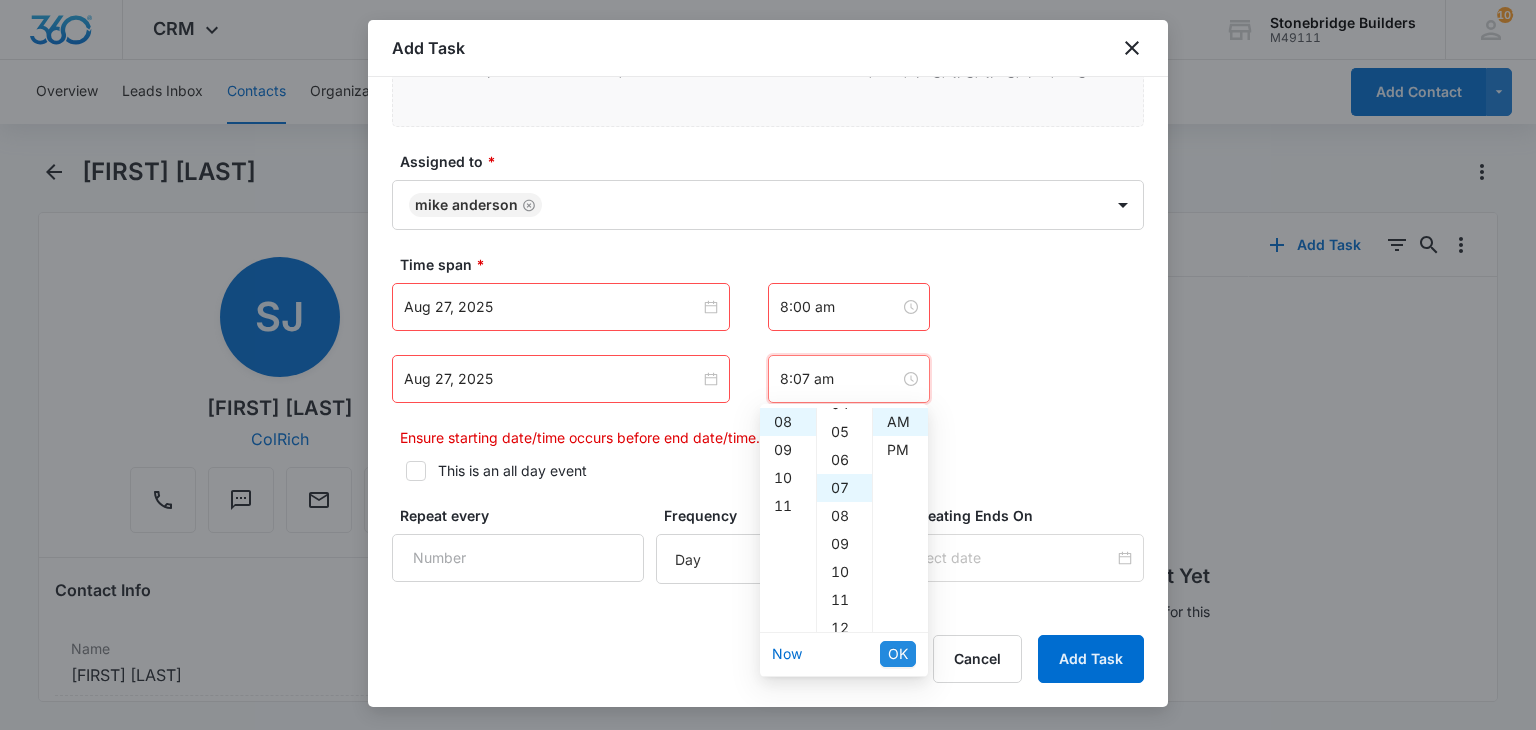 scroll, scrollTop: 196, scrollLeft: 0, axis: vertical 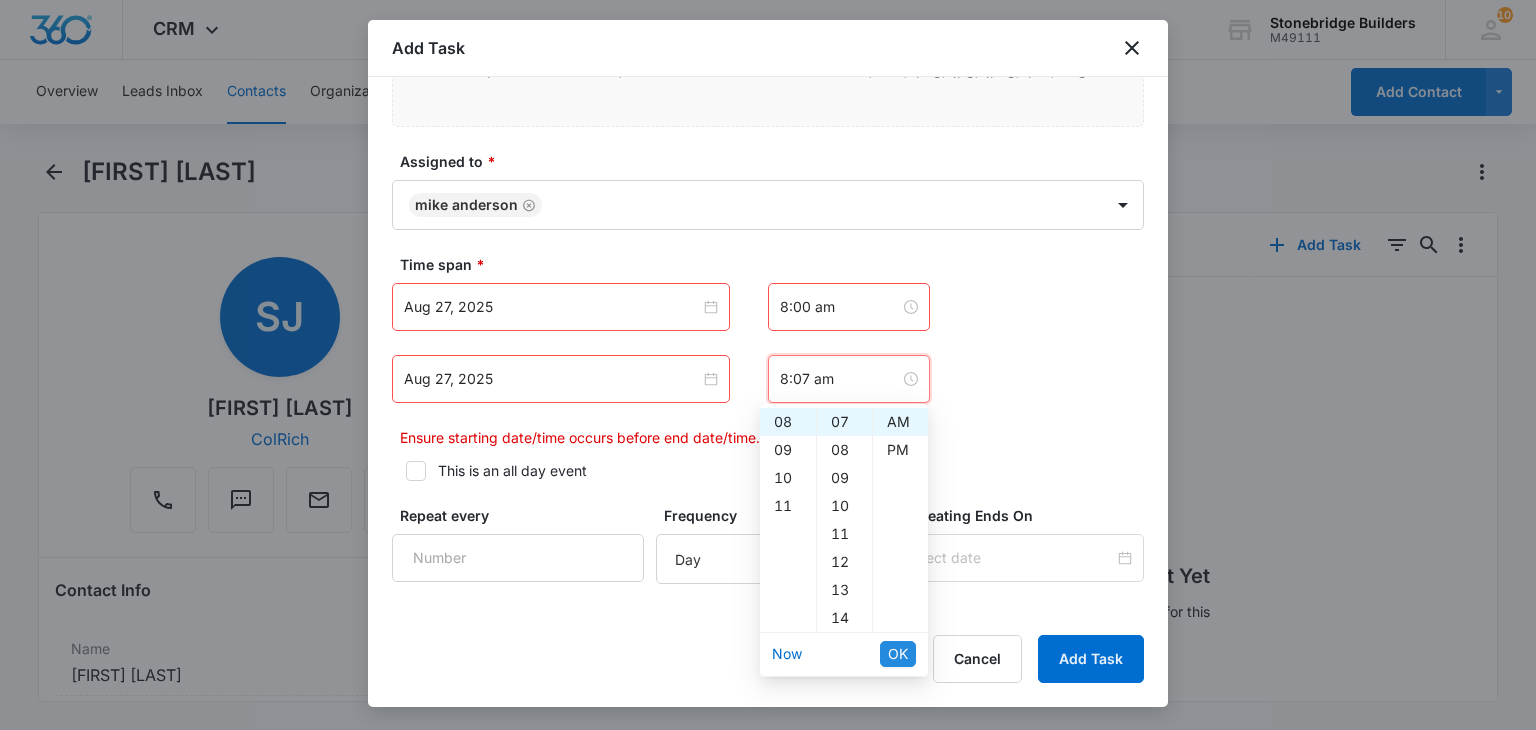 click on "OK" at bounding box center (898, 654) 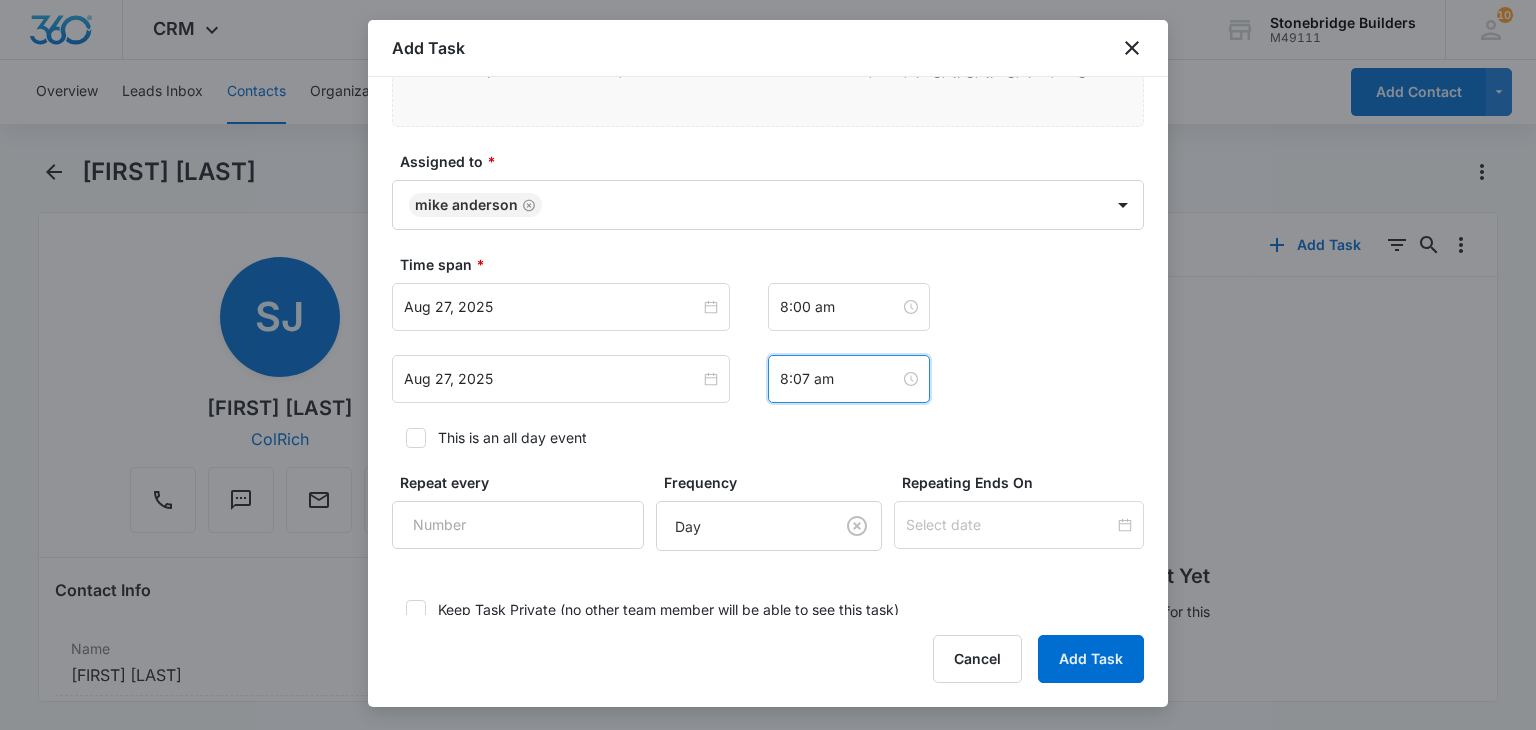 scroll, scrollTop: 1328, scrollLeft: 0, axis: vertical 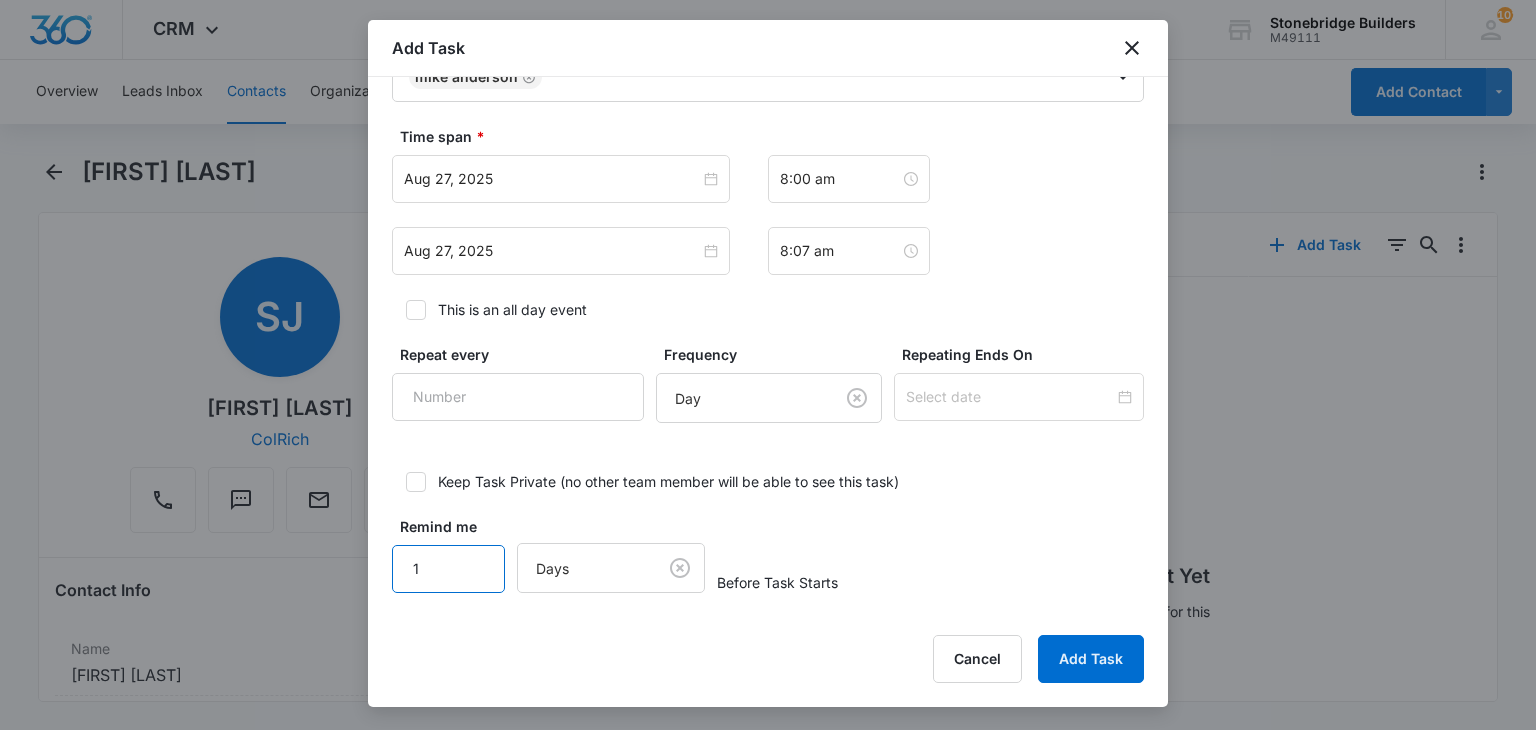click on "1" at bounding box center [448, 569] 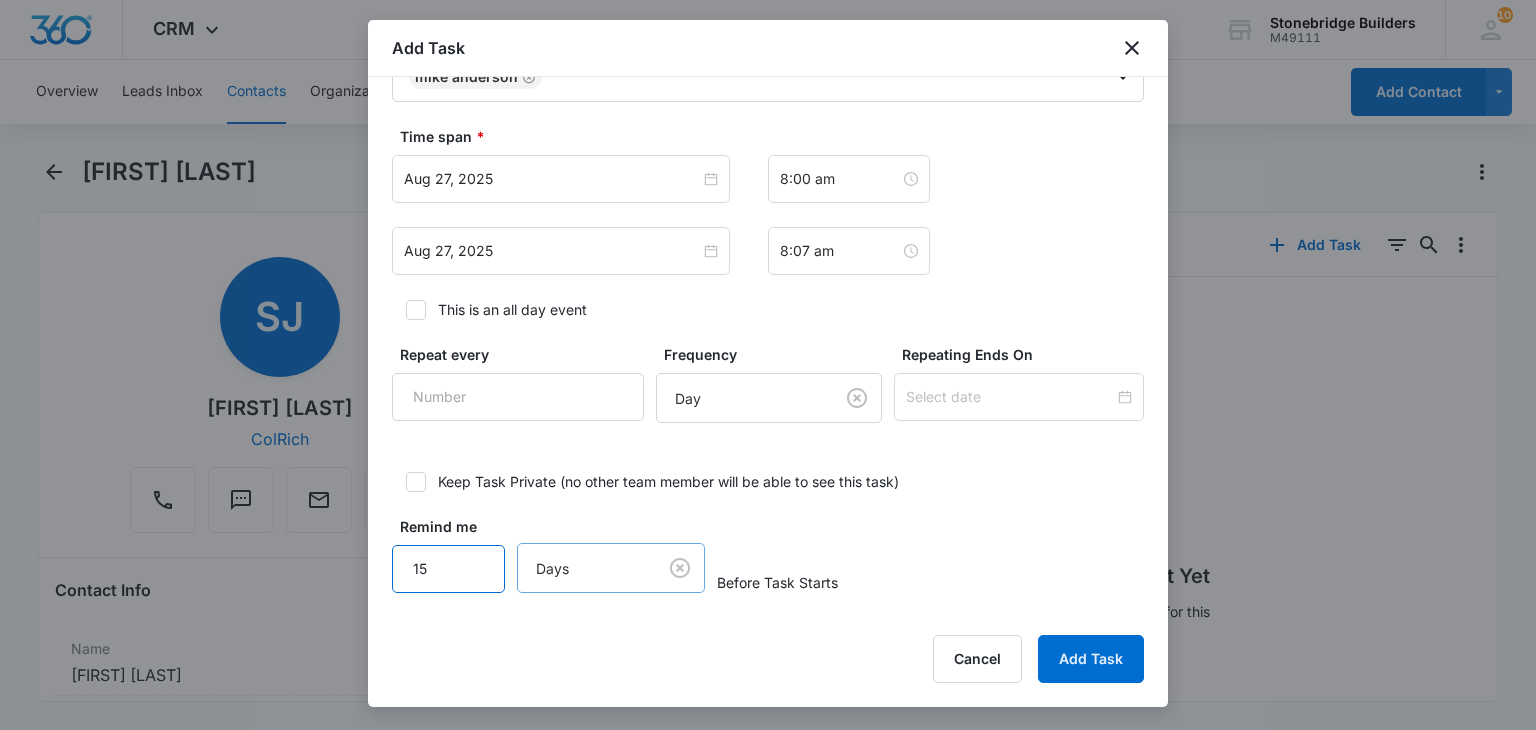 type on "15" 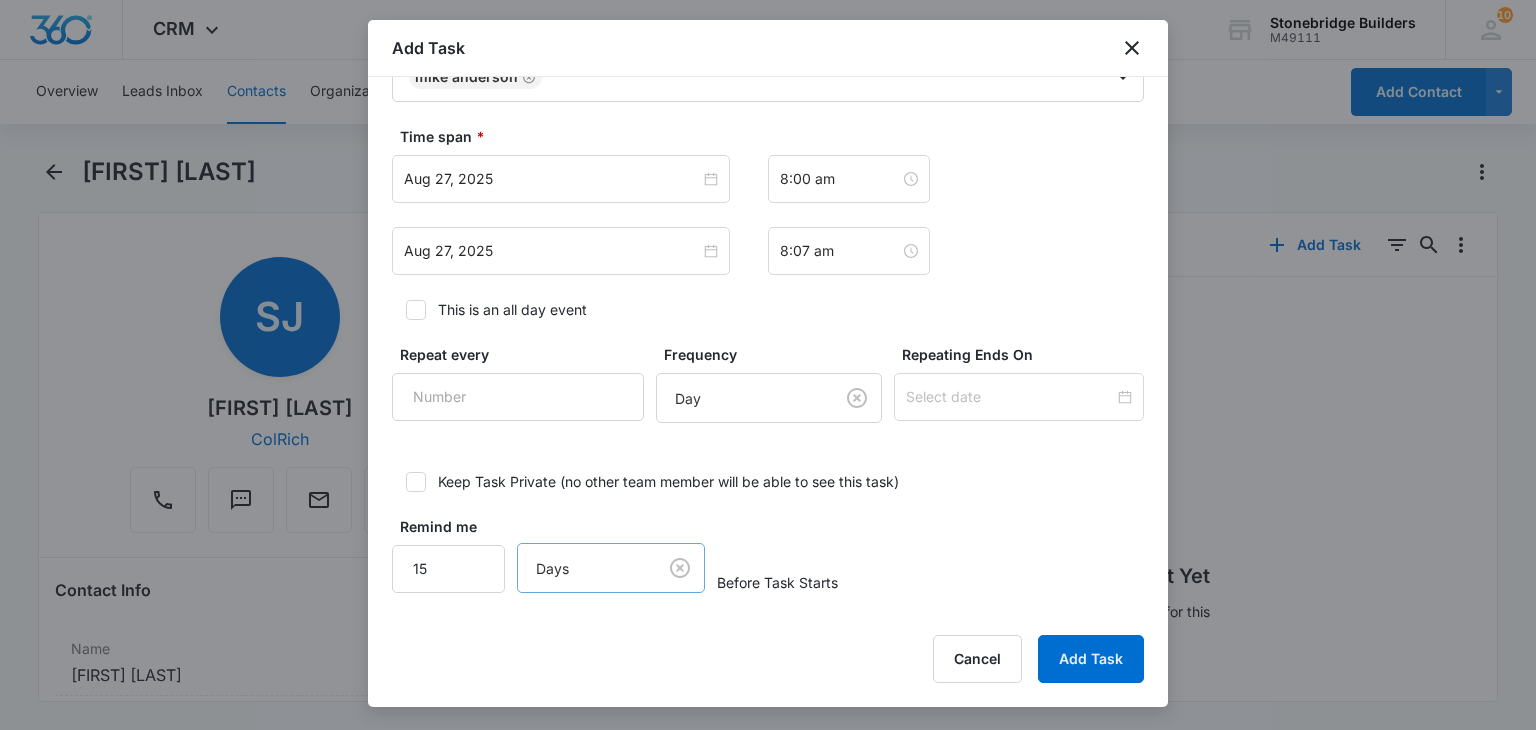 click on "Contact Info Name Cancel Save Changes [FIRST] [LAST] Phone Cancel Save Changes [PHONE] Email Cancel Save Changes [EMAIL] Organization Cancel Save Changes ColRich Address Cancel Save Changes --- Details Source Cancel Save Changes Manual Contact Type Cancel Save Changes Multifamily Contact Status Cancel Save Changes None Assigned To Cancel Save Changes [FIRST] [LAST] Tags Cancel Save Changes --- Next Contact Date Cancel Save Changes --- Color Tag Current Color: Cancel Save Changes Payments ID ID 26352 Created Feb 13, 2025 at 1:24pm Other Phone" at bounding box center [768, 365] 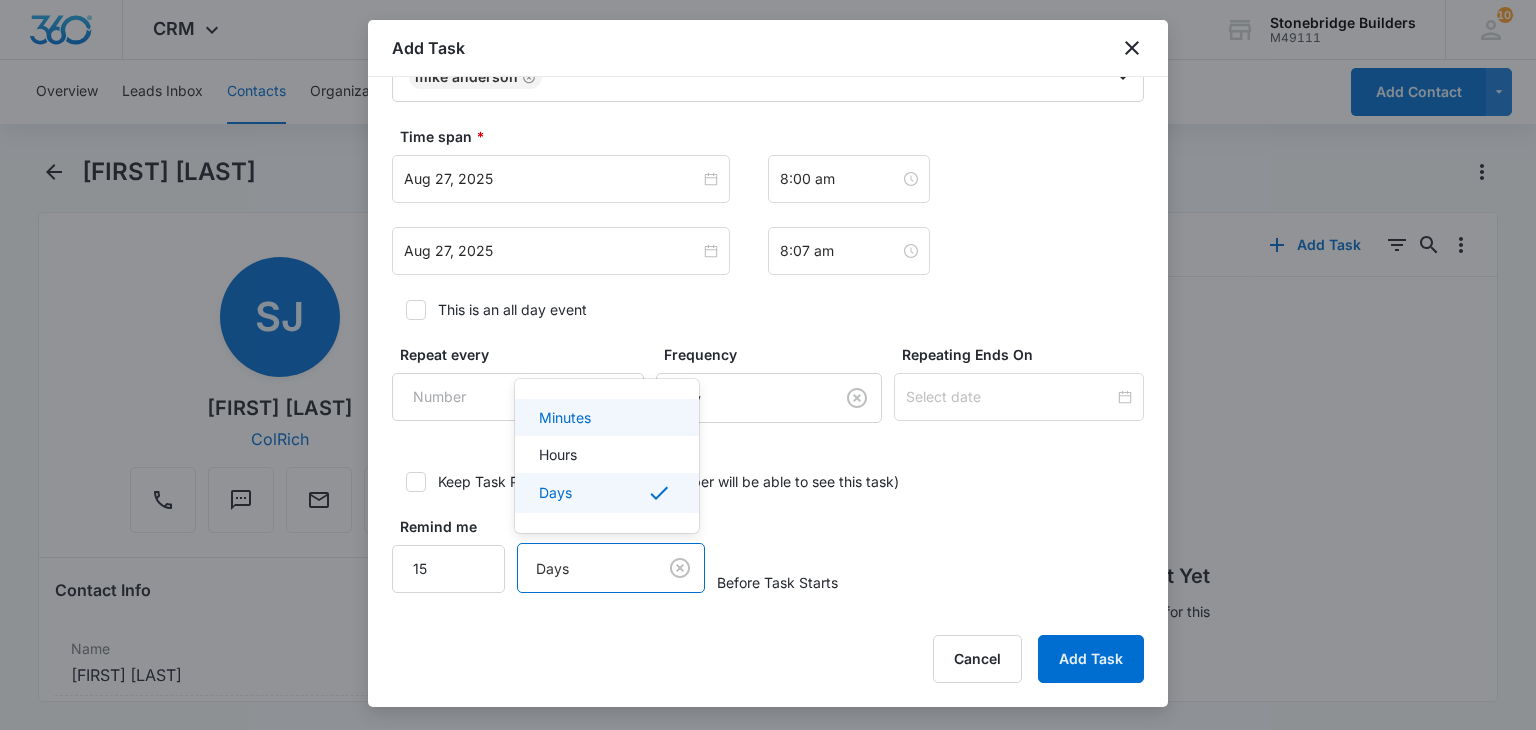 click on "Minutes" at bounding box center [565, 417] 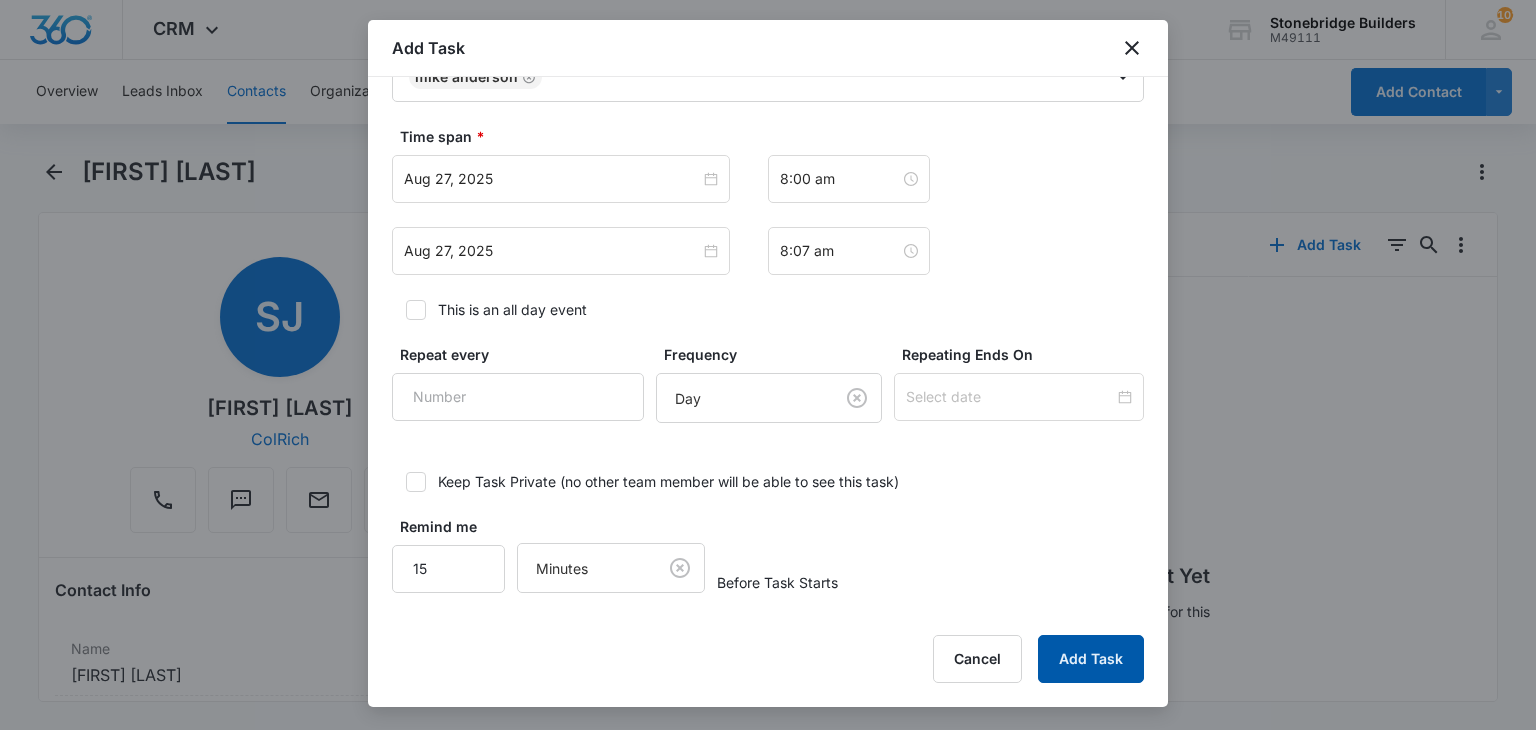 click on "Add Task" at bounding box center (1091, 659) 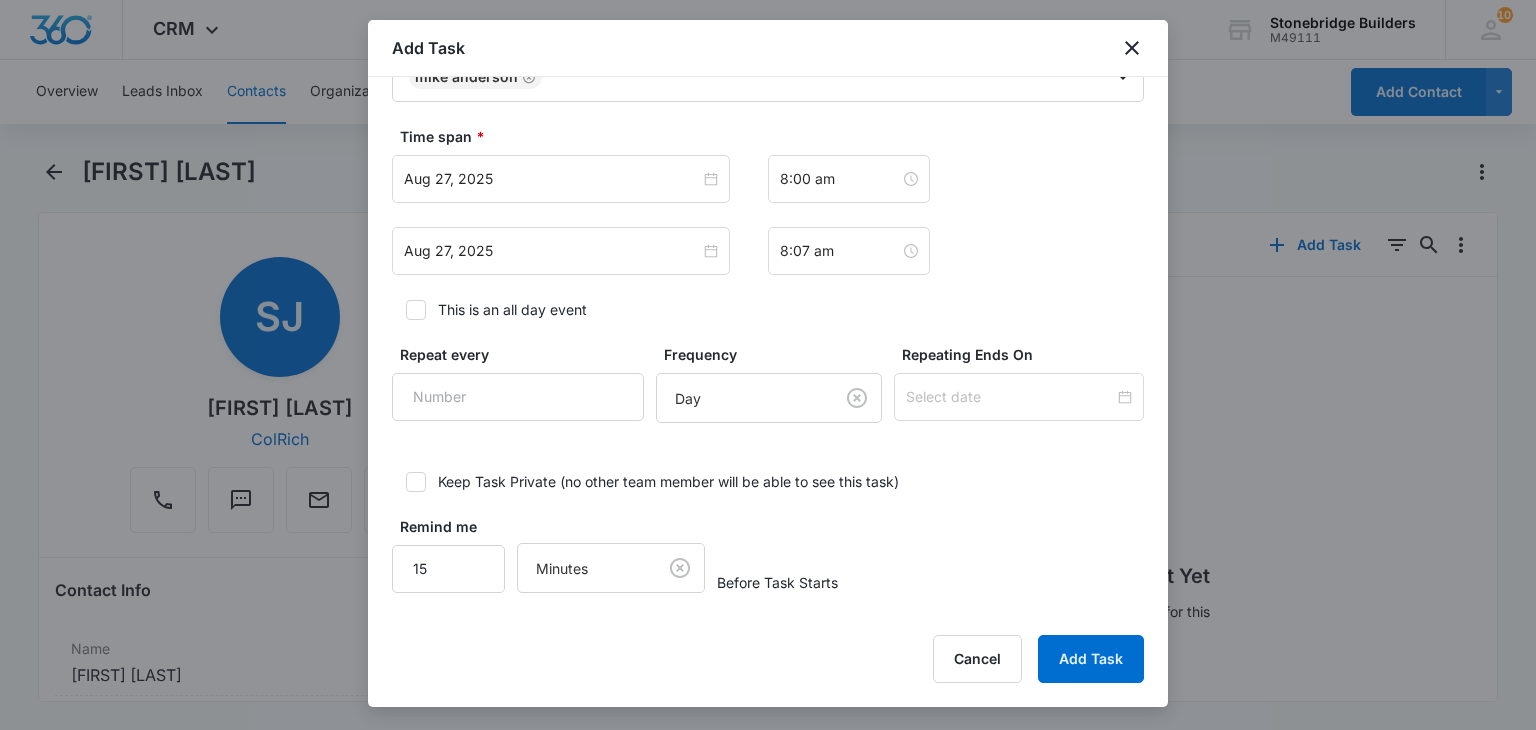 scroll, scrollTop: 0, scrollLeft: 0, axis: both 